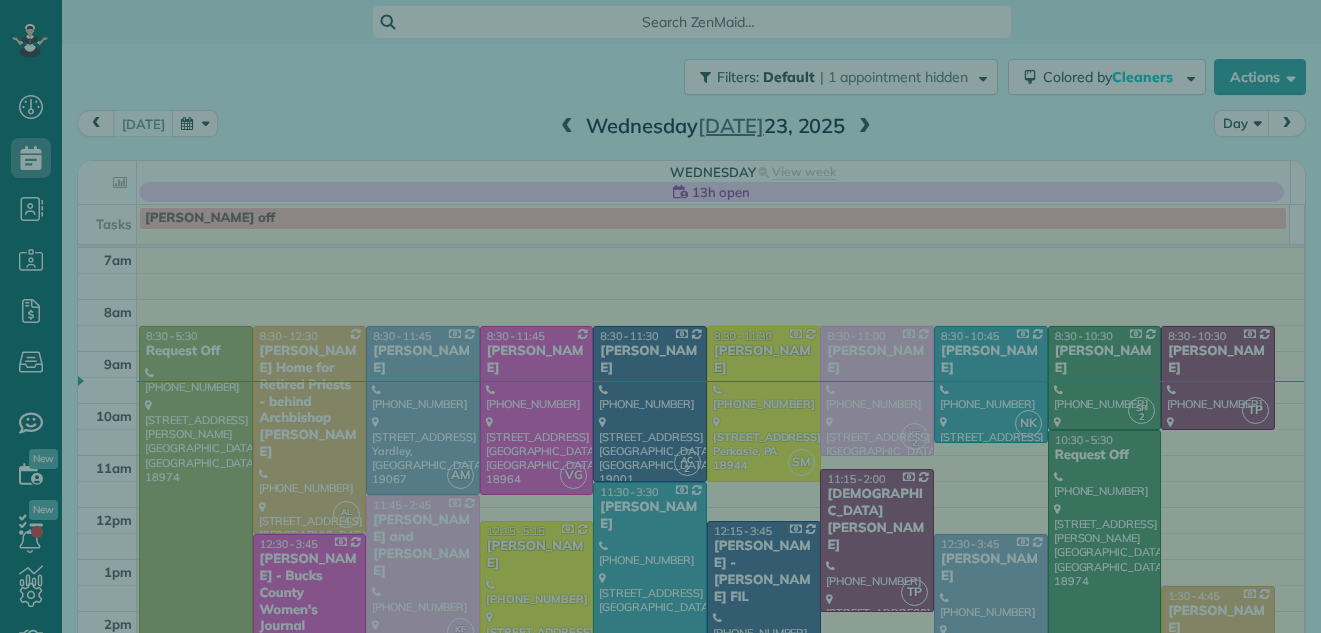 scroll, scrollTop: 0, scrollLeft: 0, axis: both 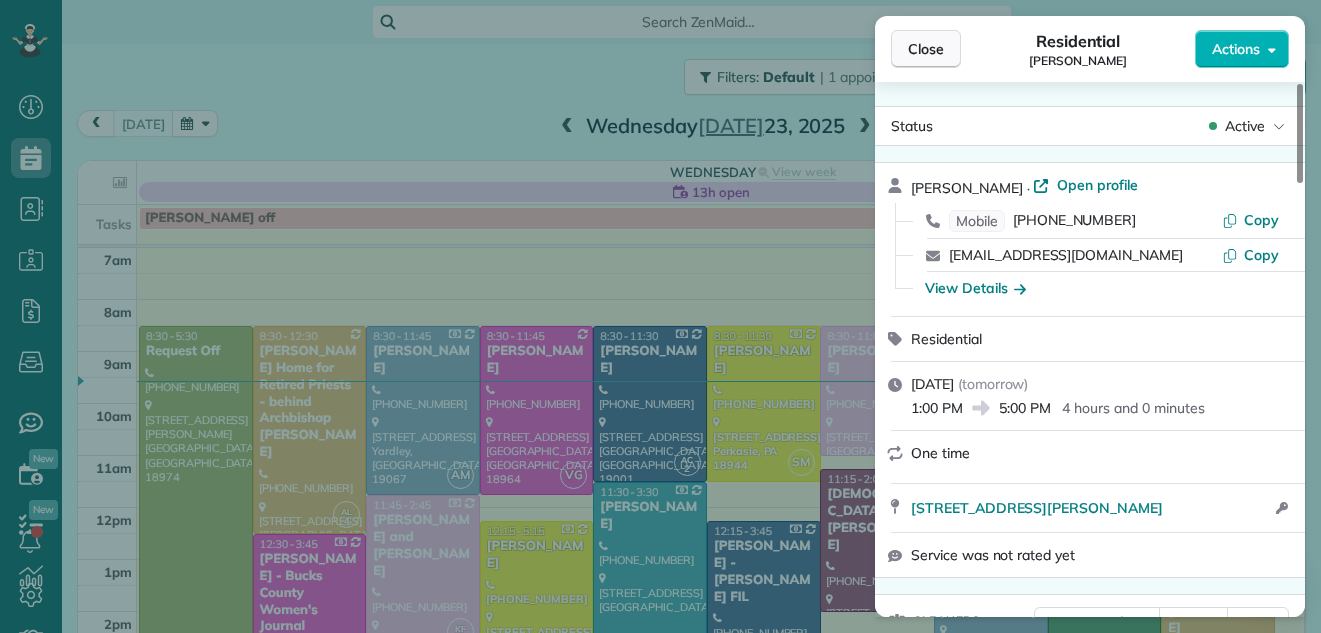 click on "Close" at bounding box center [926, 49] 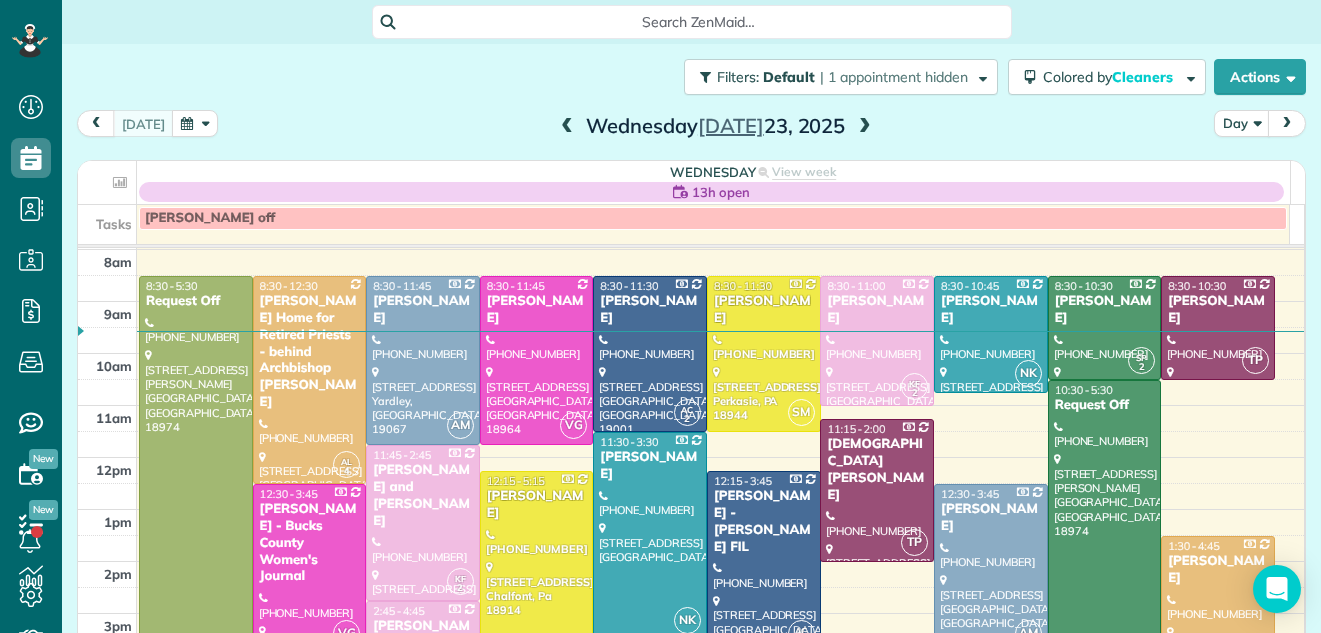 scroll, scrollTop: 52, scrollLeft: 0, axis: vertical 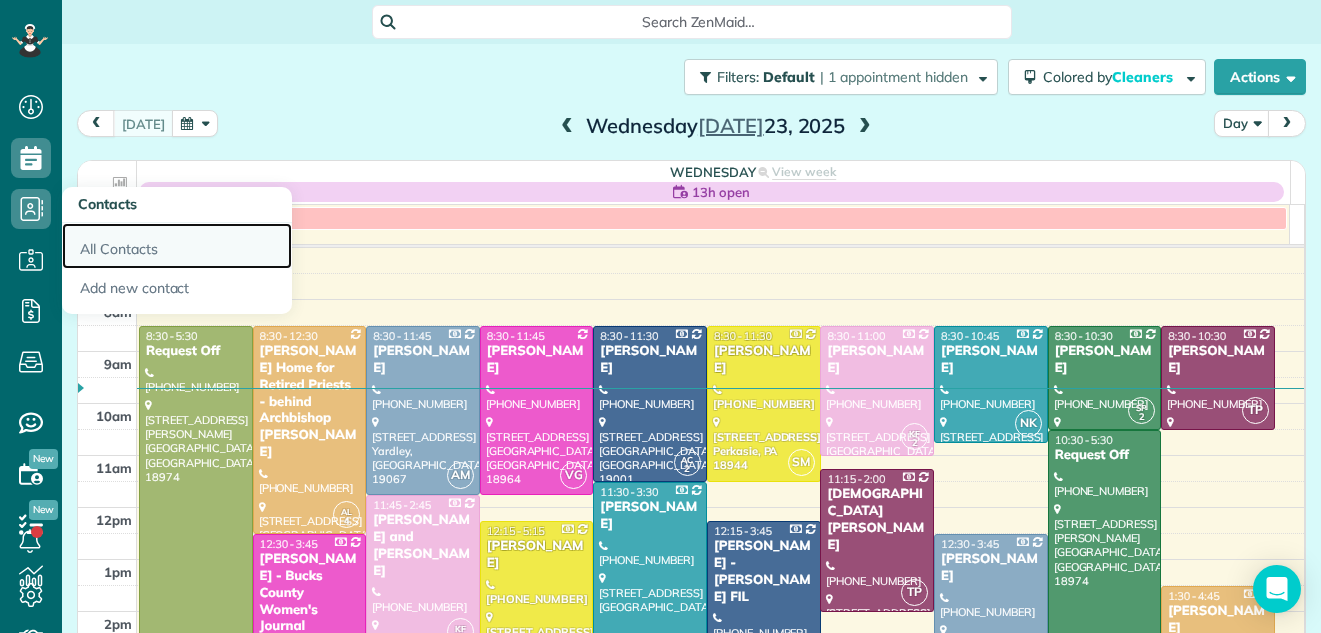 click on "All Contacts" at bounding box center (177, 246) 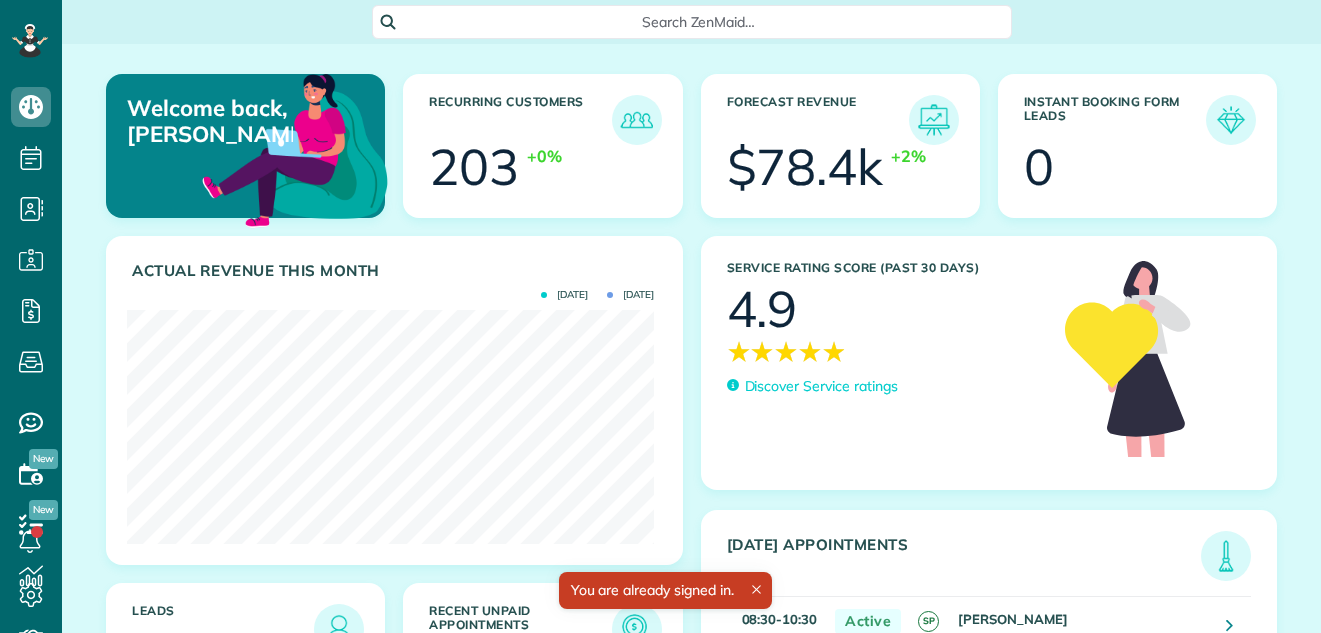 scroll, scrollTop: 0, scrollLeft: 0, axis: both 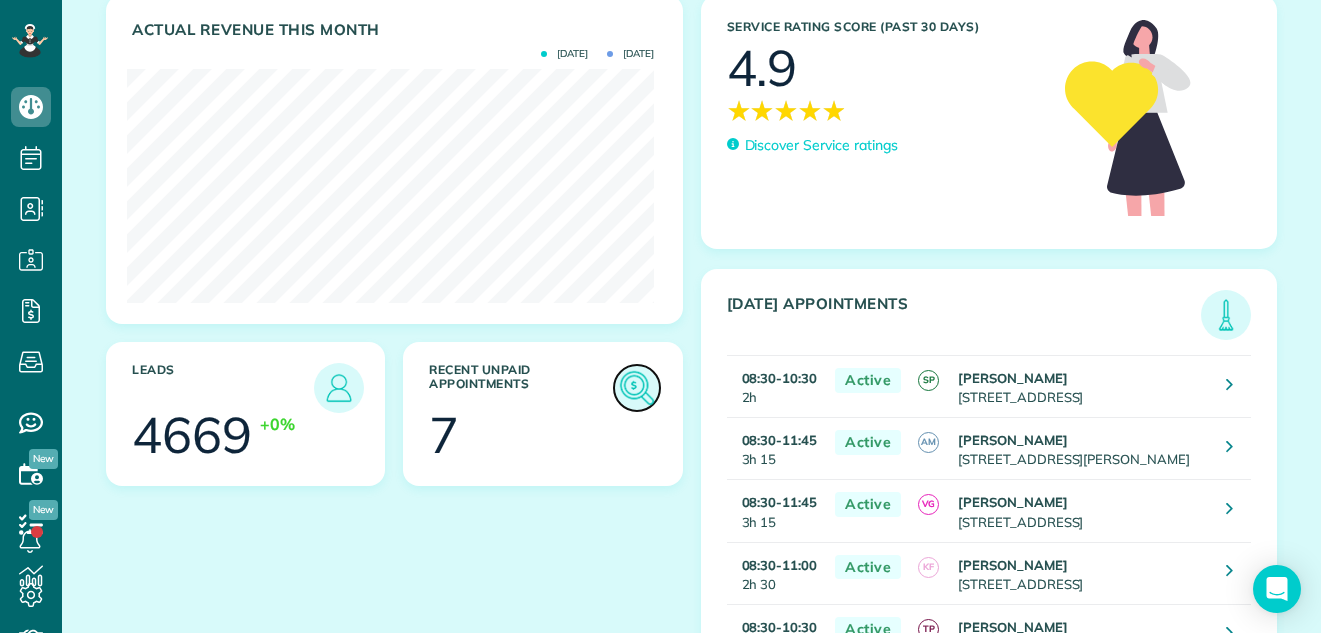 click at bounding box center [637, 388] 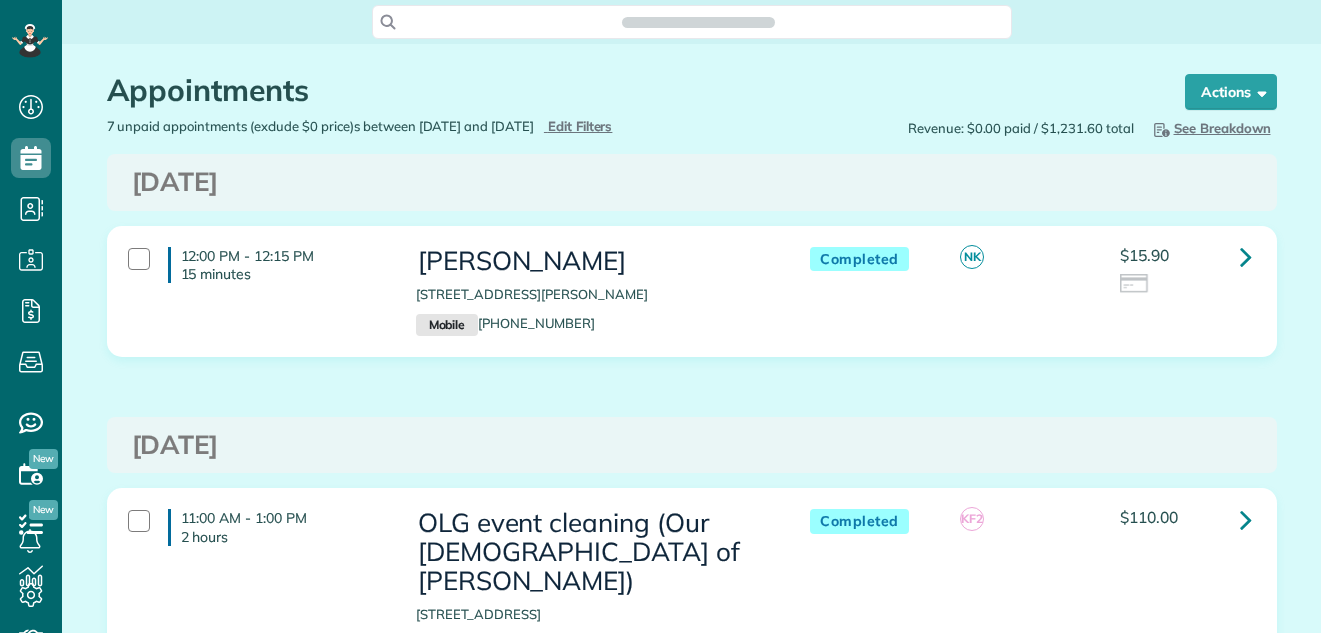 scroll, scrollTop: 0, scrollLeft: 0, axis: both 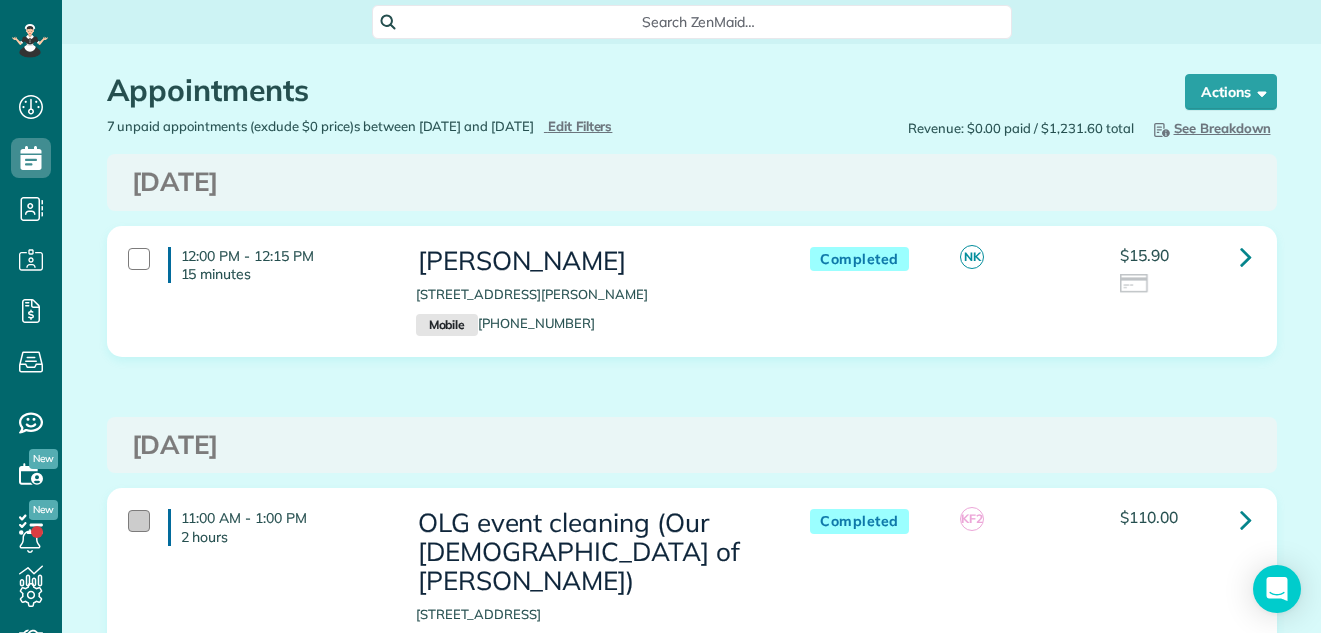 click at bounding box center [139, 521] 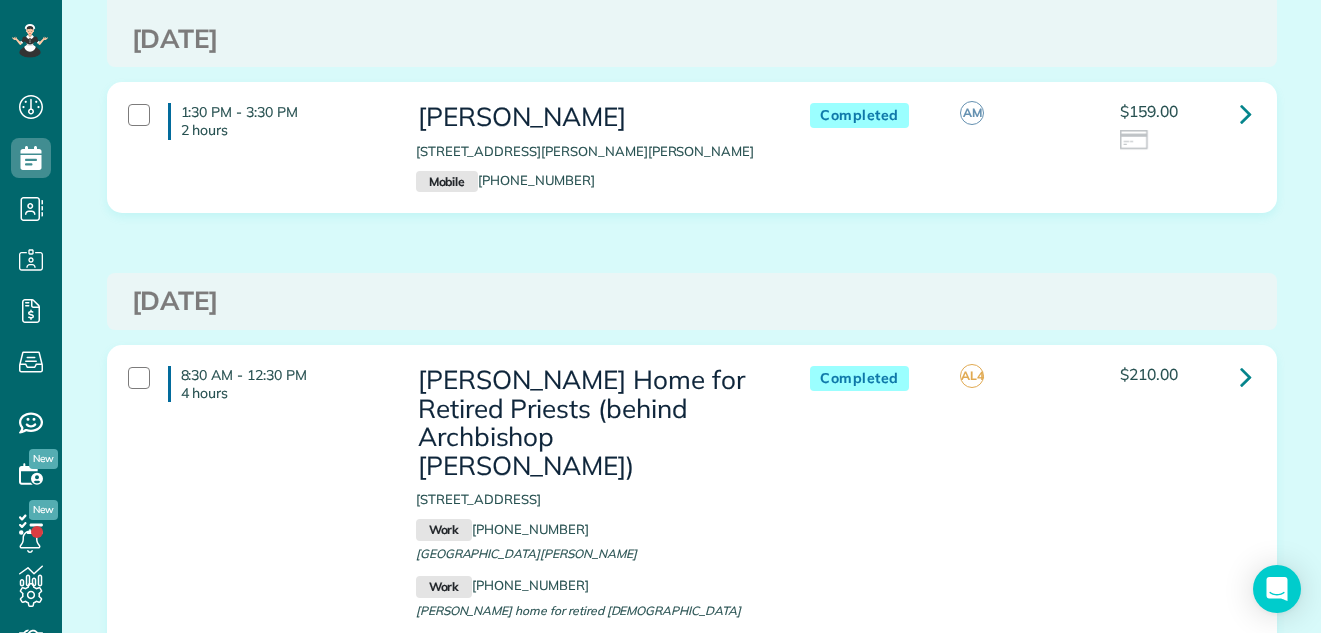 scroll, scrollTop: 1612, scrollLeft: 0, axis: vertical 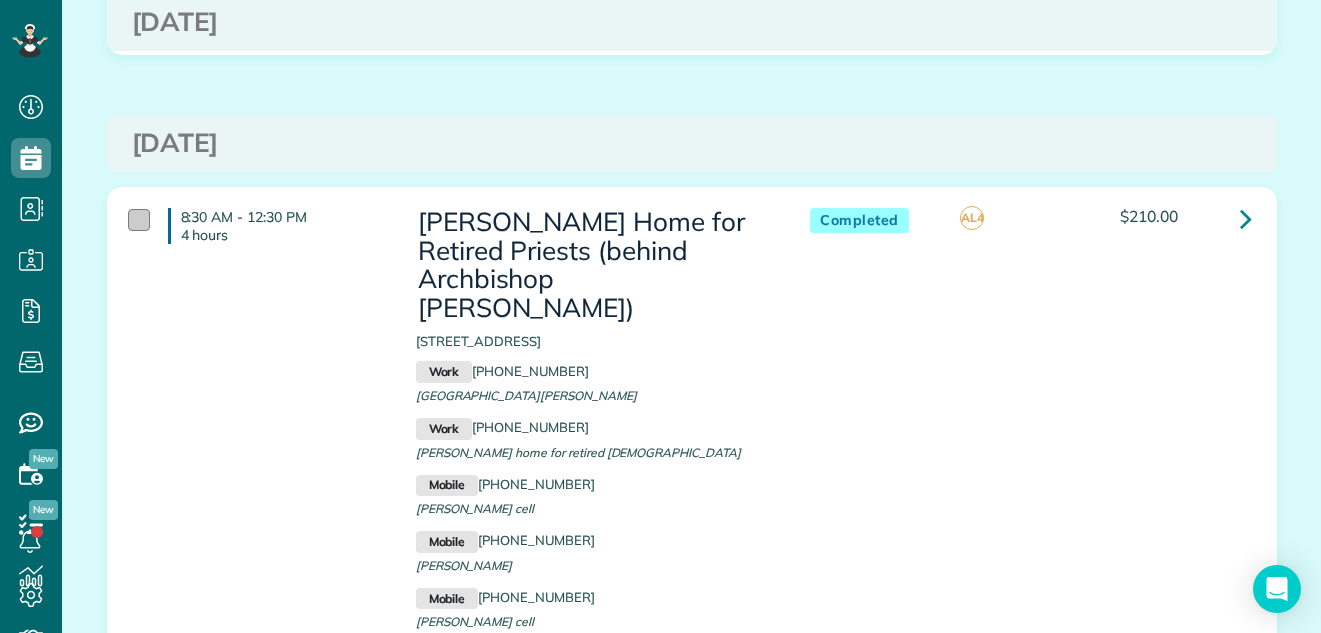 click at bounding box center [139, 220] 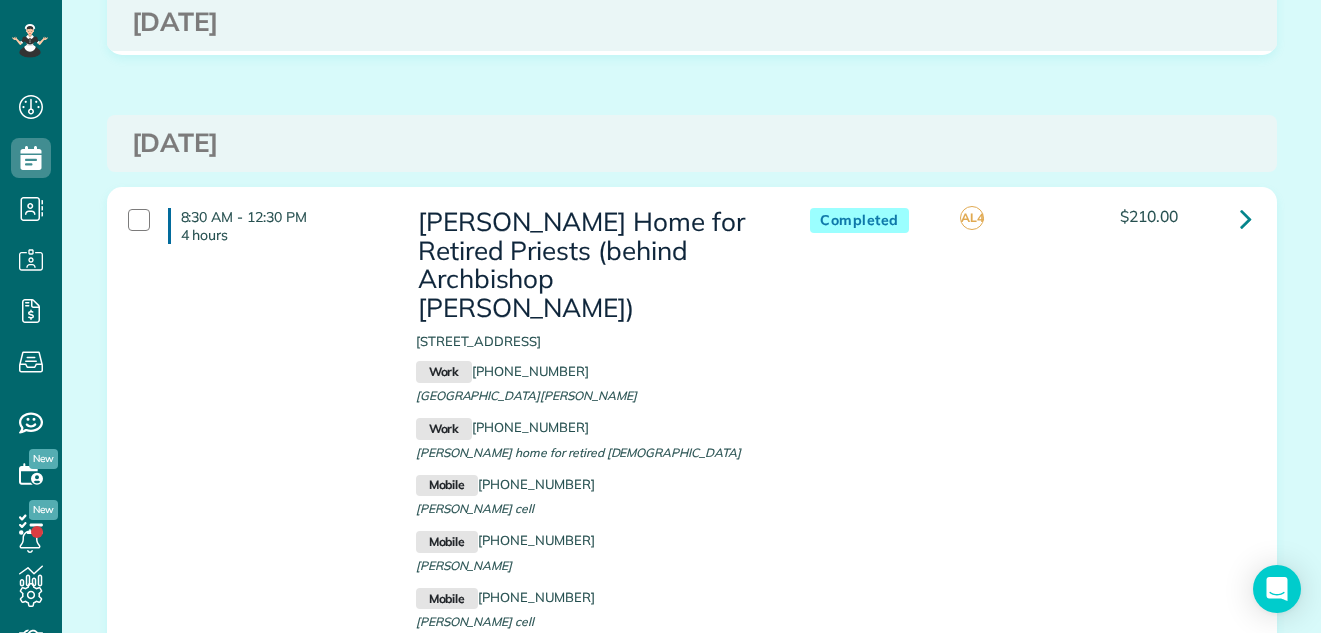 scroll, scrollTop: 1727, scrollLeft: 0, axis: vertical 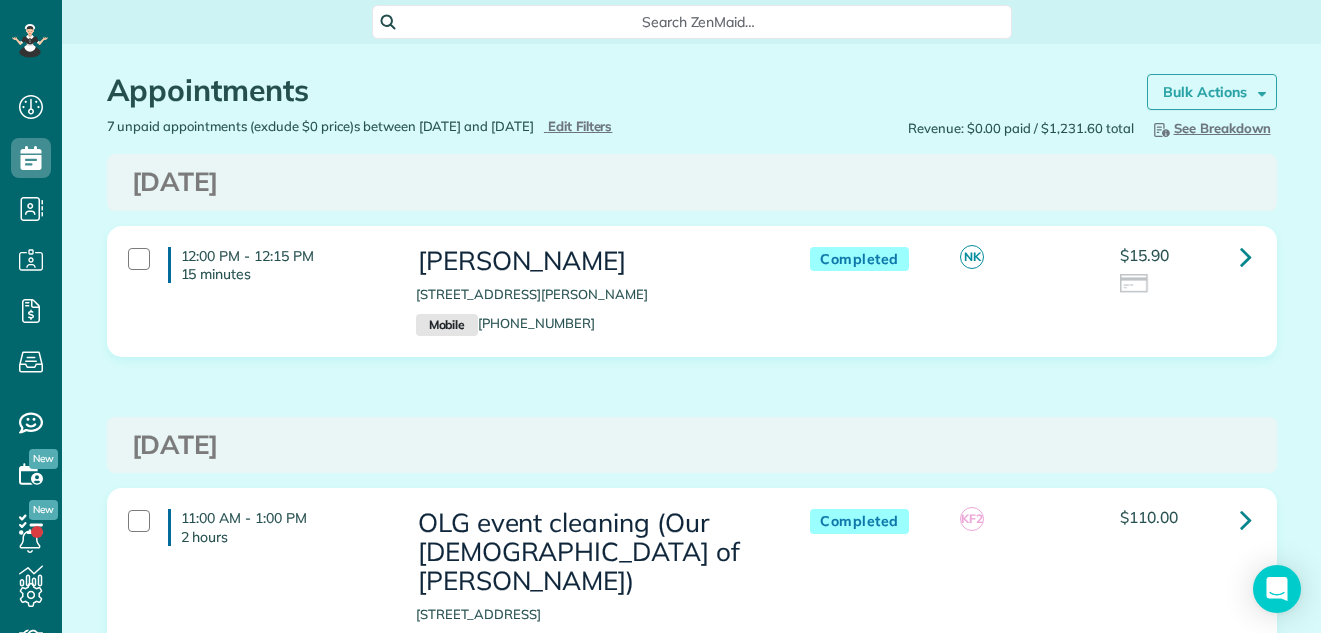 click on "Bulk Actions" at bounding box center [1205, 92] 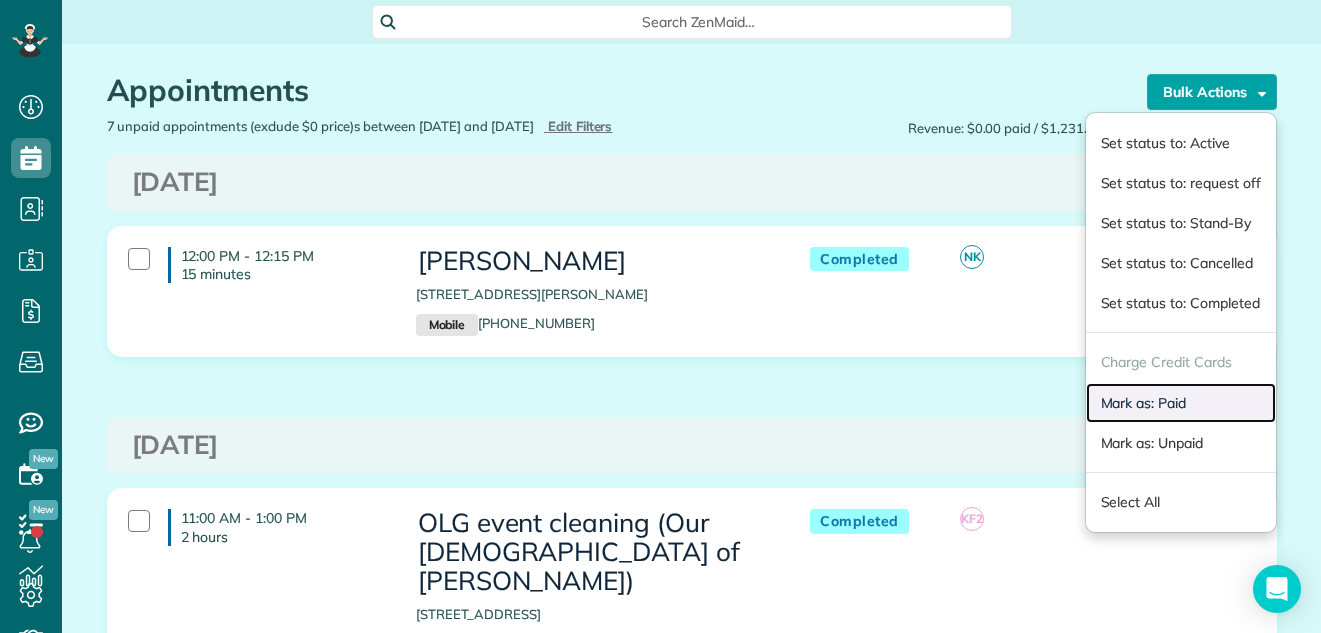 click on "Mark as: Paid" at bounding box center [1181, 403] 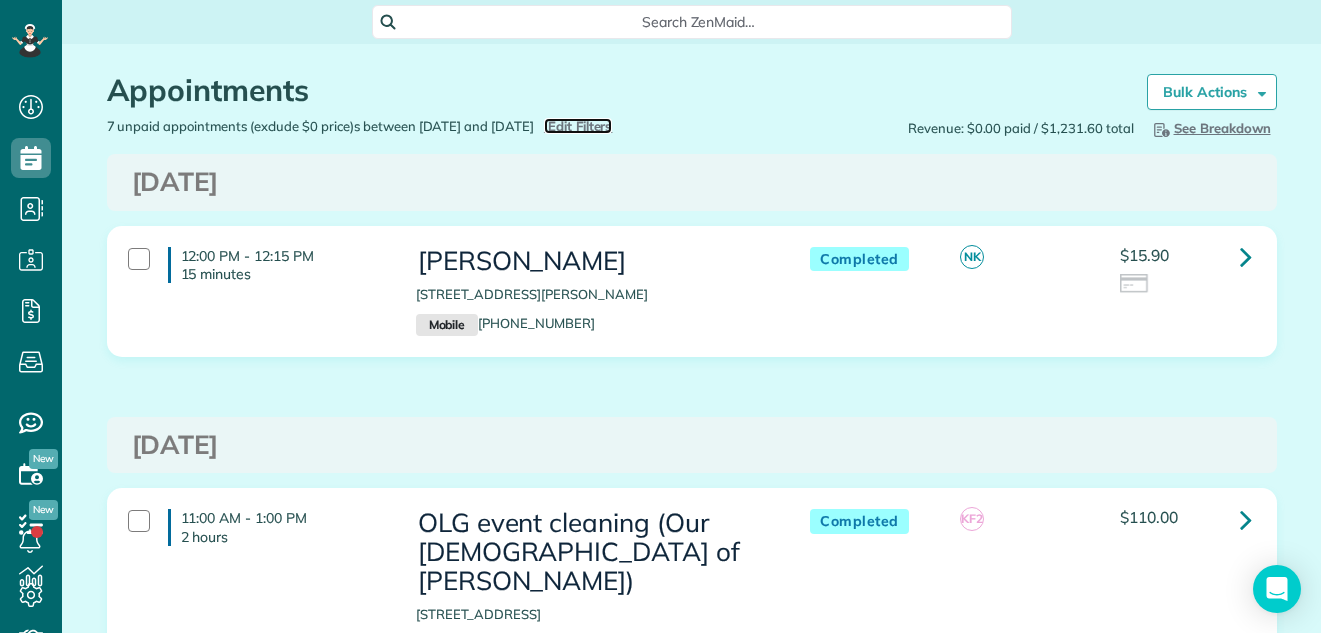 click on "Edit Filters" at bounding box center [580, 126] 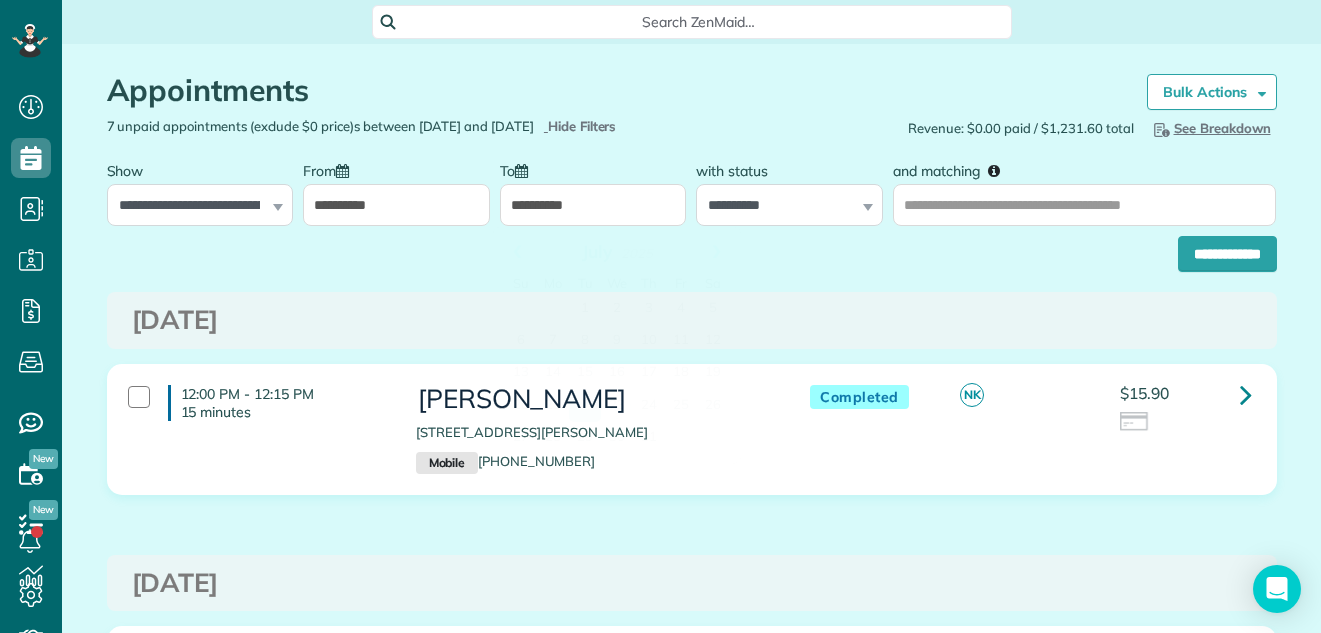 click on "**********" at bounding box center (593, 205) 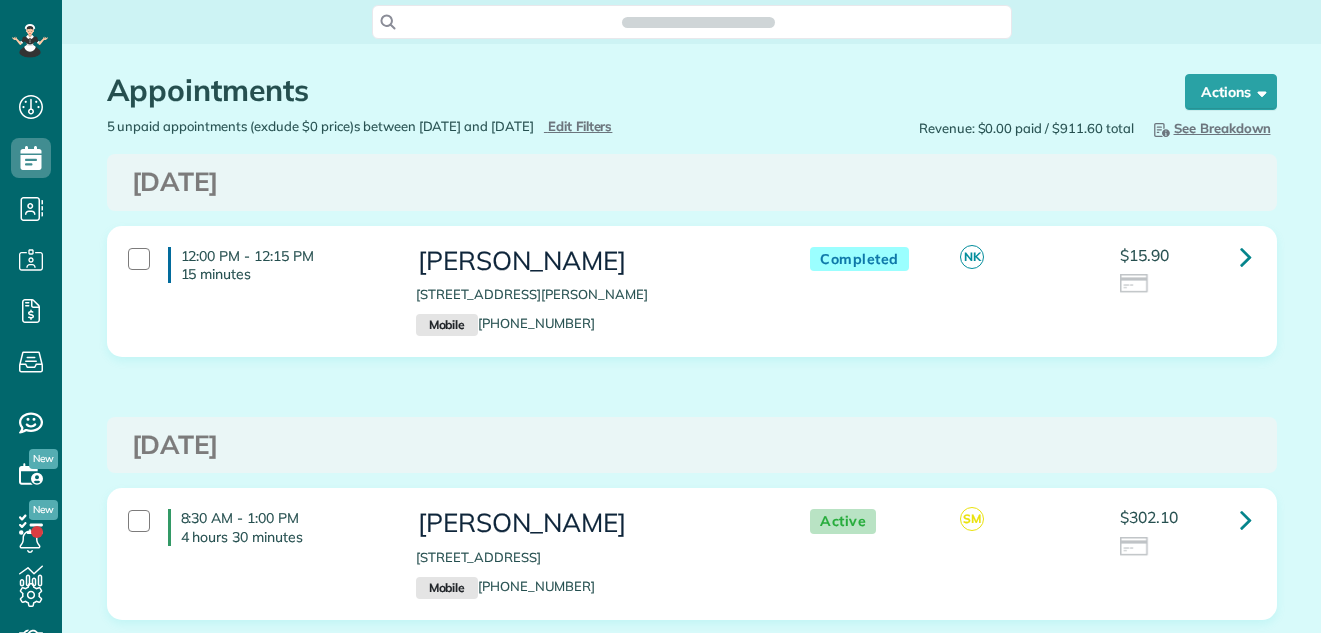 scroll, scrollTop: 0, scrollLeft: 0, axis: both 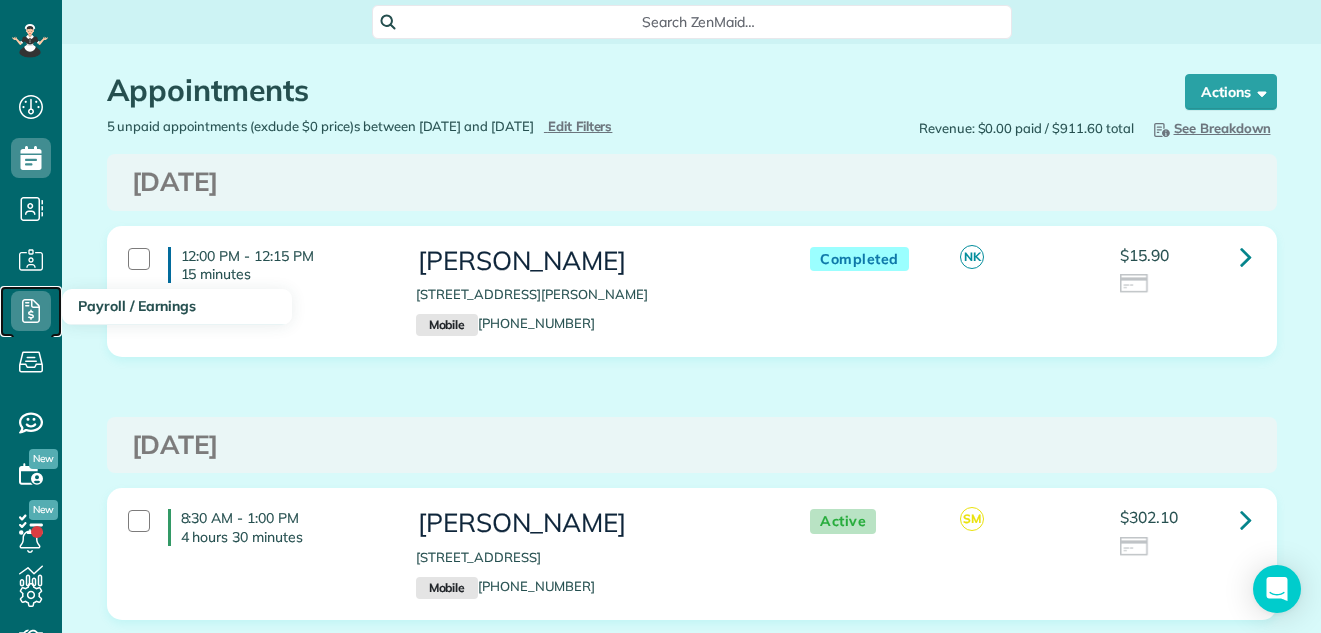 click 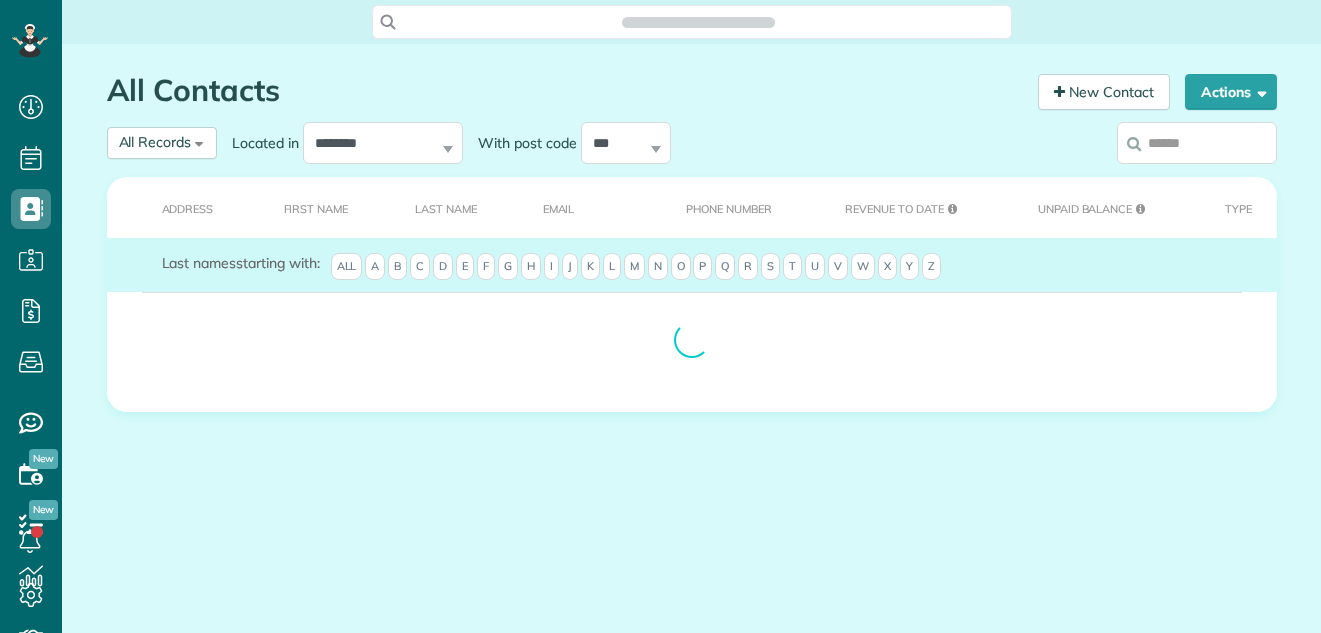 click at bounding box center (1197, 143) 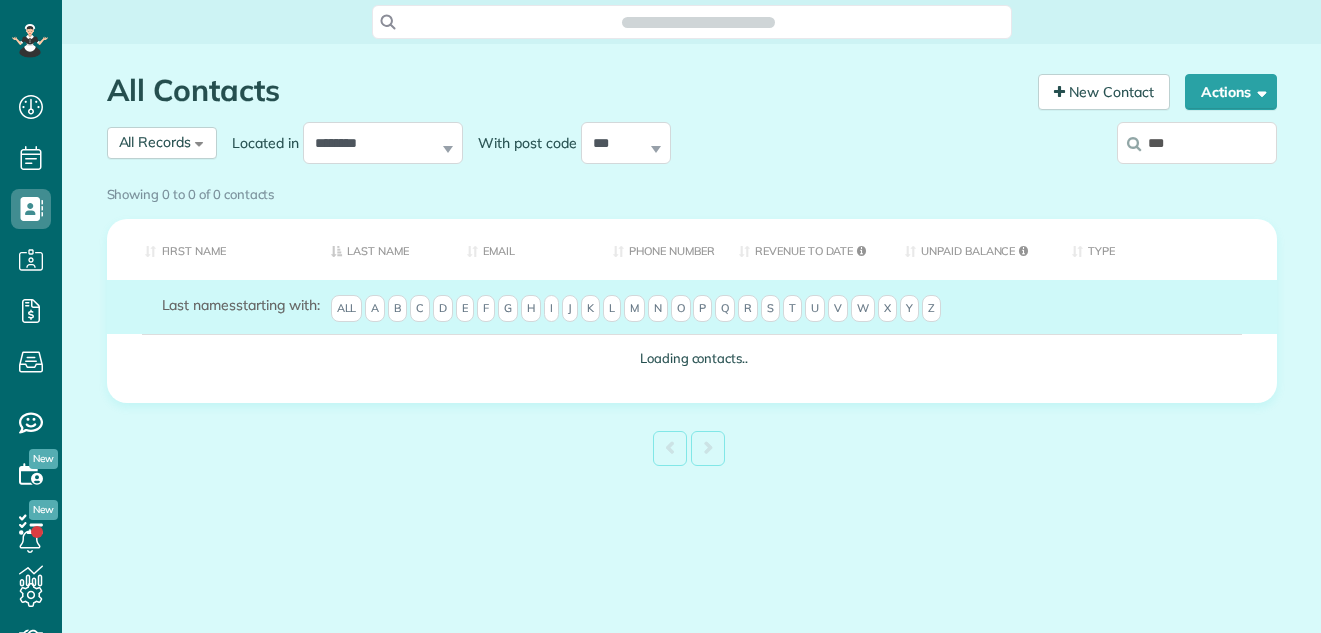 scroll, scrollTop: 633, scrollLeft: 62, axis: both 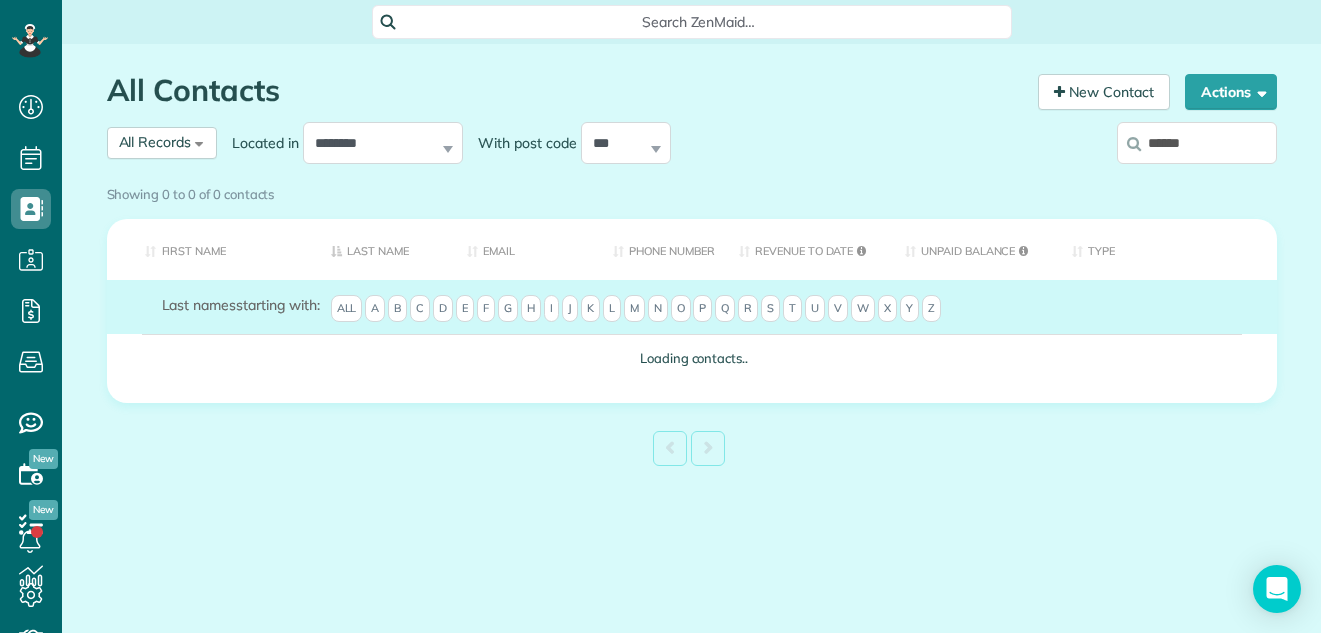 type on "******" 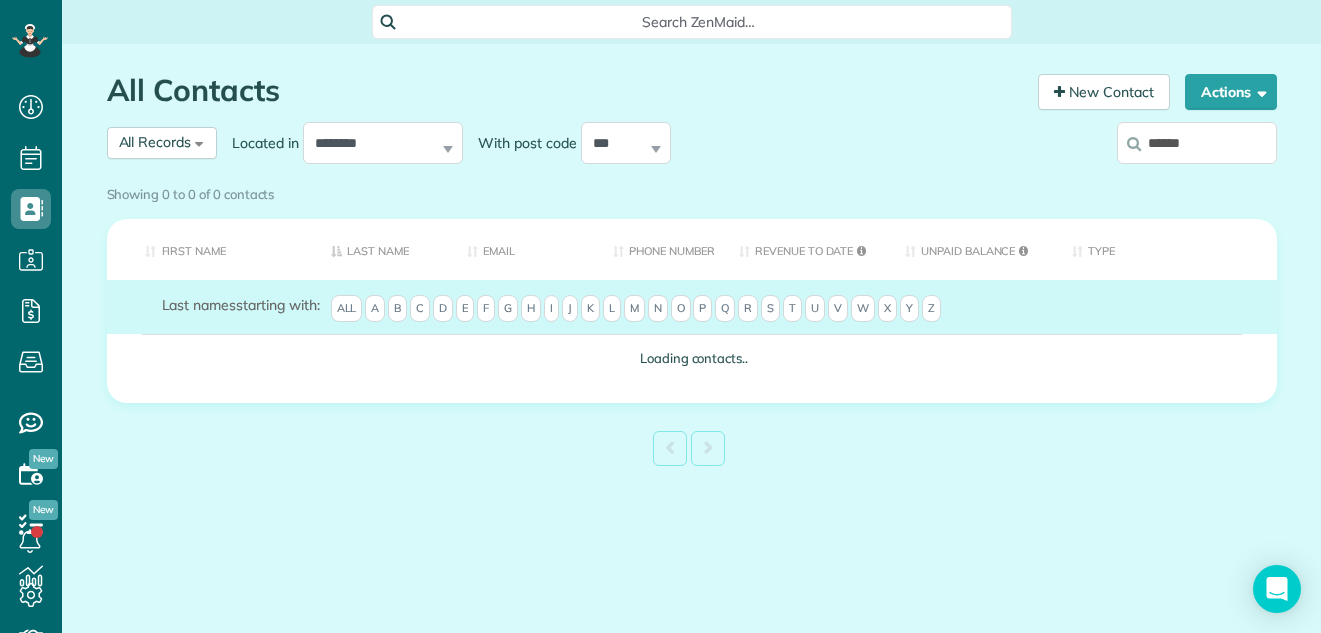 click on "Showing 0 to 0 of 0 contacts" at bounding box center (692, 190) 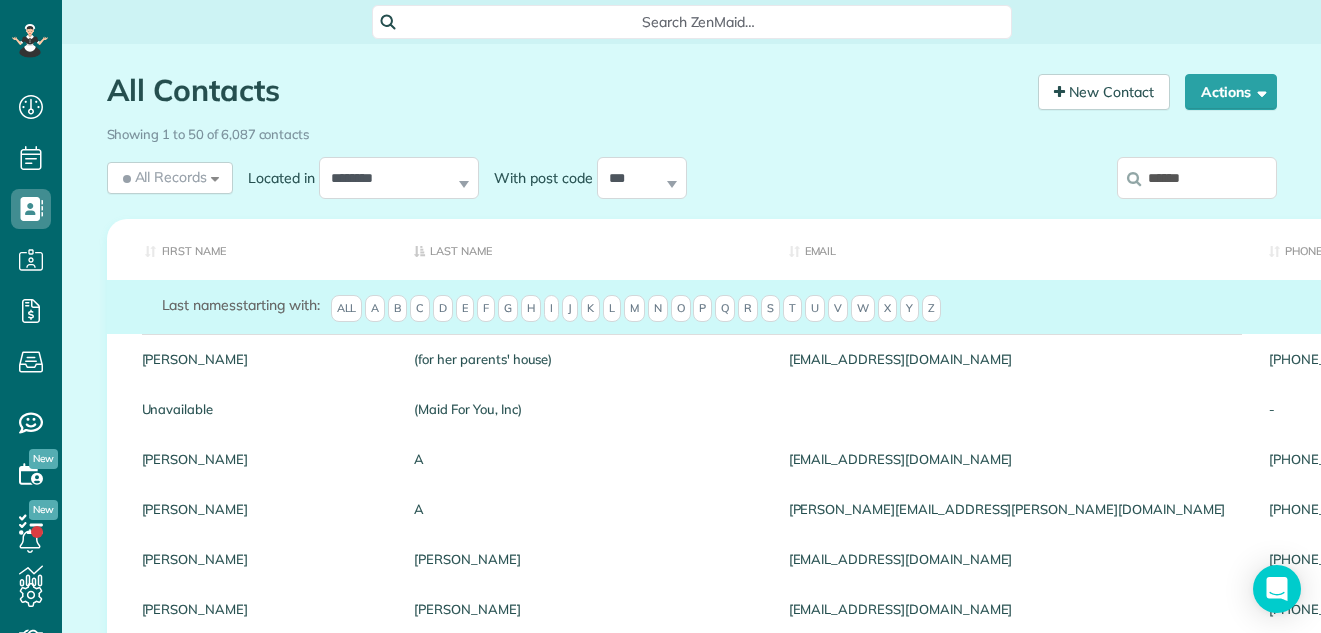 click on "******" at bounding box center (1197, 178) 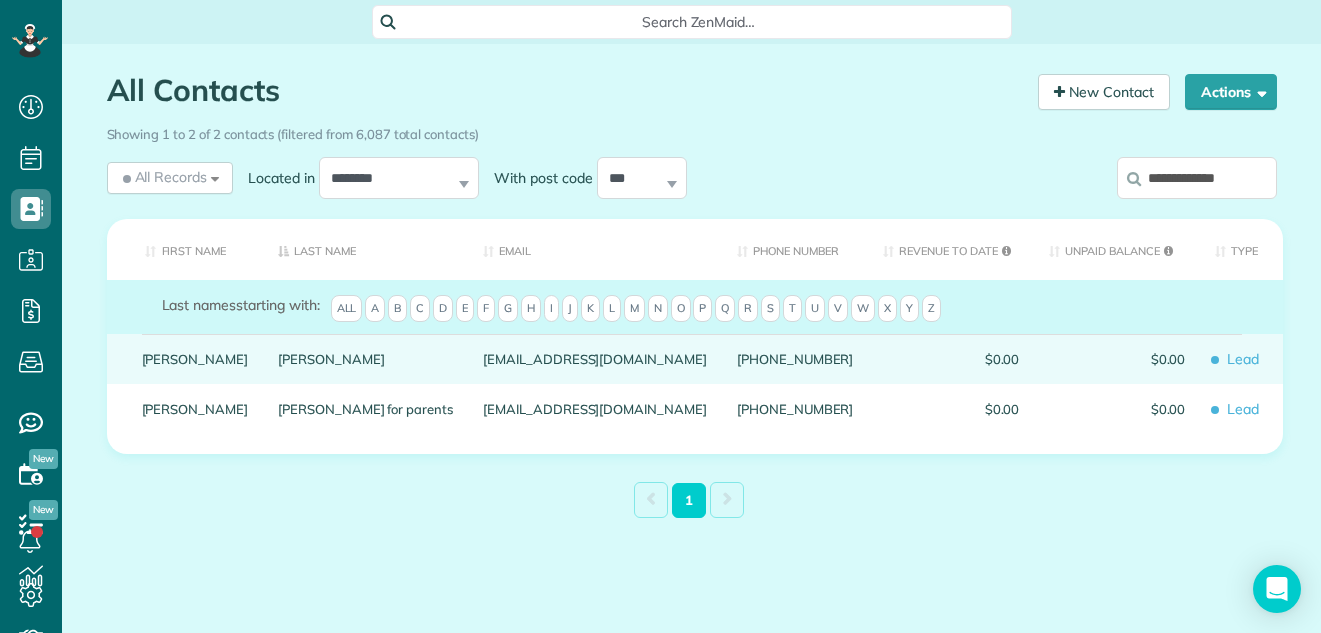 type on "**********" 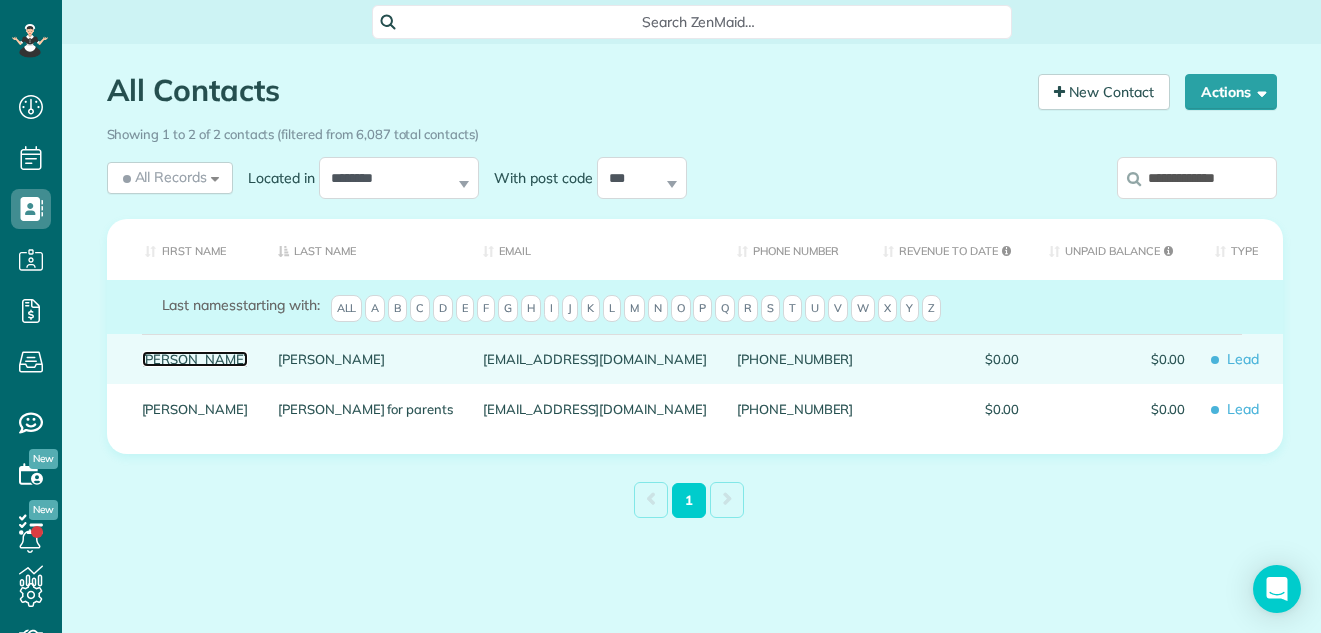 click on "Stacey" at bounding box center [195, 359] 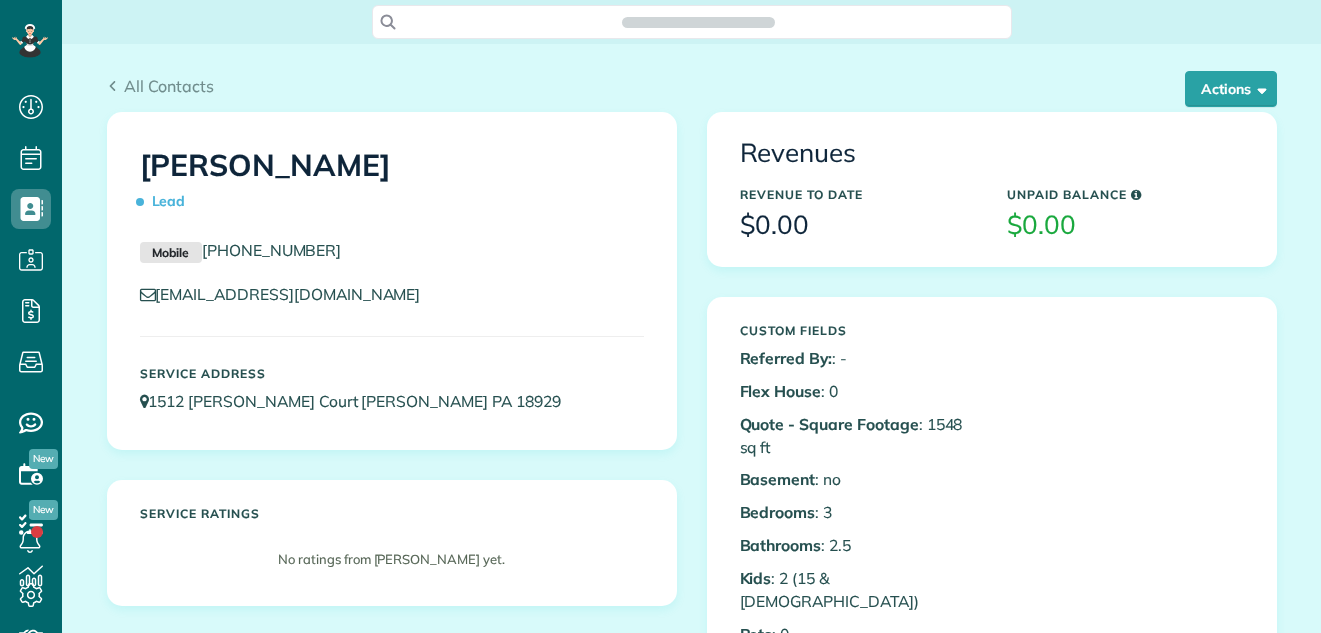 scroll, scrollTop: 0, scrollLeft: 0, axis: both 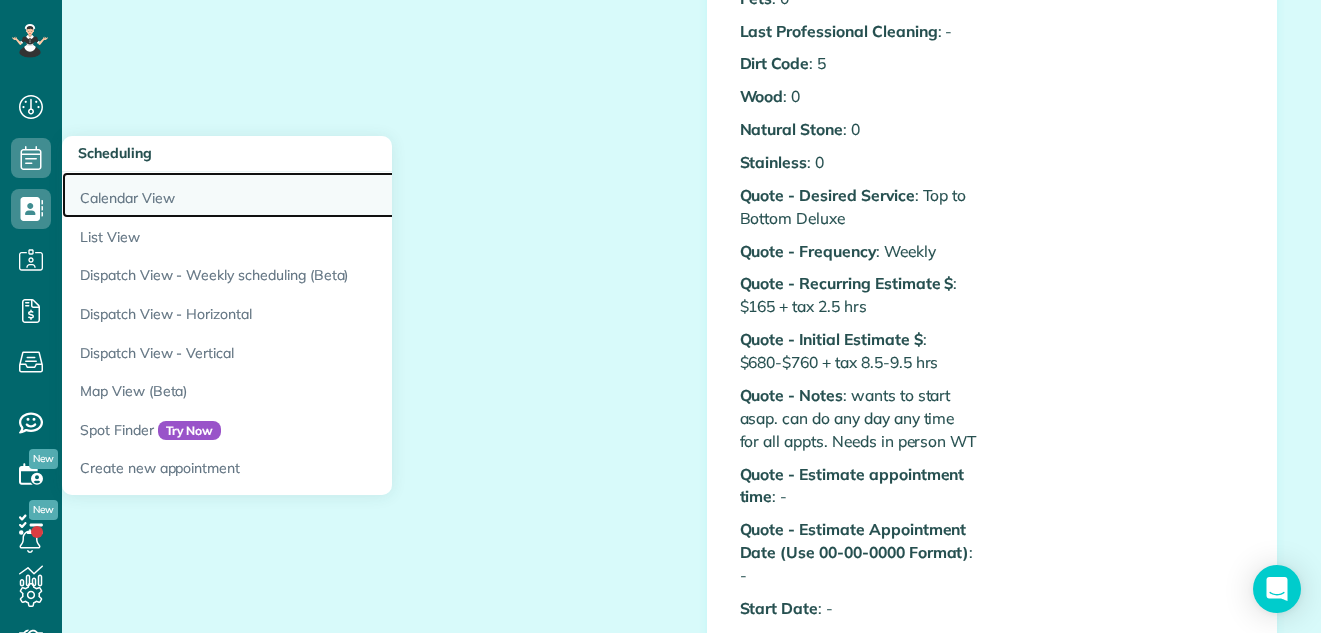 click on "Calendar View" at bounding box center (312, 195) 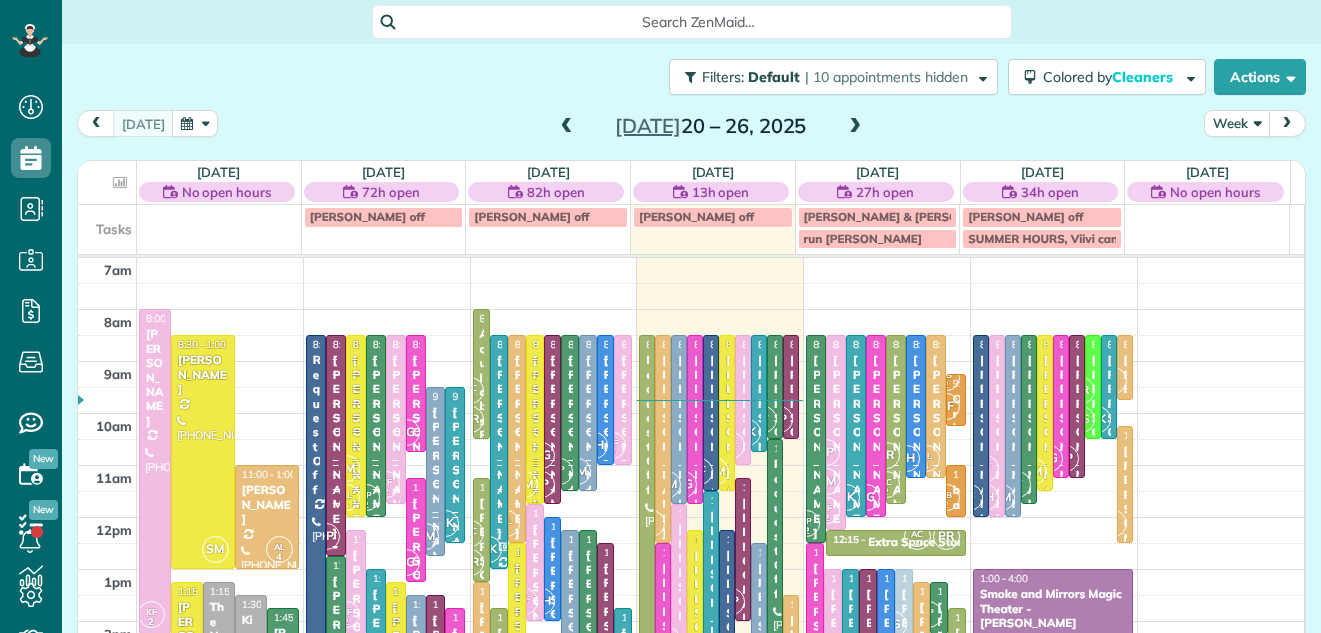 click on "Week" at bounding box center [1237, 123] 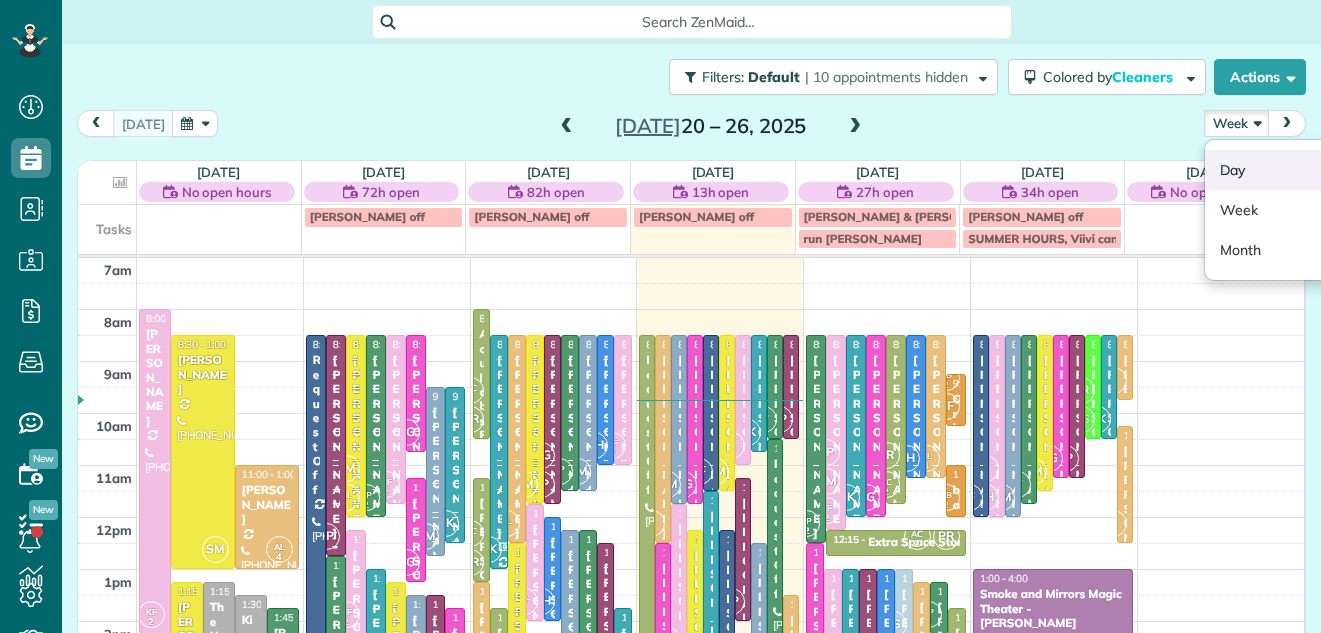 scroll, scrollTop: 633, scrollLeft: 62, axis: both 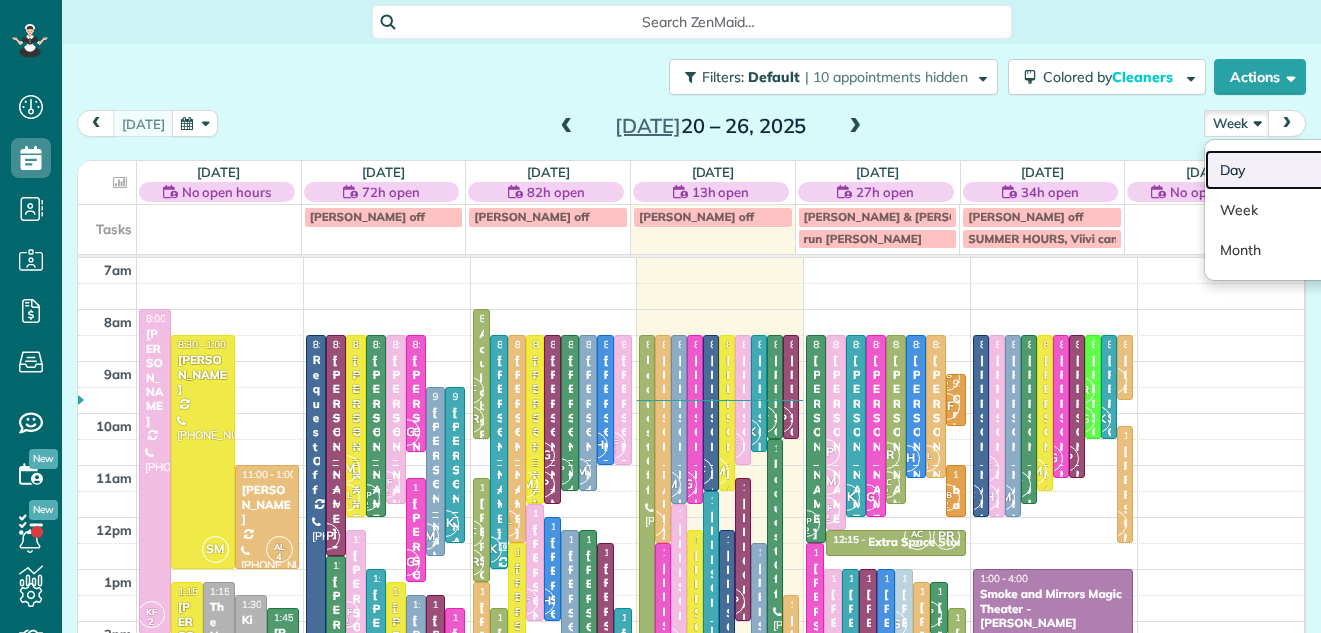 click on "Day" at bounding box center [1284, 170] 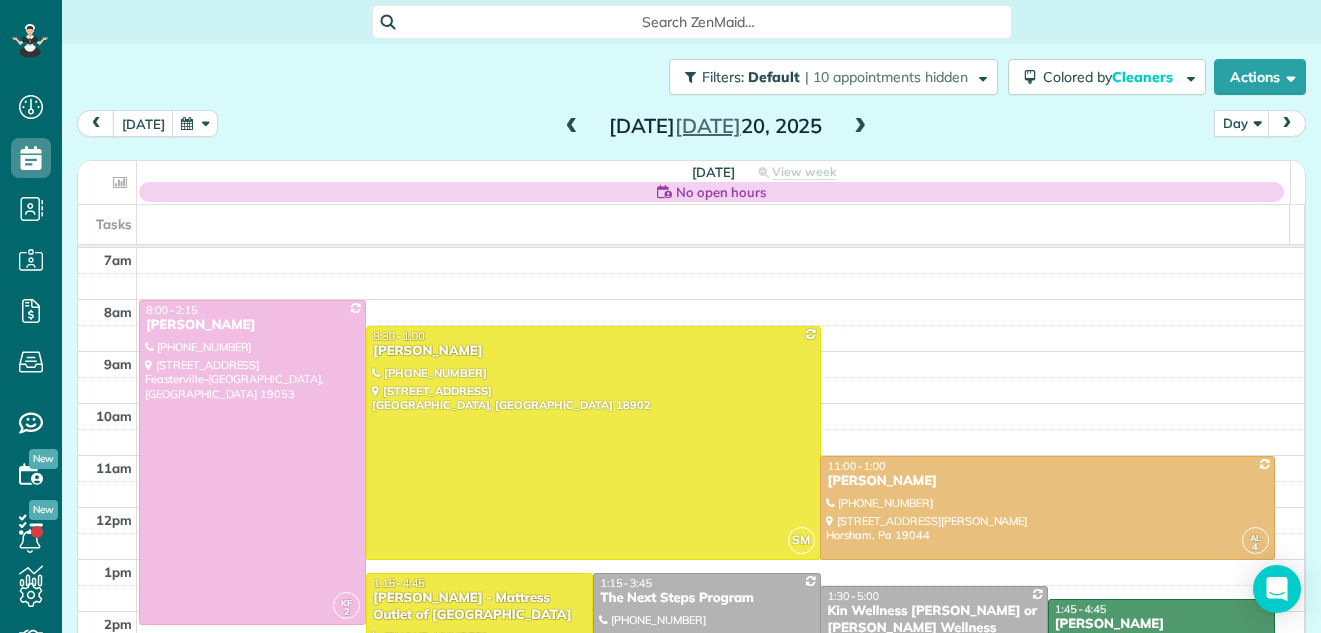 click at bounding box center (860, 127) 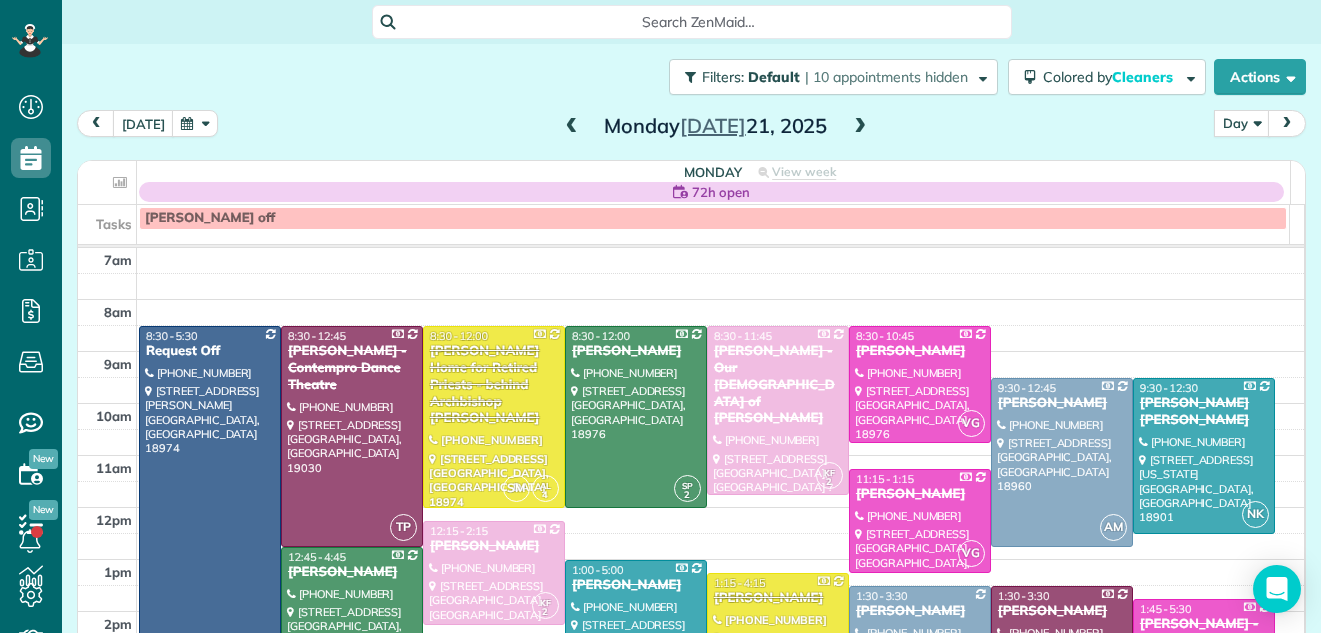 click at bounding box center (860, 127) 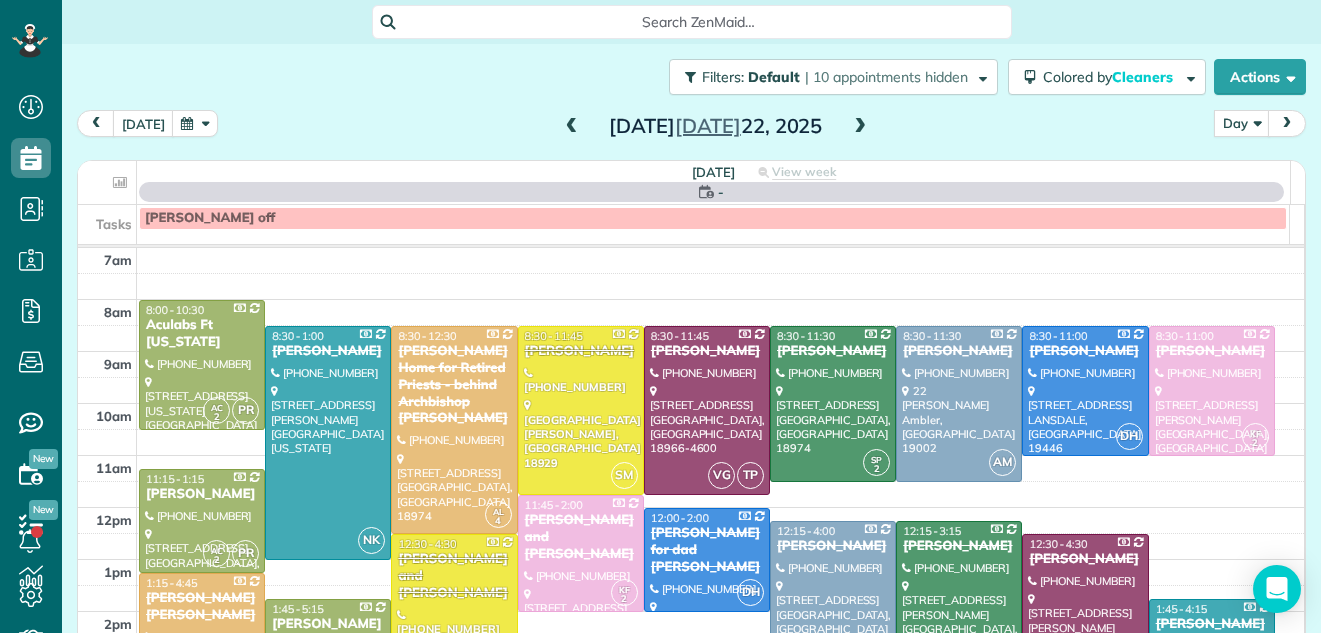 click at bounding box center [860, 127] 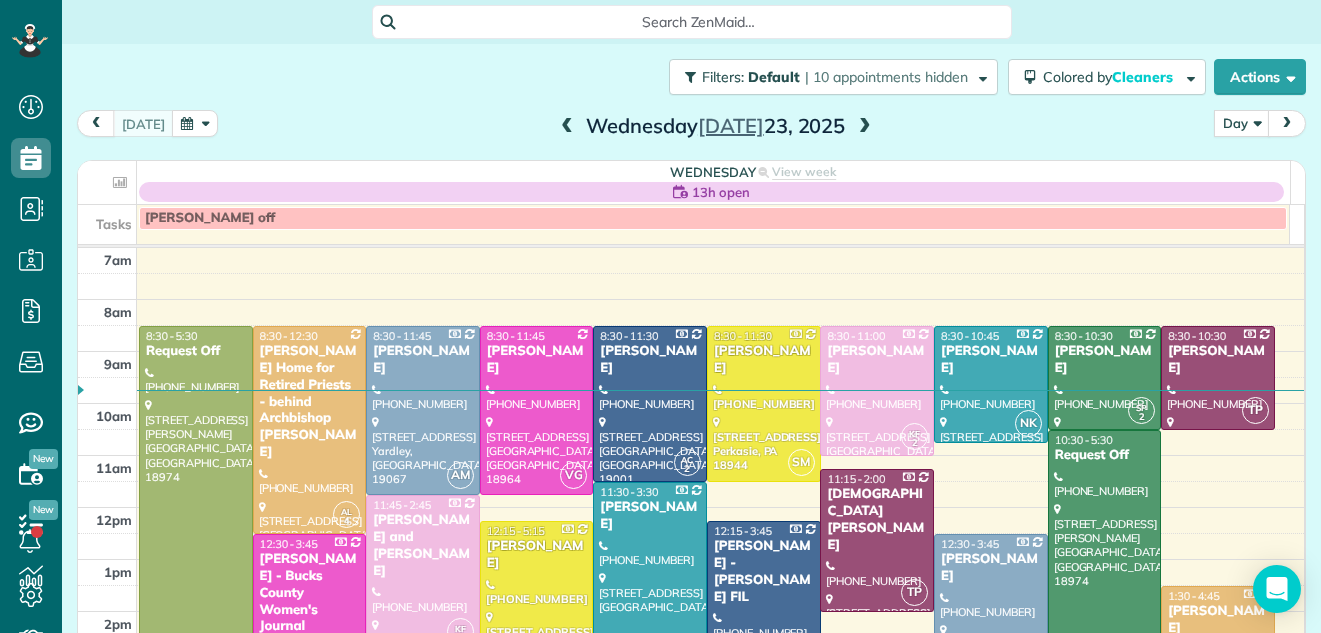 click at bounding box center (865, 127) 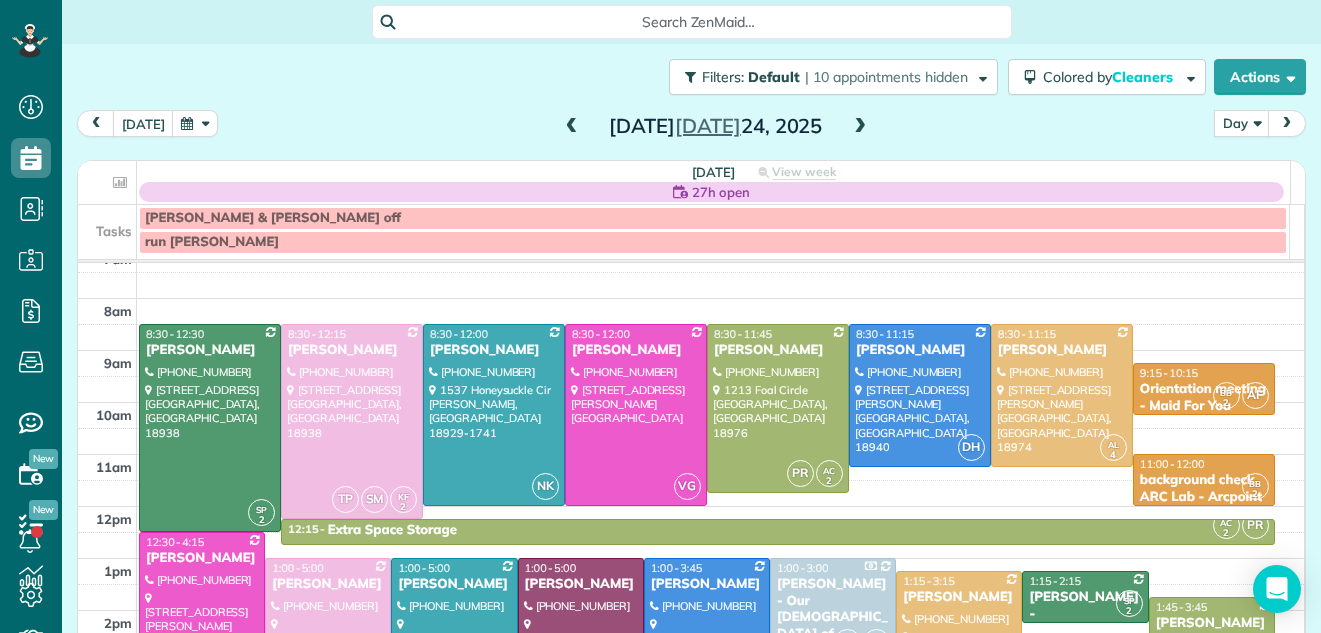 scroll, scrollTop: 0, scrollLeft: 0, axis: both 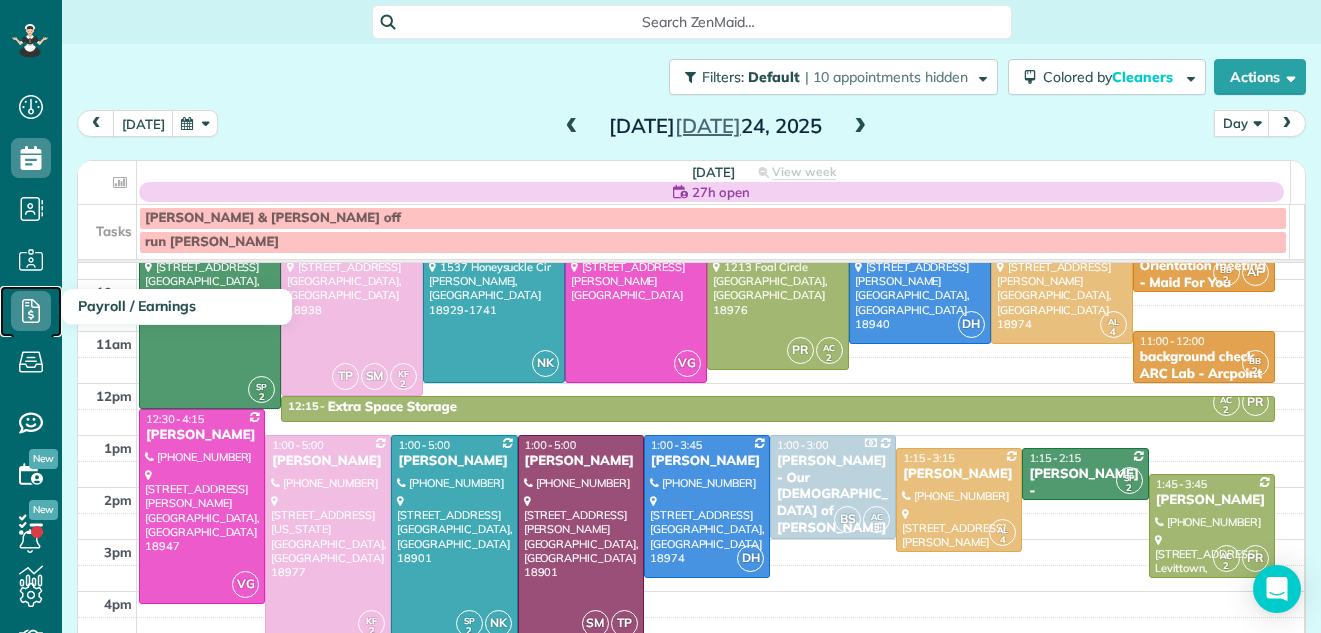 click 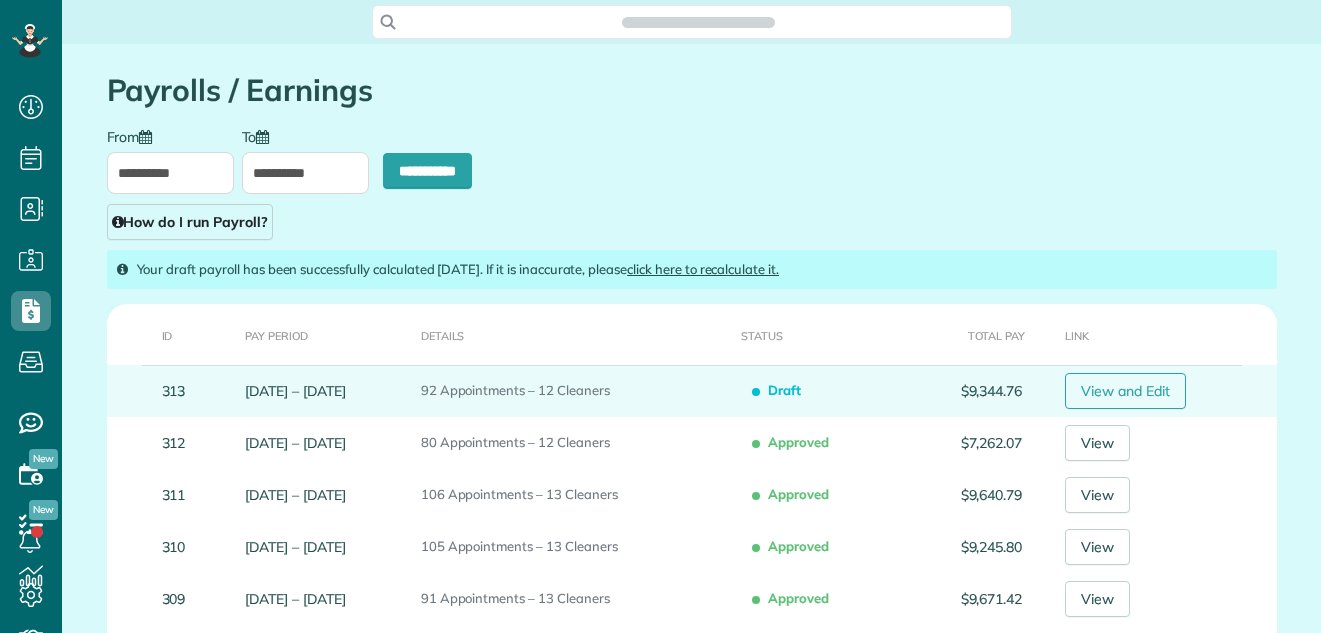 scroll, scrollTop: 0, scrollLeft: 0, axis: both 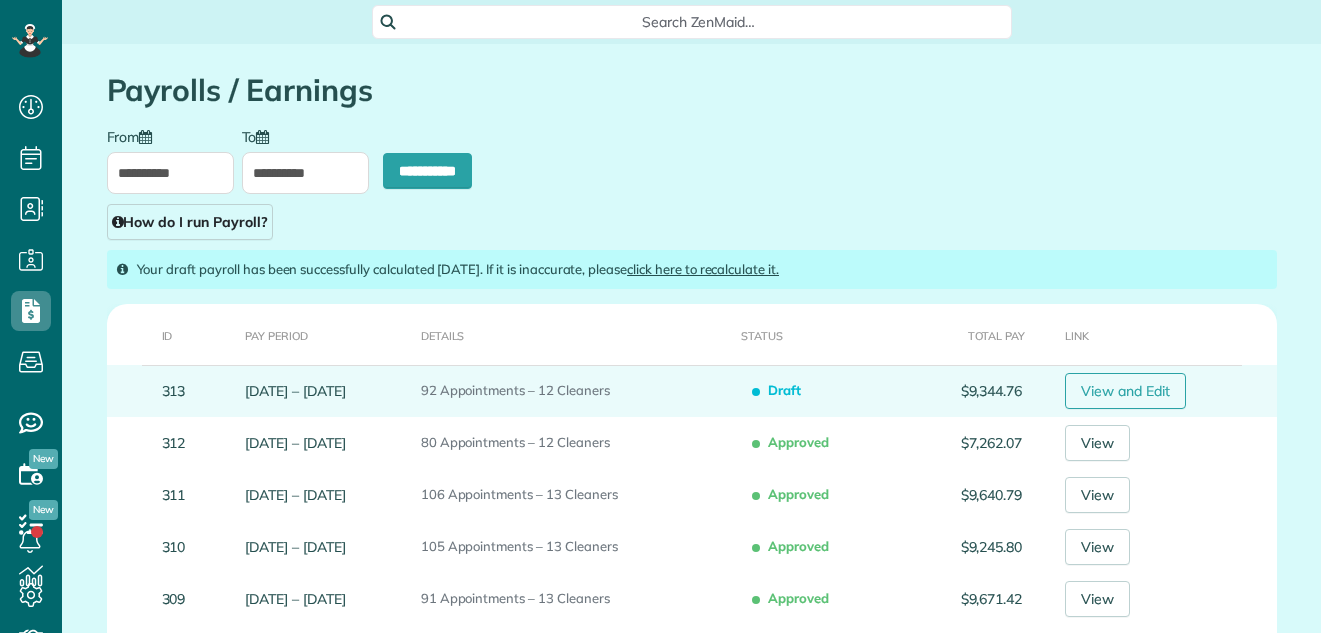 click on "View and Edit" at bounding box center (1125, 391) 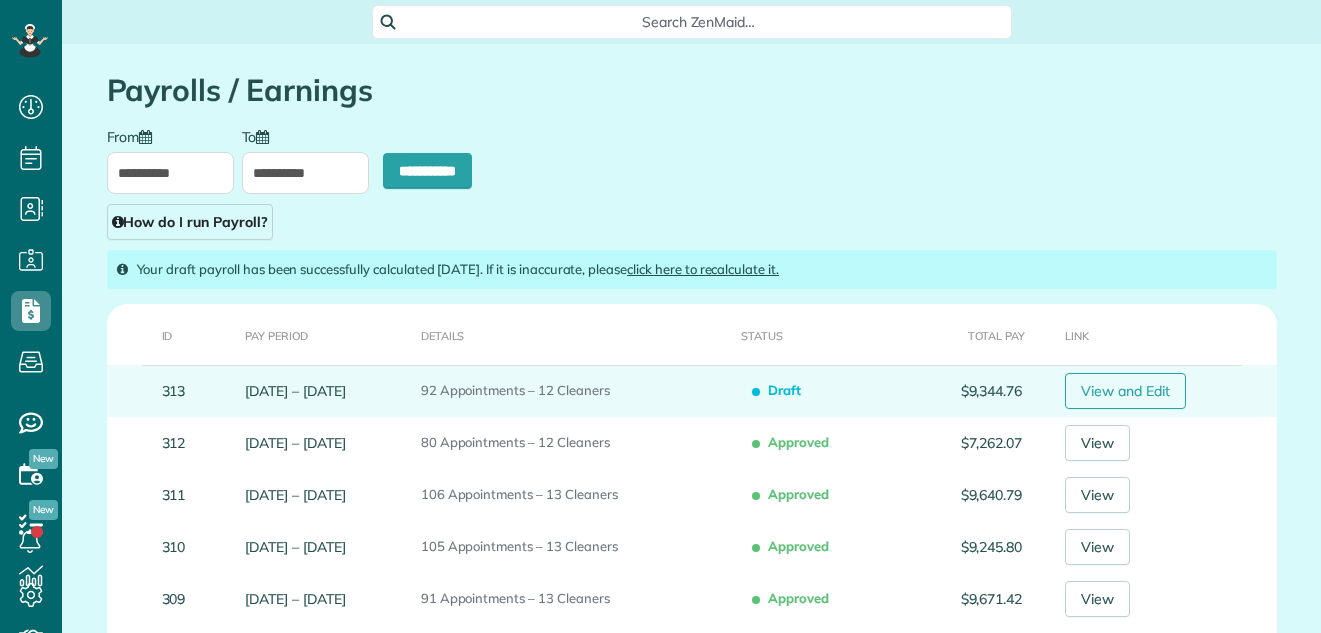 scroll, scrollTop: 633, scrollLeft: 62, axis: both 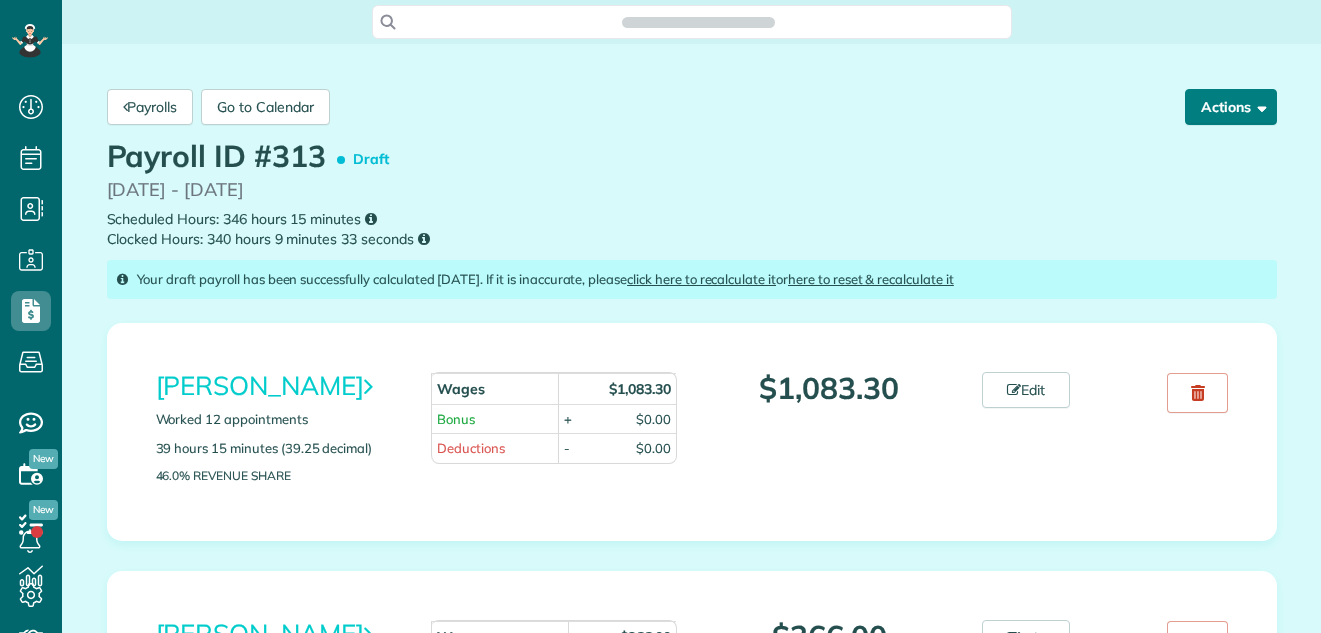 click on "Actions" at bounding box center (1231, 107) 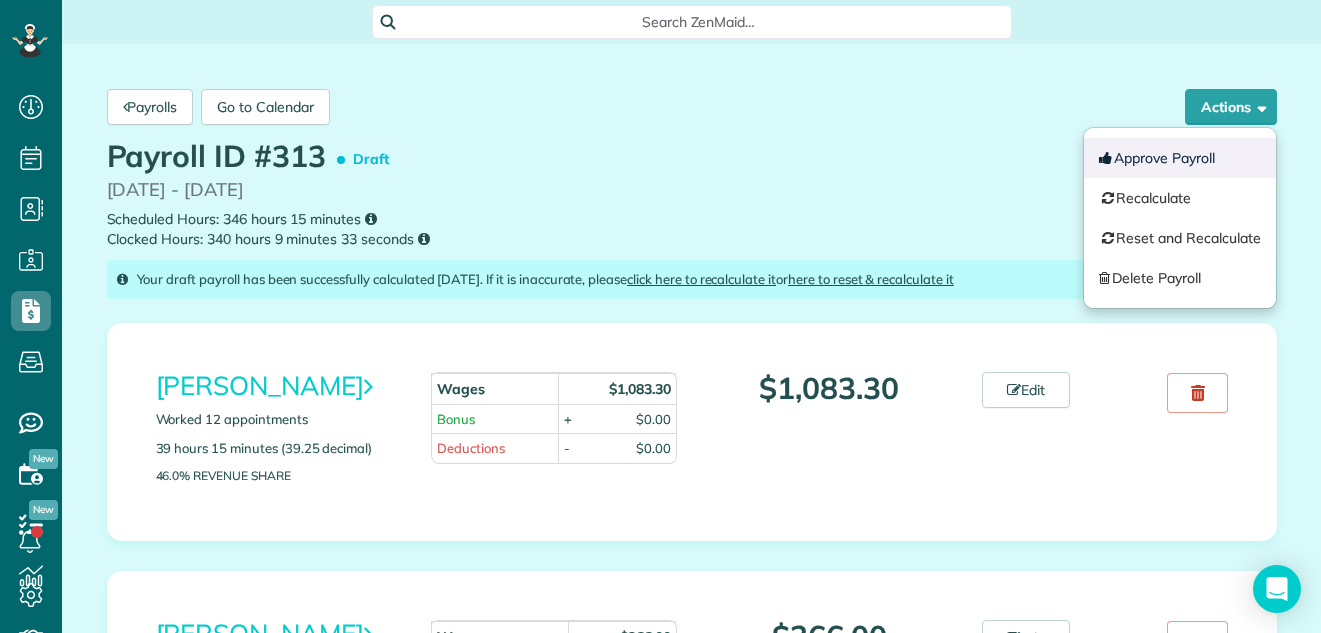 click on "Approve Payroll" at bounding box center [1180, 158] 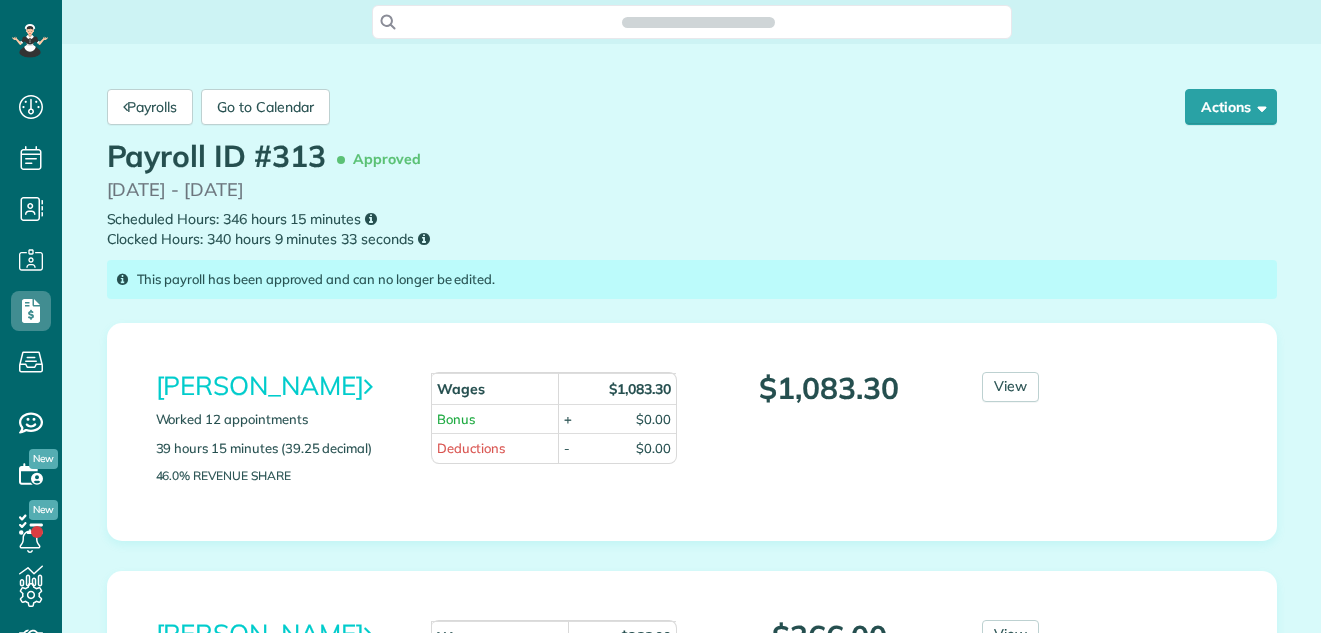 scroll, scrollTop: 0, scrollLeft: 0, axis: both 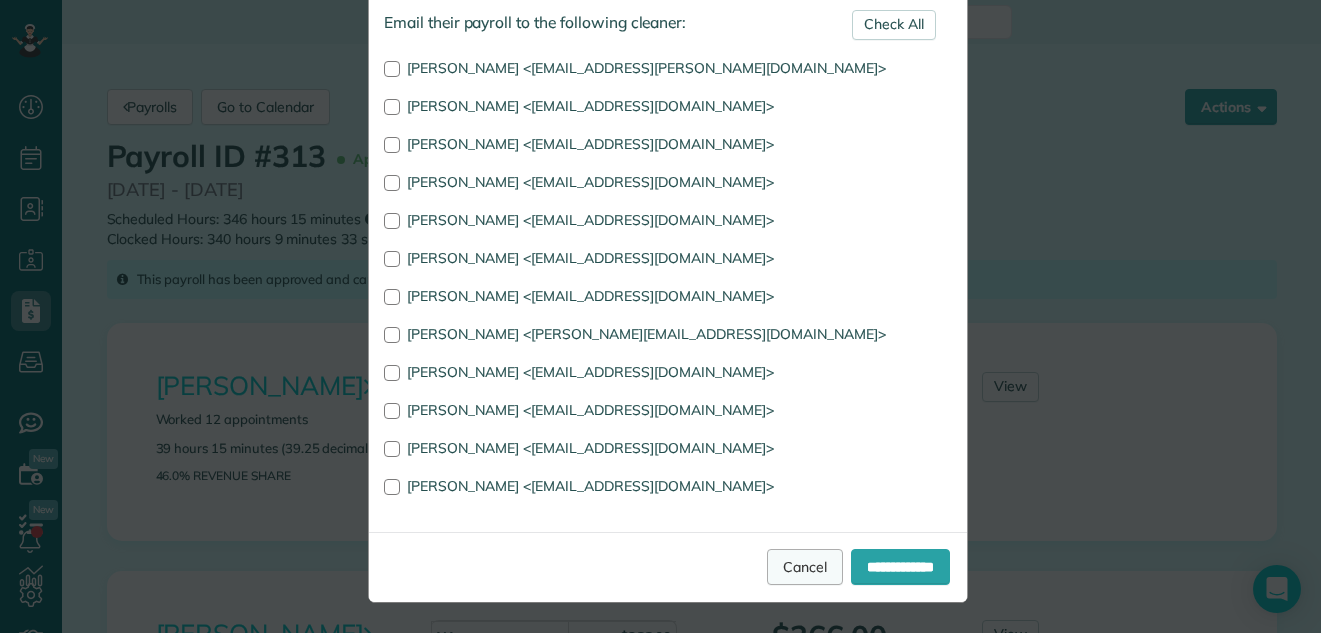 click on "Cancel" at bounding box center (805, 567) 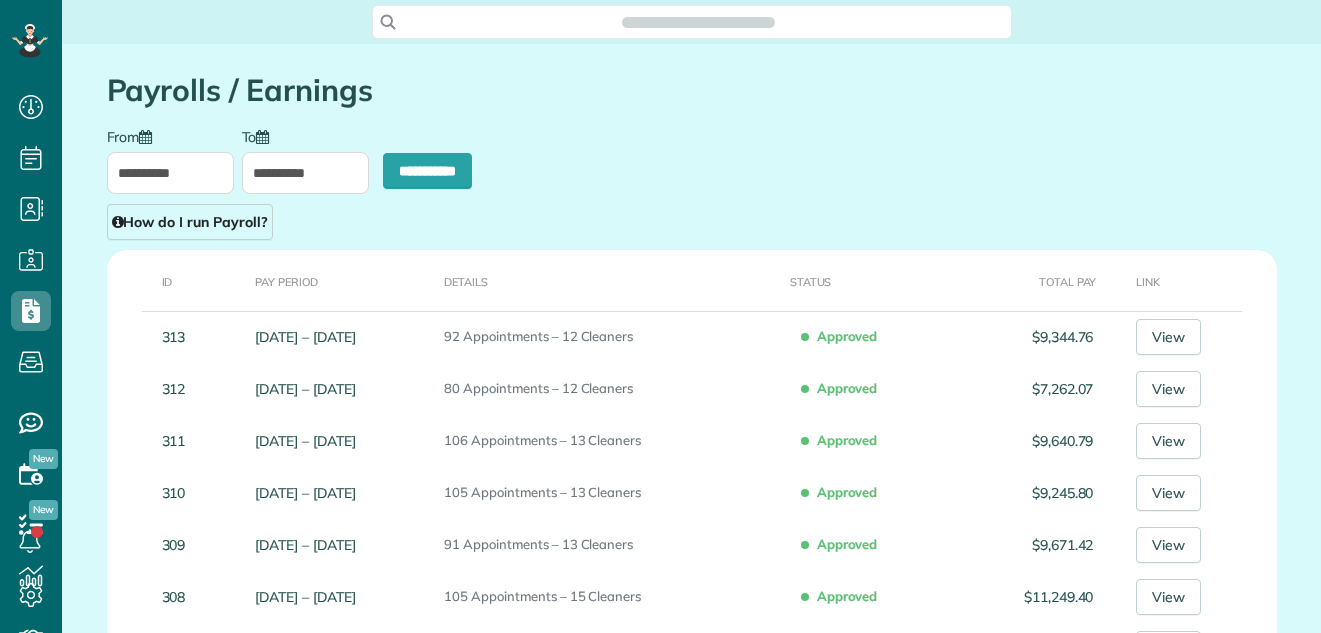 scroll, scrollTop: 0, scrollLeft: 0, axis: both 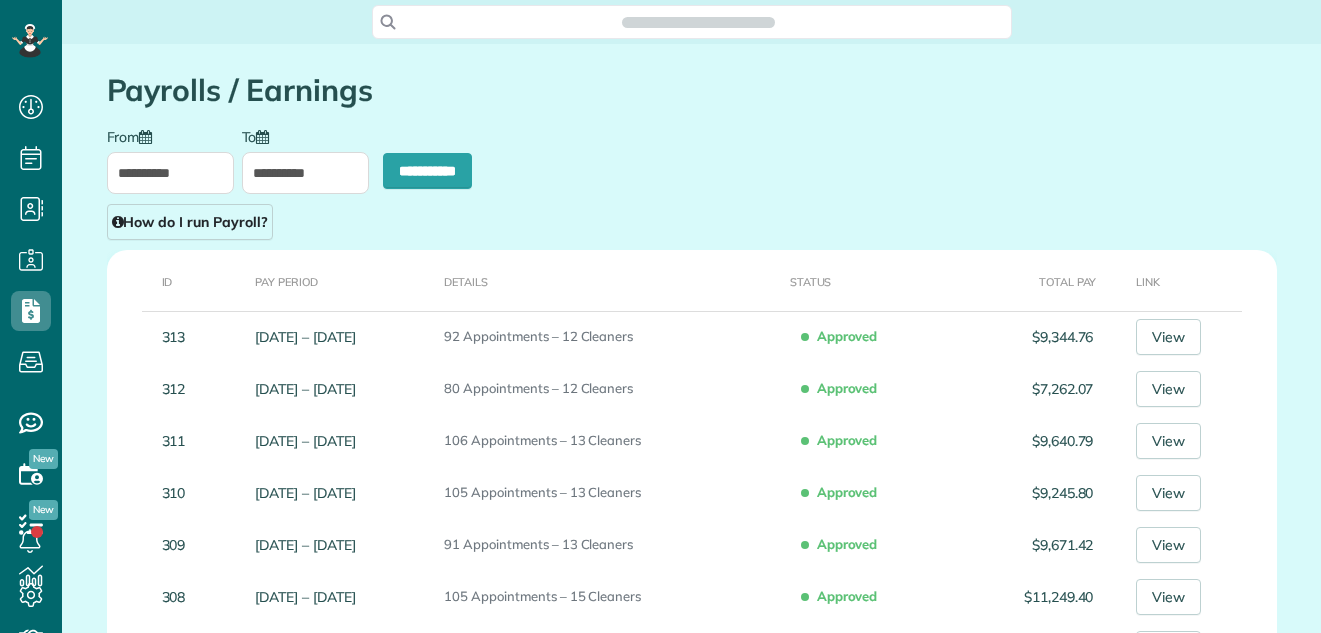 type on "**********" 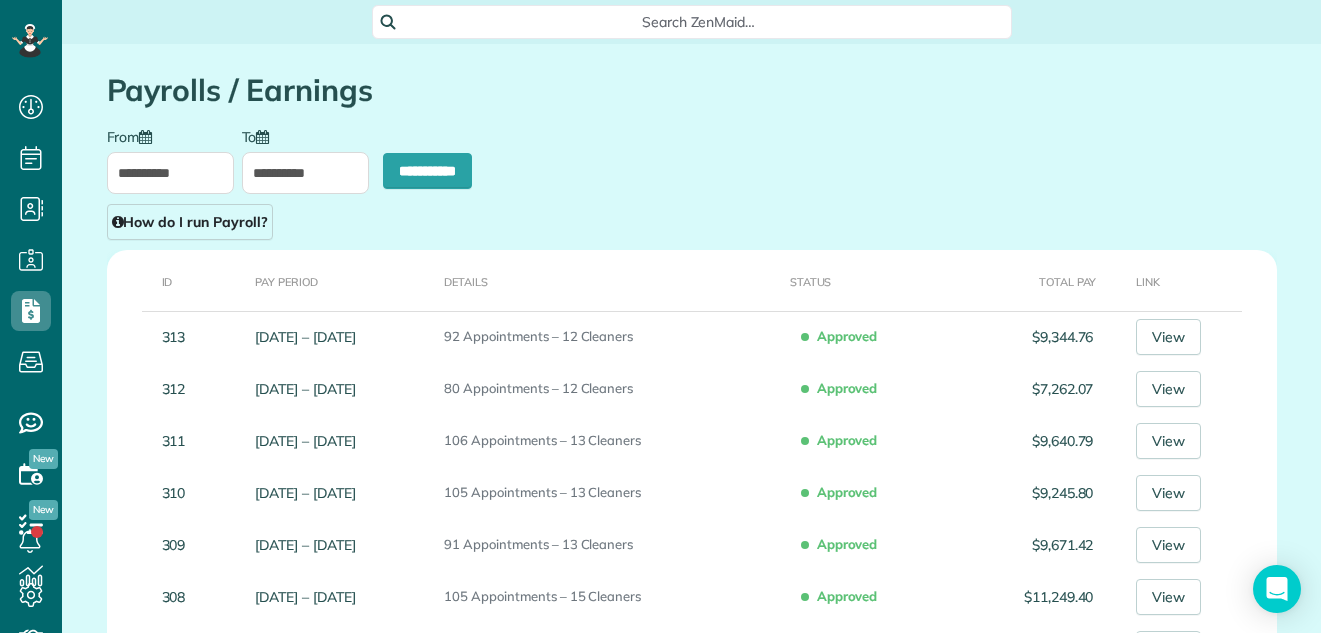 scroll, scrollTop: 633, scrollLeft: 62, axis: both 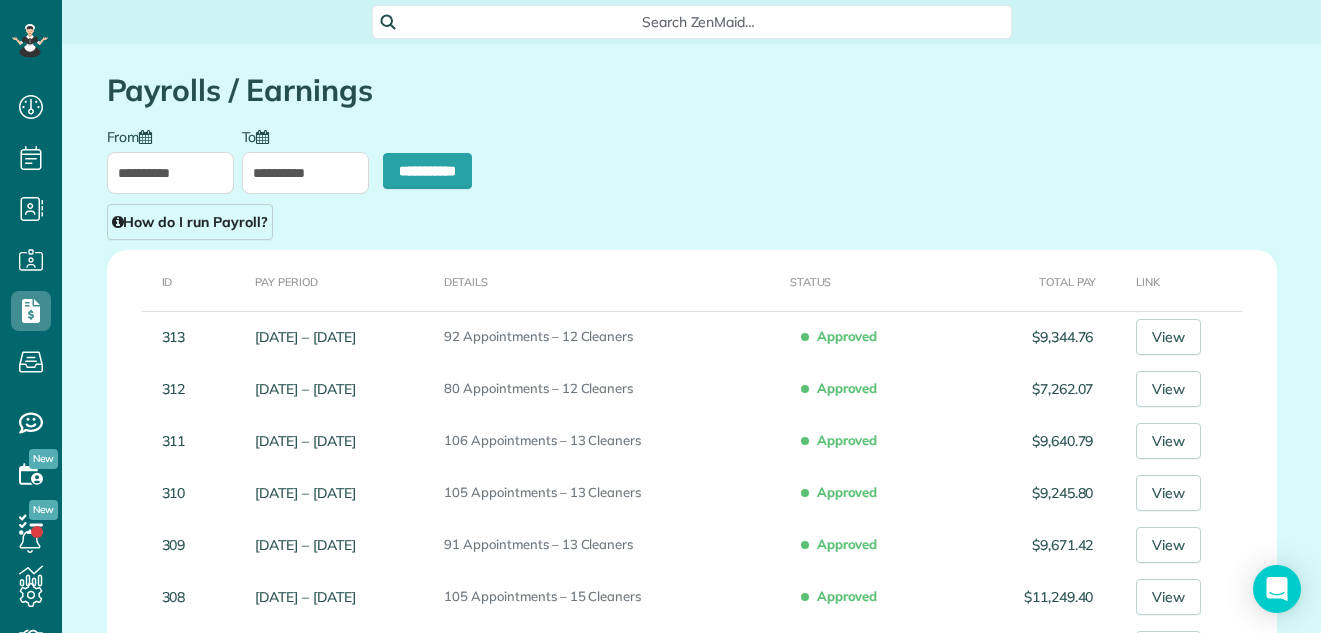 click on "**********" at bounding box center (170, 173) 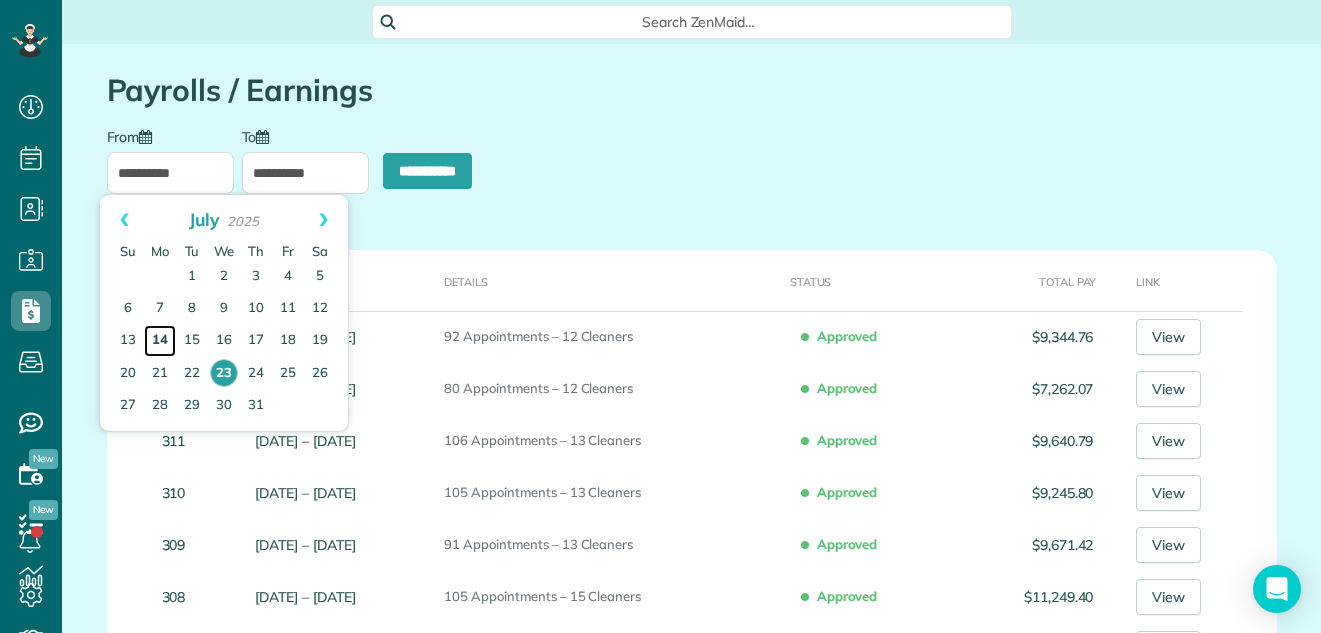 click on "14" at bounding box center (160, 341) 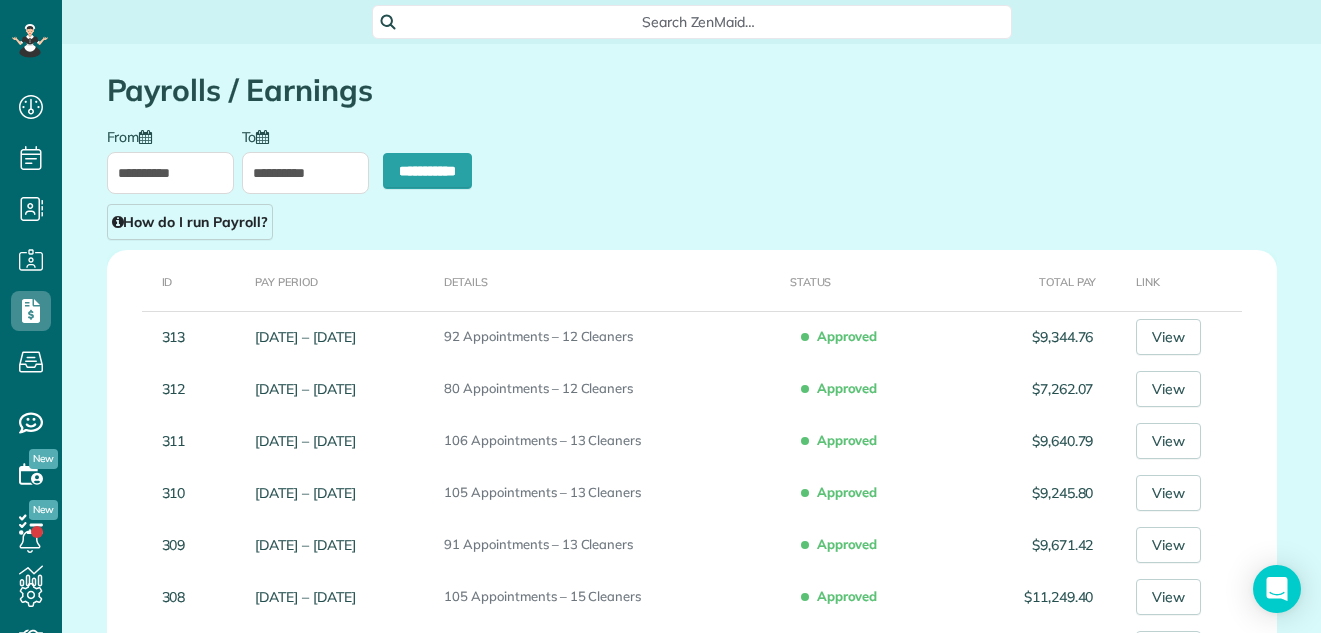 click on "**********" at bounding box center (305, 173) 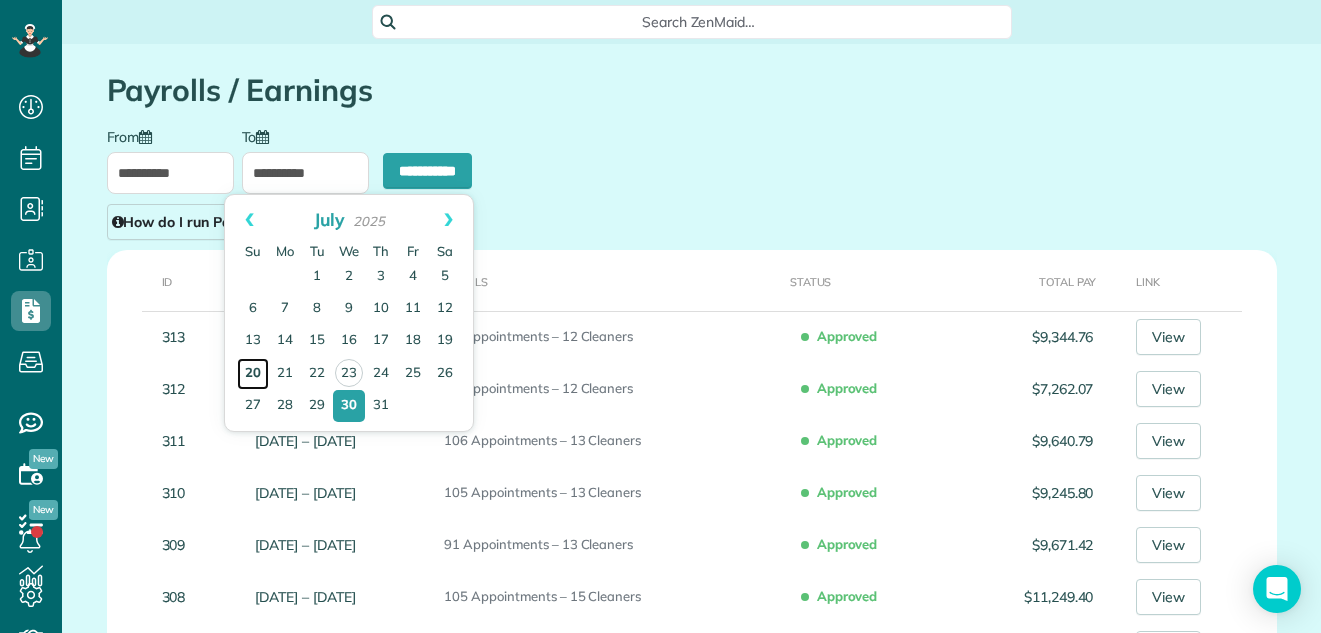 click on "20" at bounding box center (253, 374) 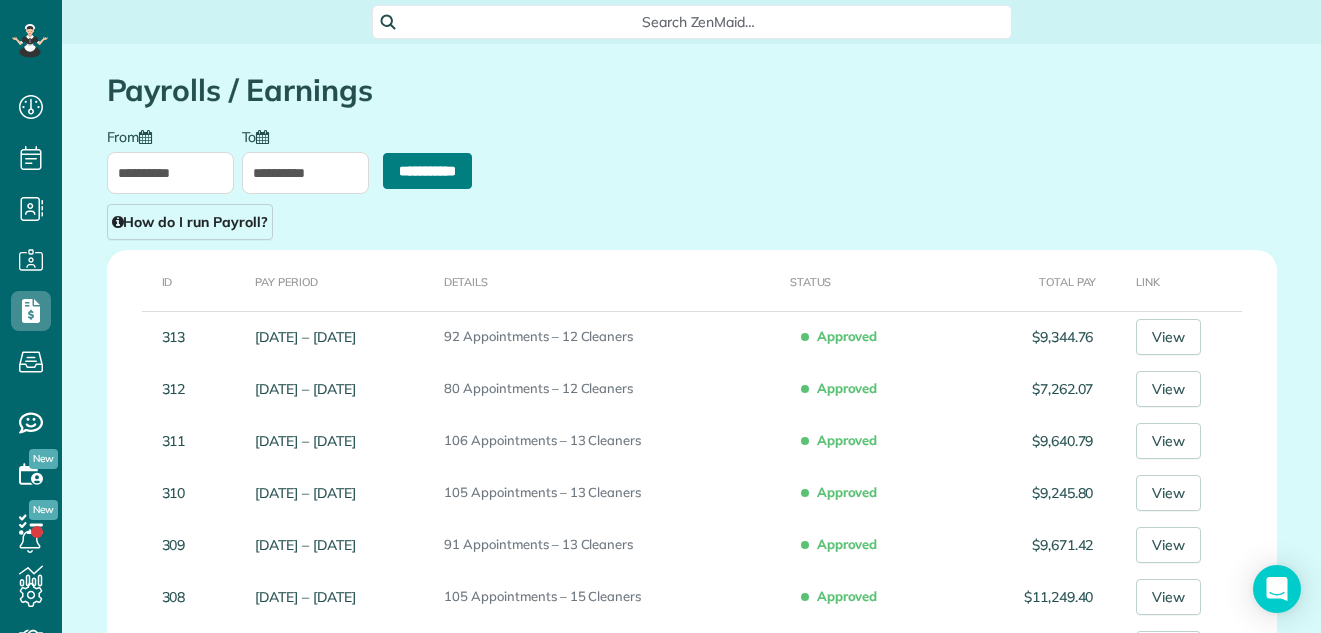 click on "**********" at bounding box center [427, 171] 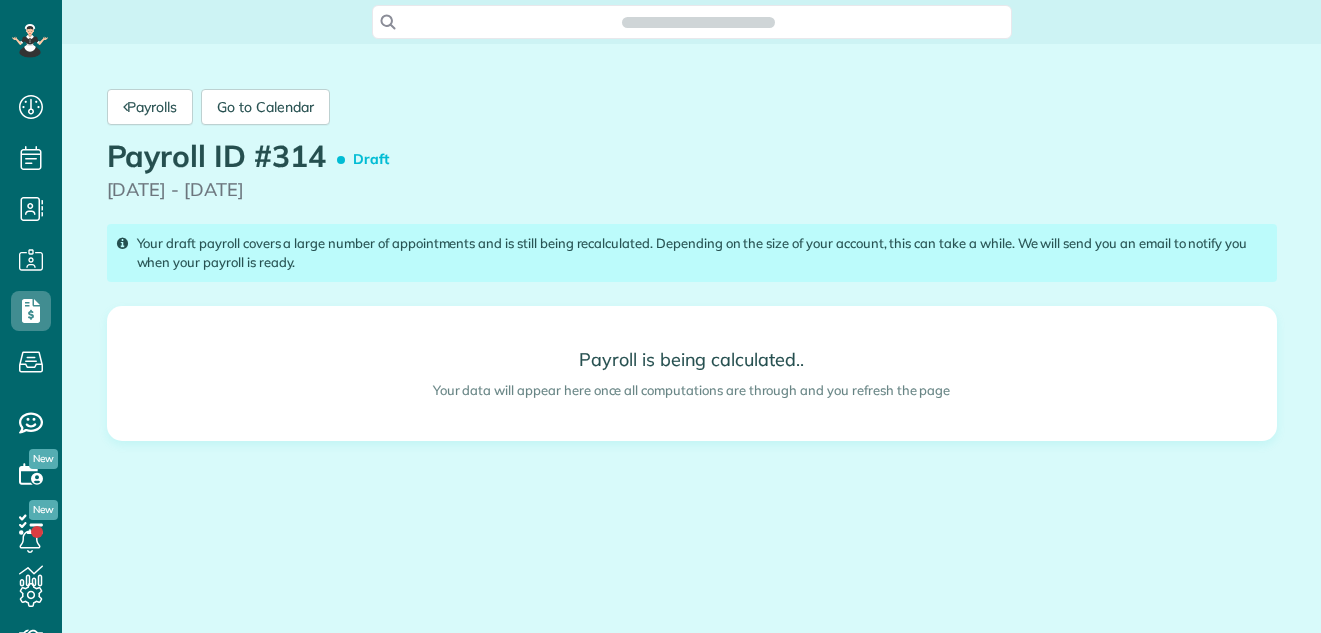 scroll, scrollTop: 0, scrollLeft: 0, axis: both 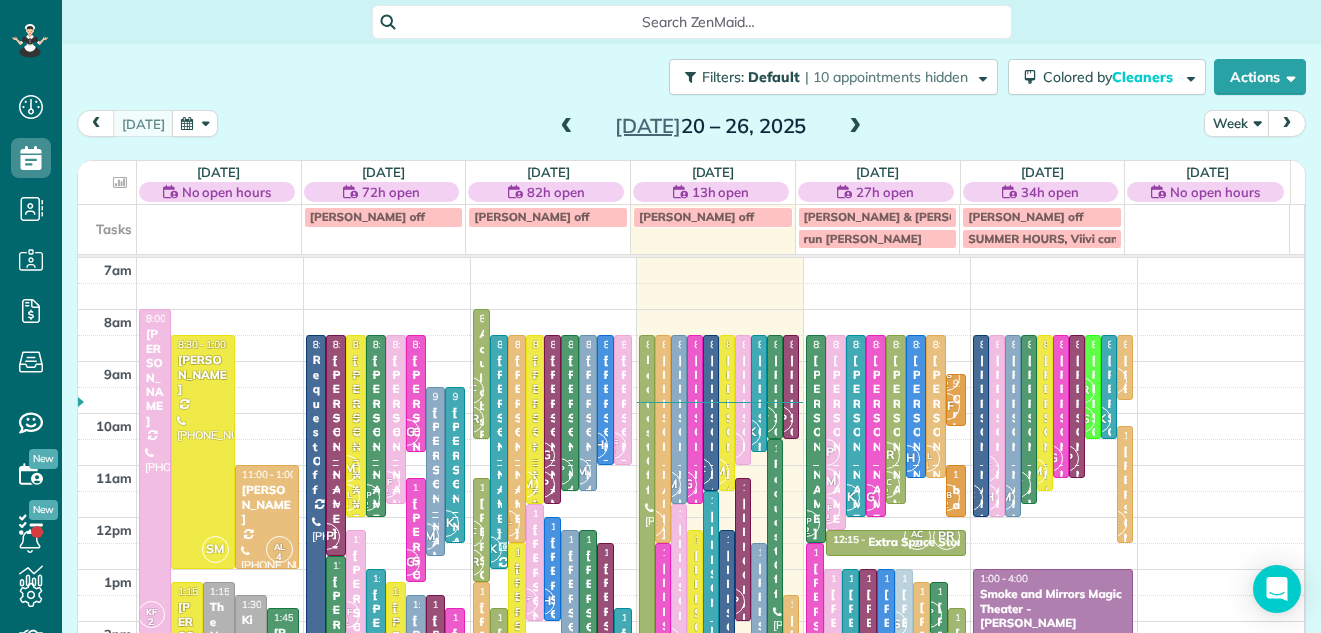 click at bounding box center [855, 127] 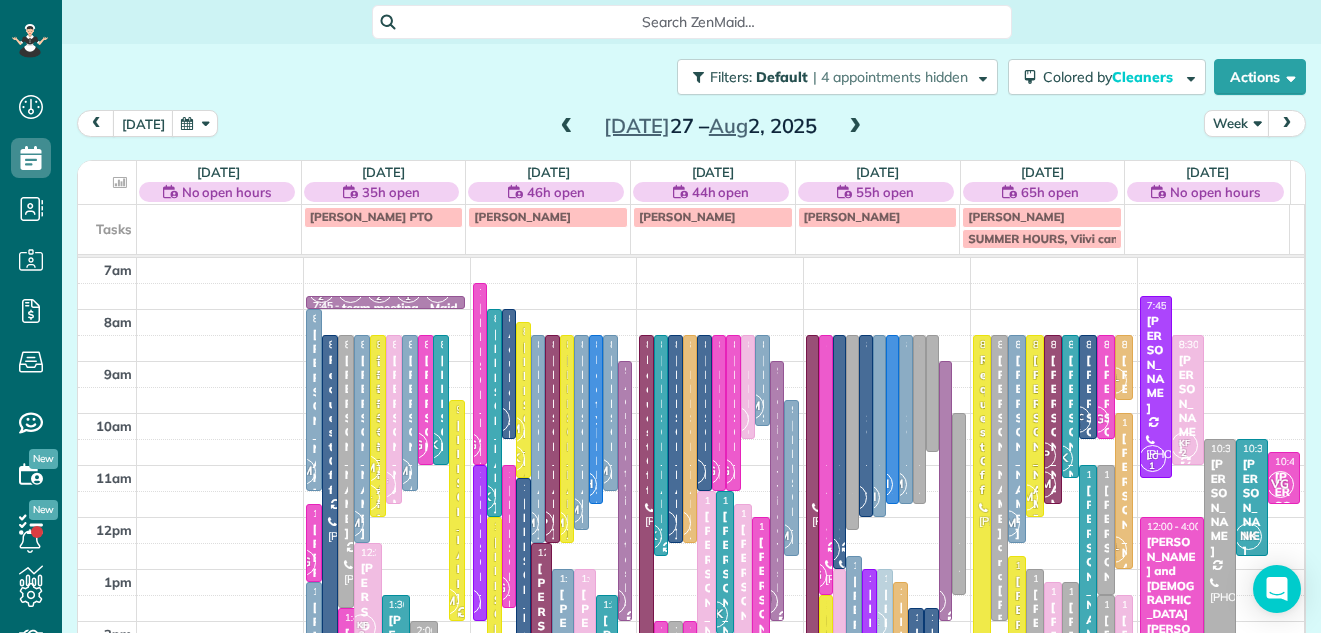 click at bounding box center [567, 127] 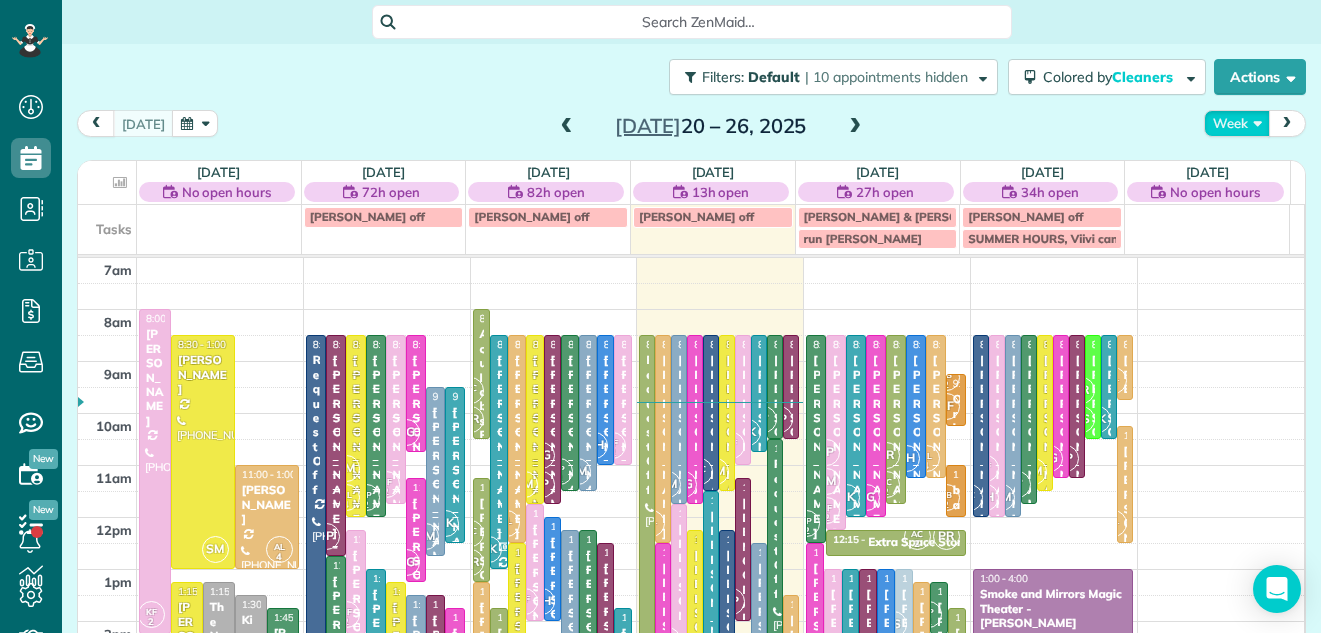 click on "Week" at bounding box center (1237, 123) 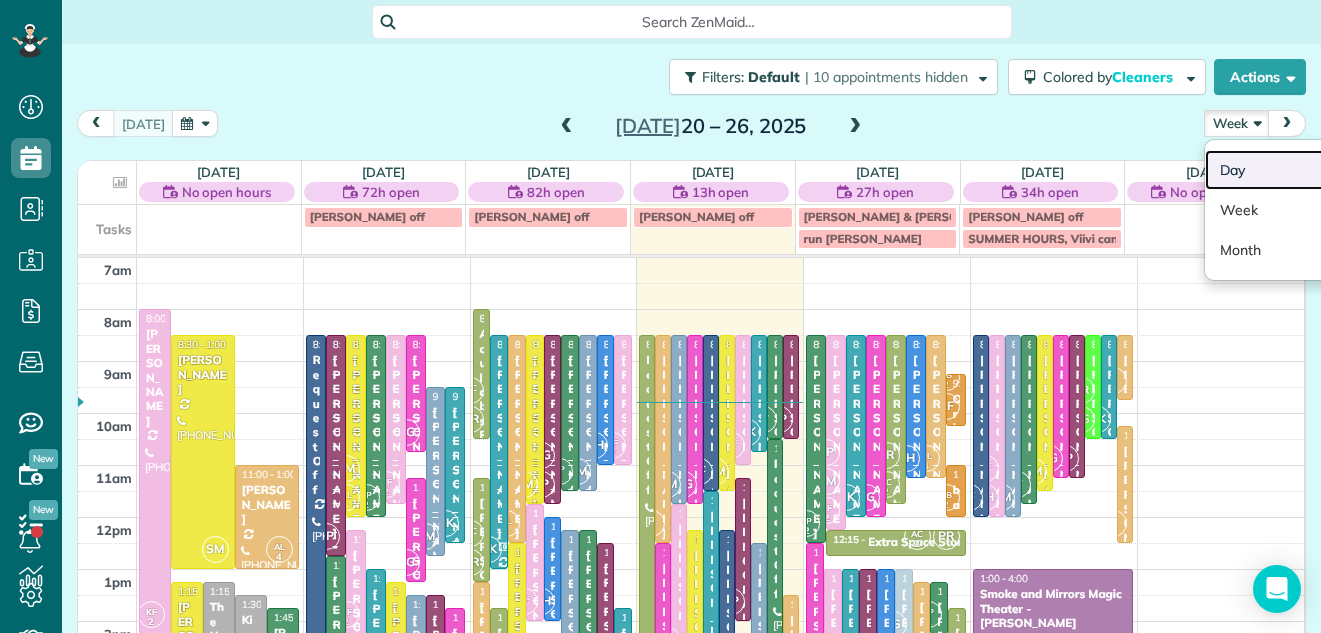 click on "Day" at bounding box center (1284, 170) 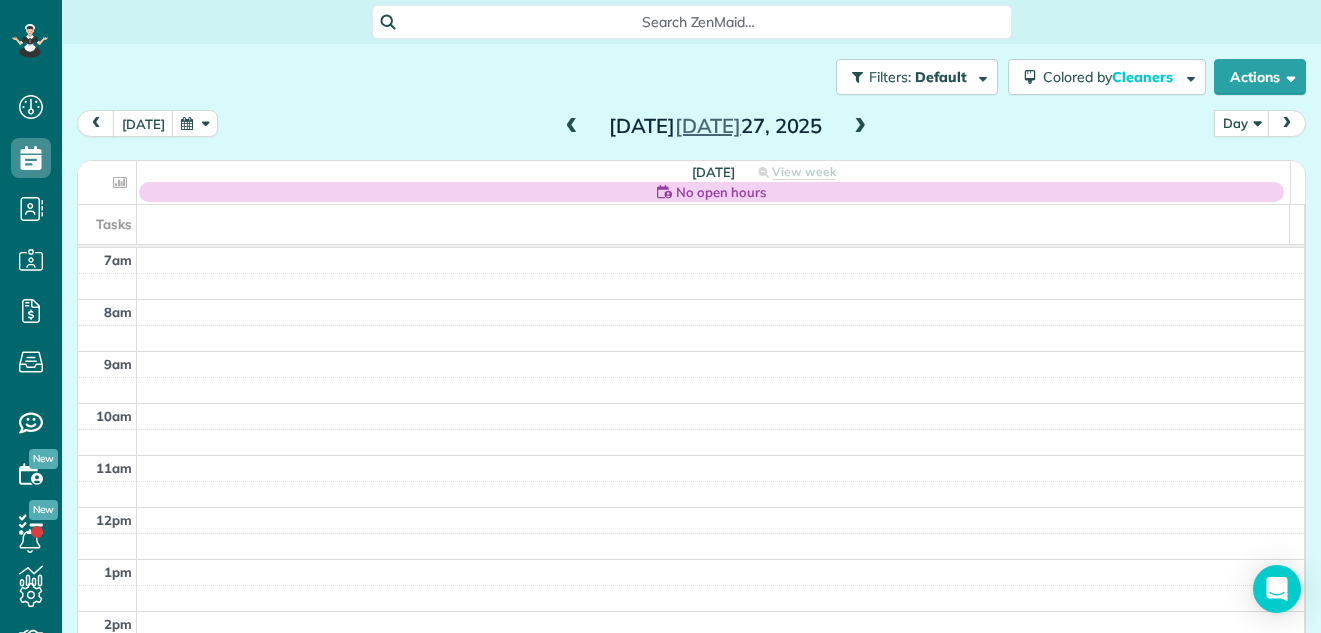 click at bounding box center (572, 127) 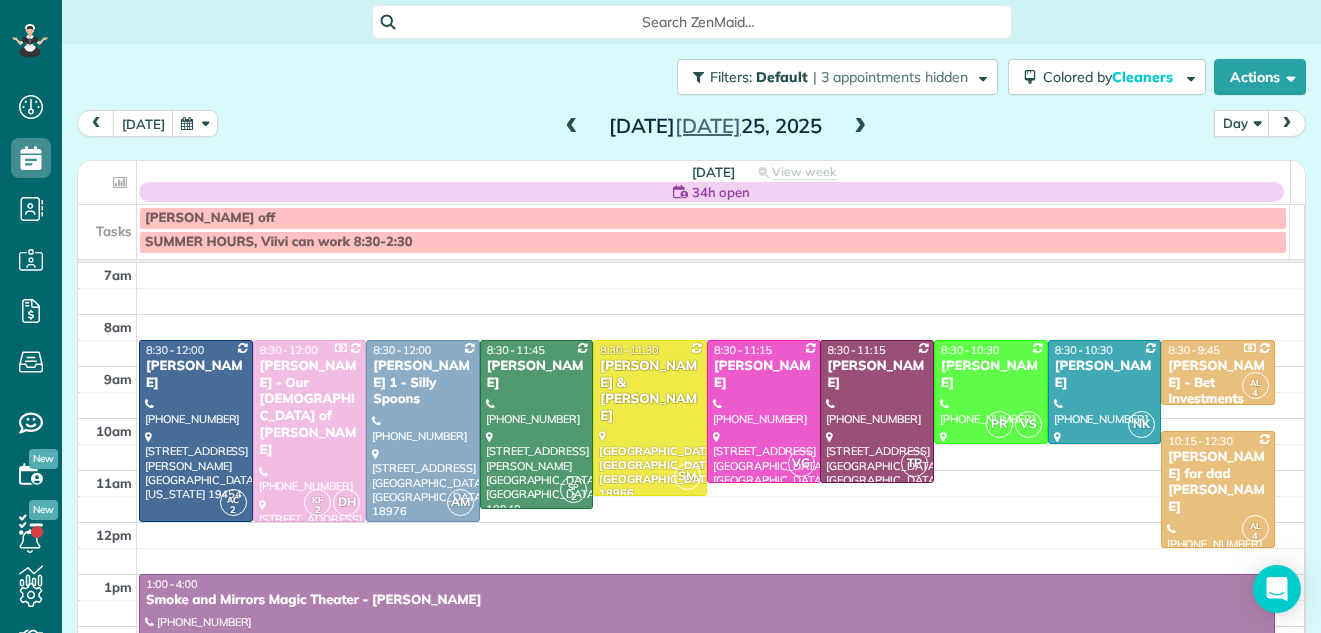 click at bounding box center (572, 127) 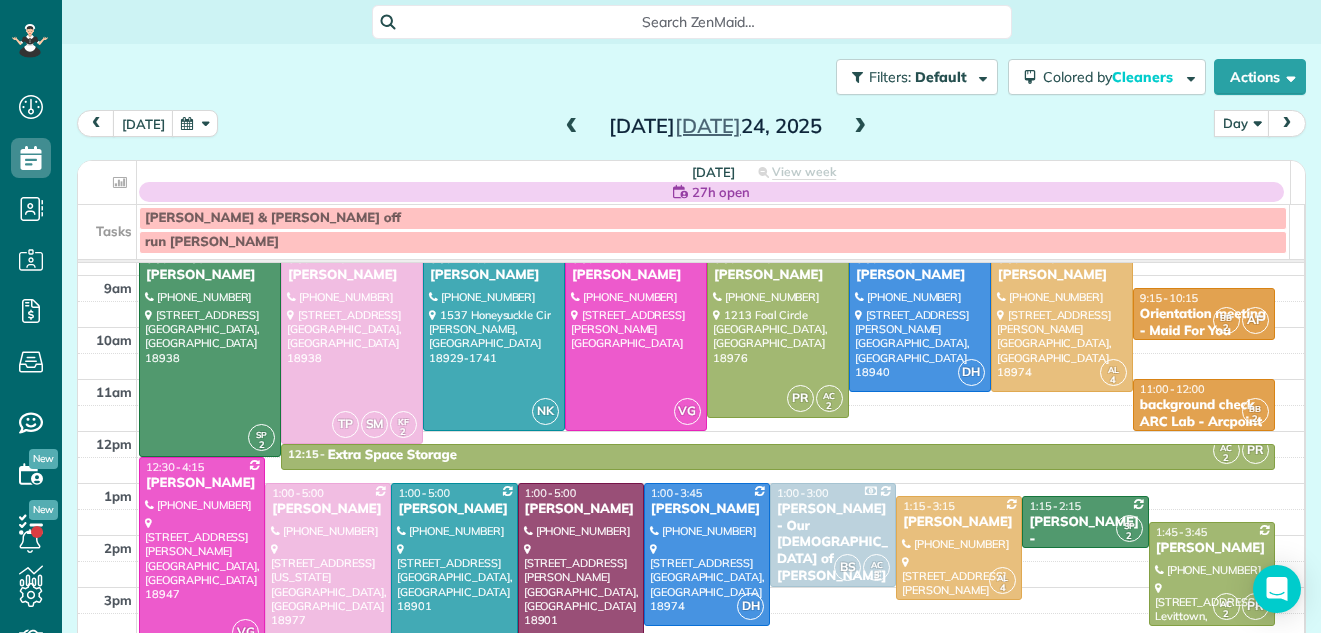 scroll, scrollTop: 79, scrollLeft: 0, axis: vertical 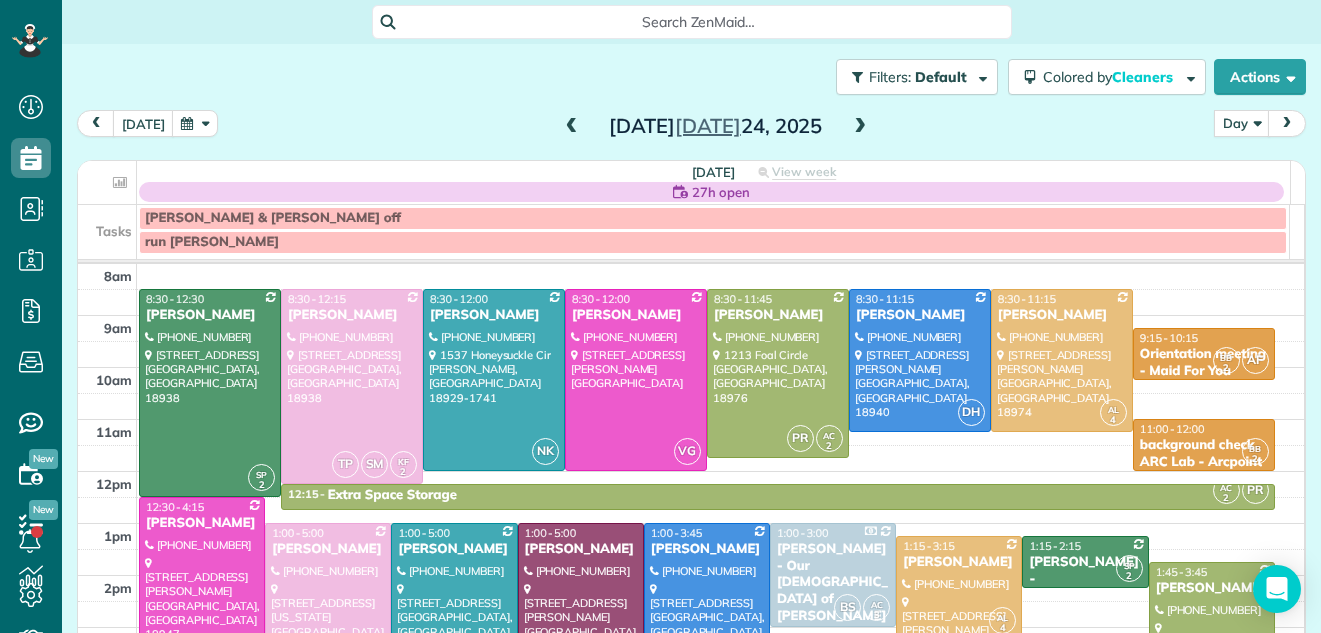 click at bounding box center [721, 380] 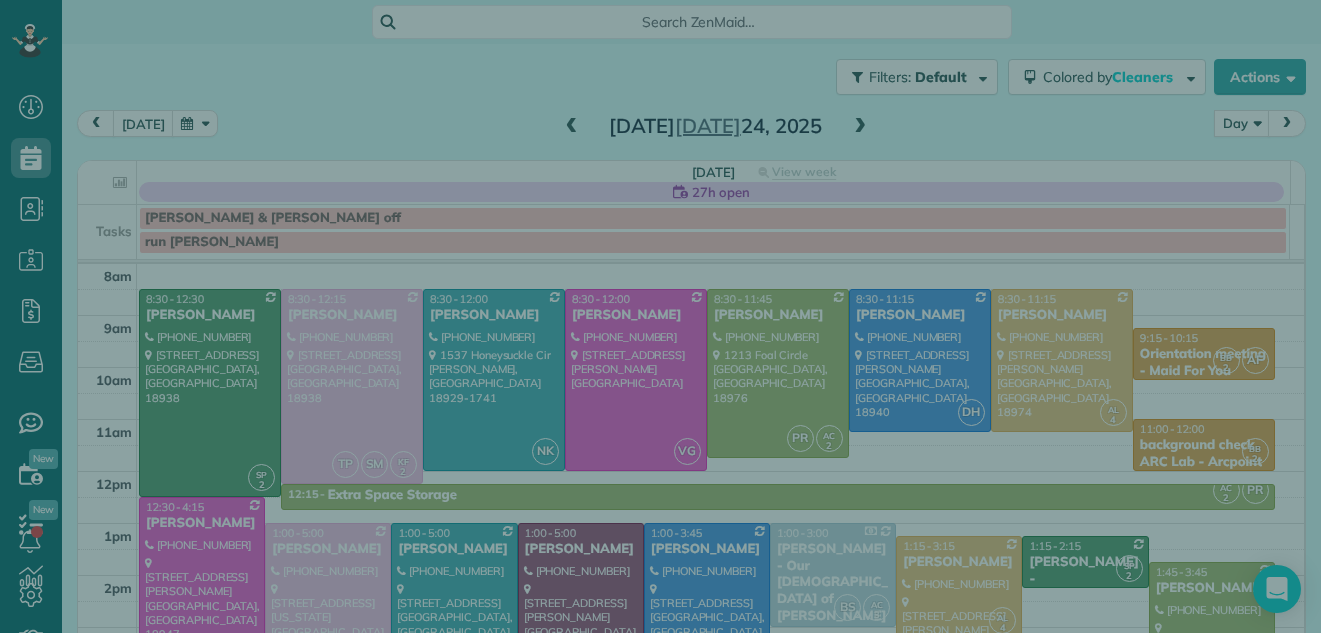 click on "Cancel New appointment Select a contact Add new" at bounding box center [660, 316] 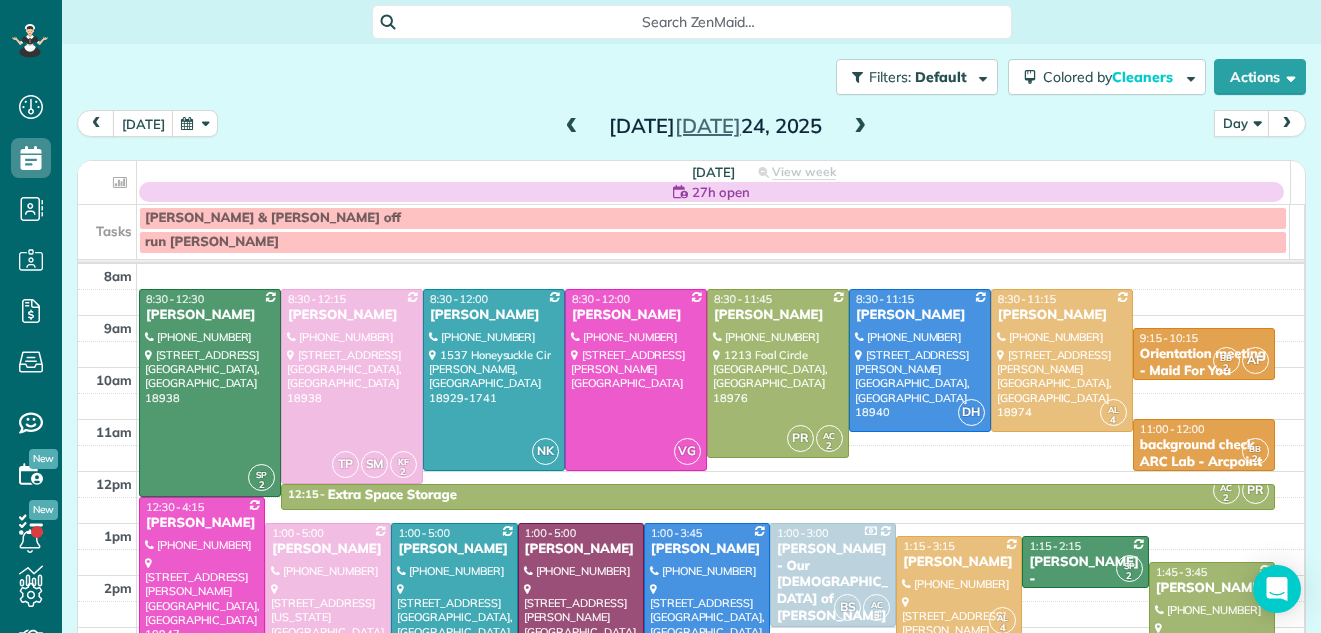 click at bounding box center (860, 127) 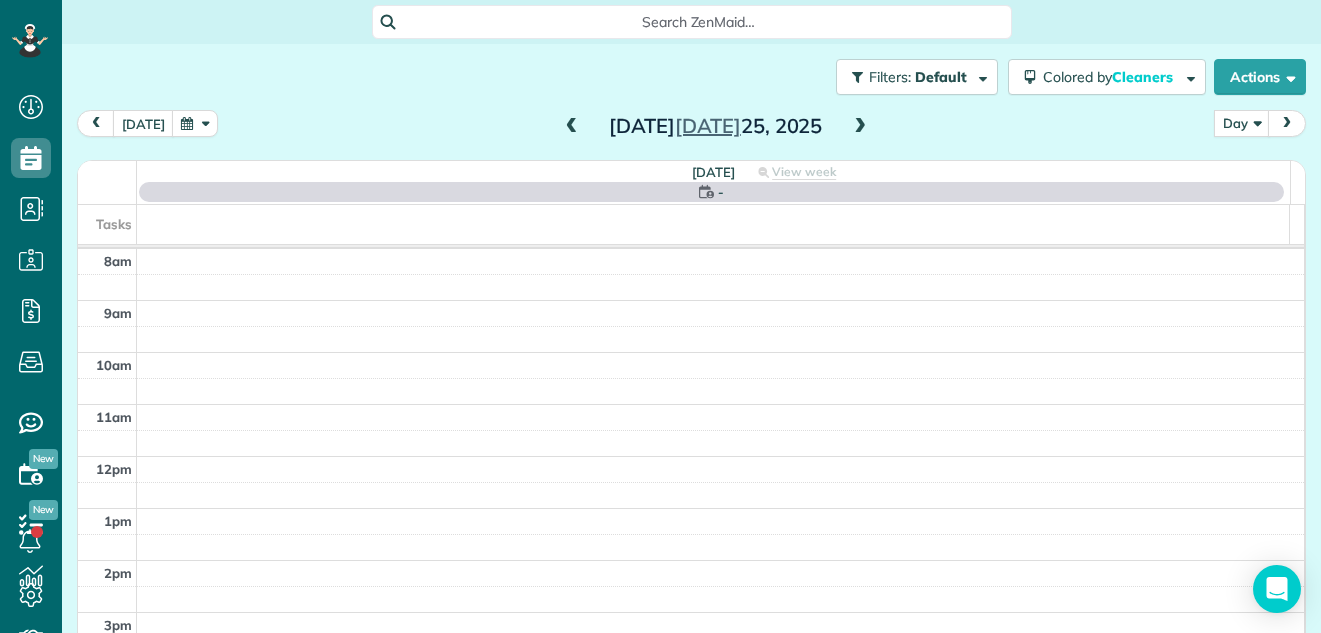 scroll, scrollTop: 0, scrollLeft: 0, axis: both 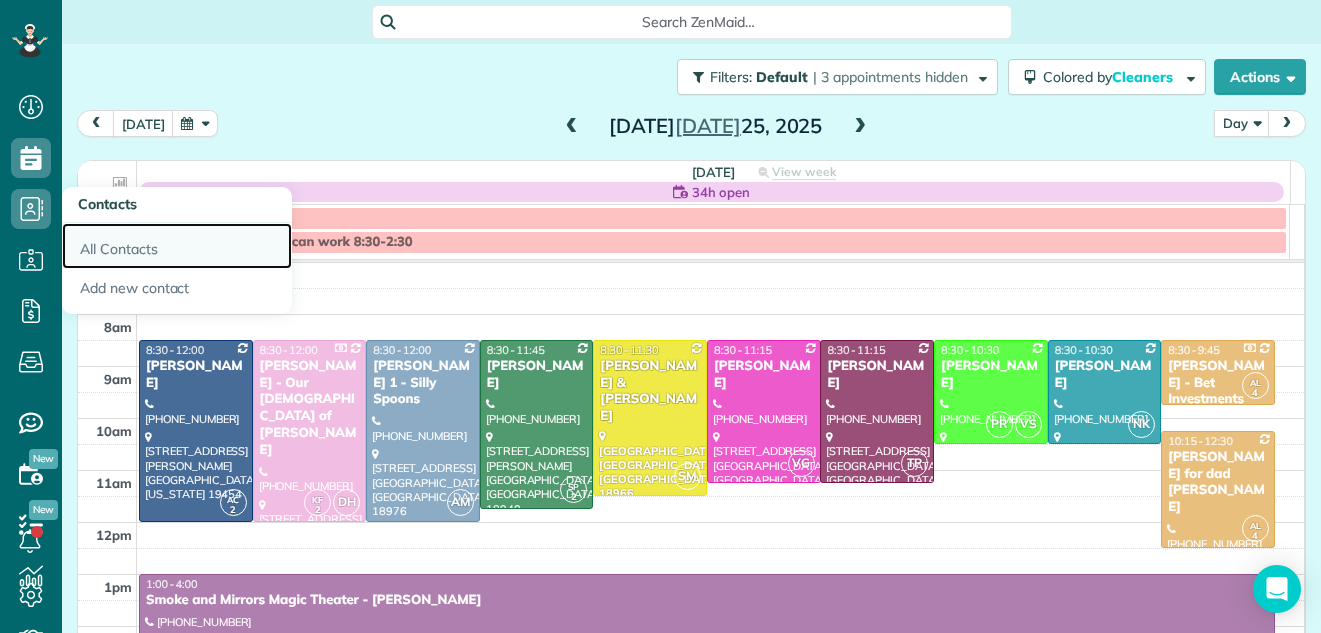 click on "All Contacts" at bounding box center [177, 246] 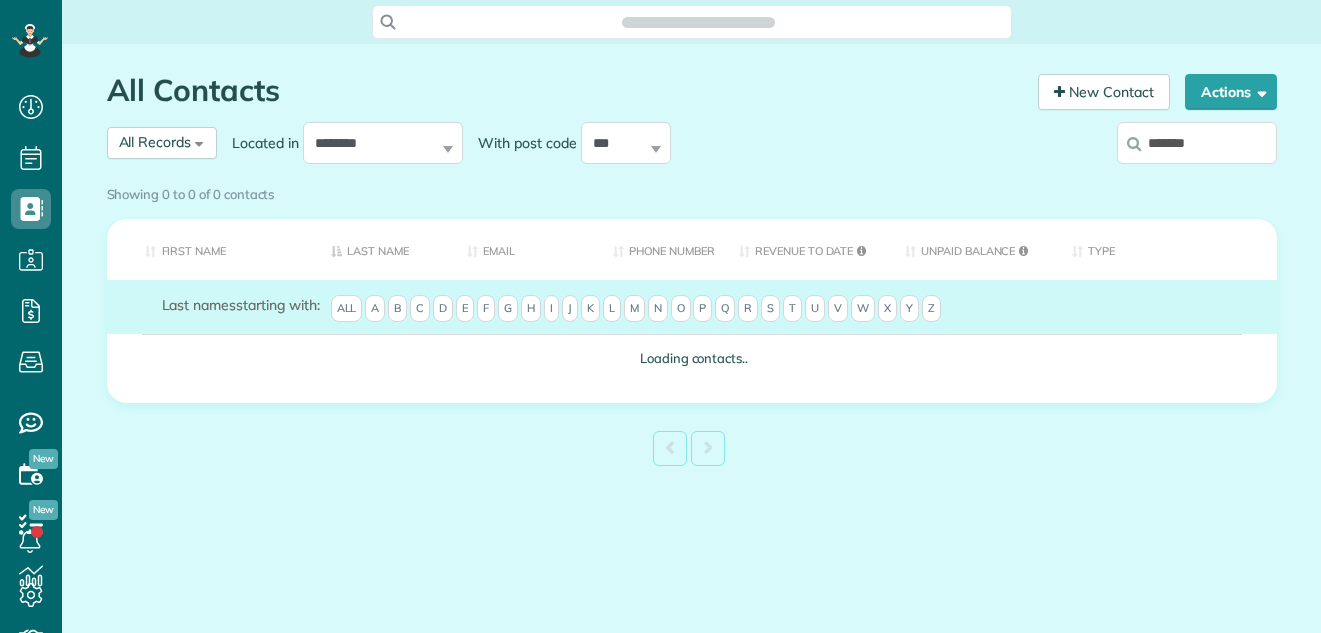 scroll, scrollTop: 0, scrollLeft: 0, axis: both 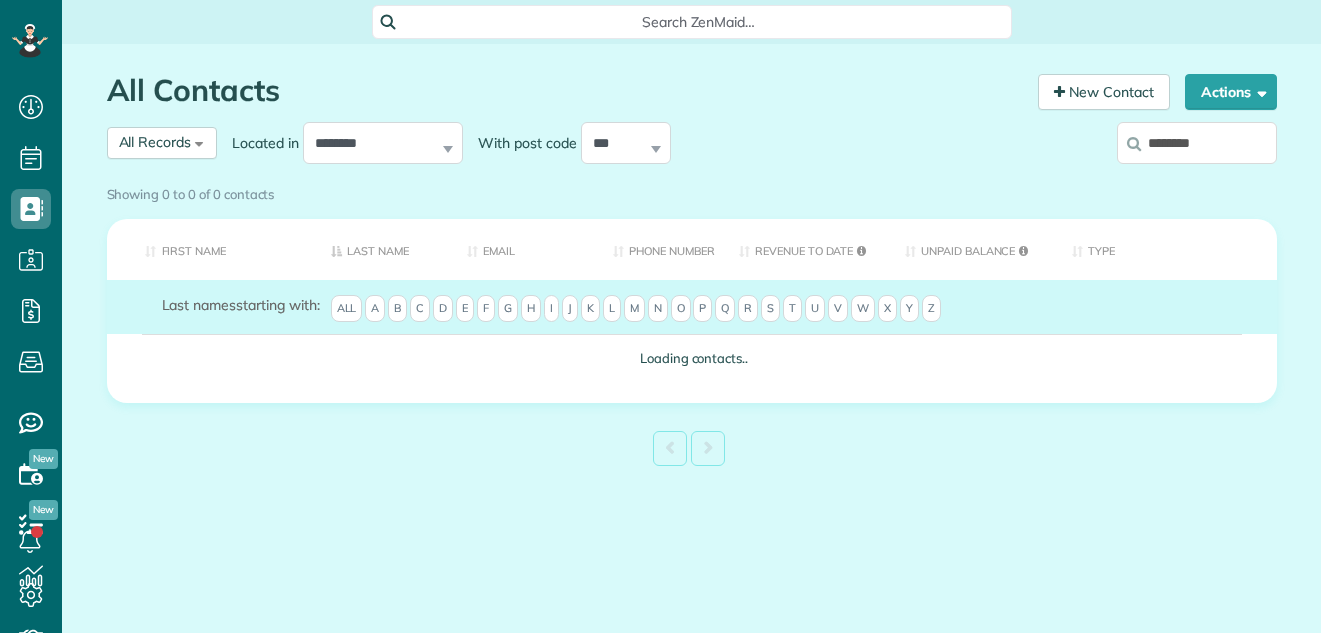 type on "******" 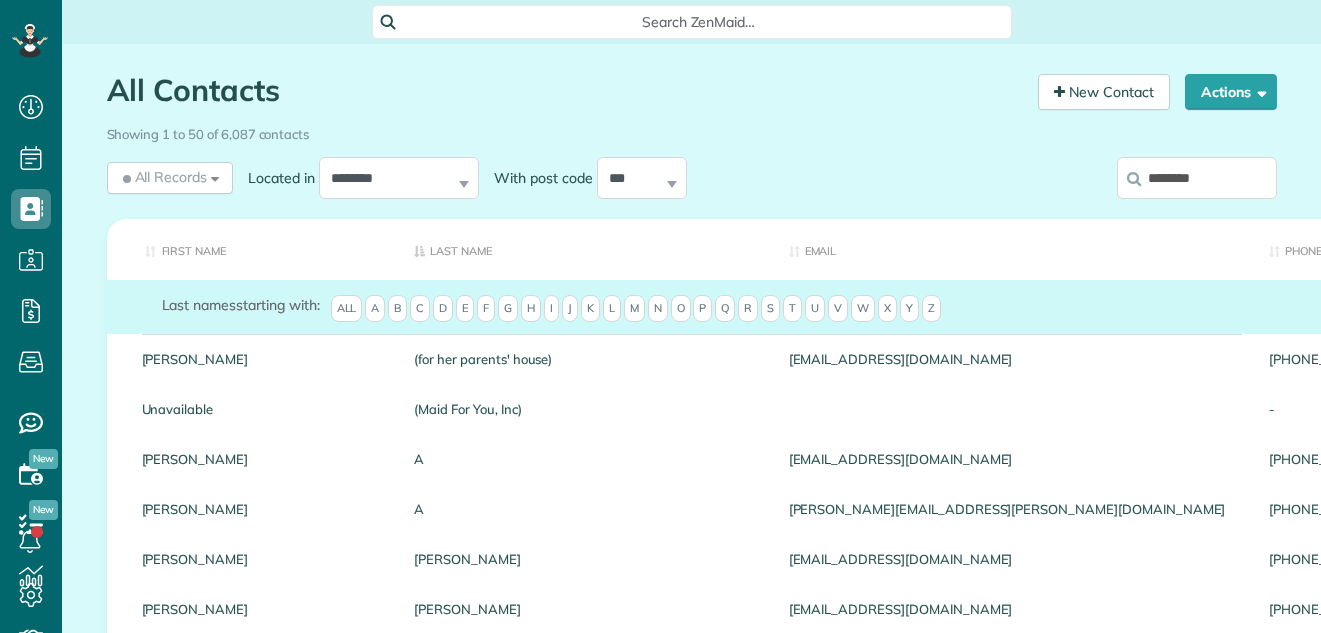 scroll, scrollTop: 633, scrollLeft: 62, axis: both 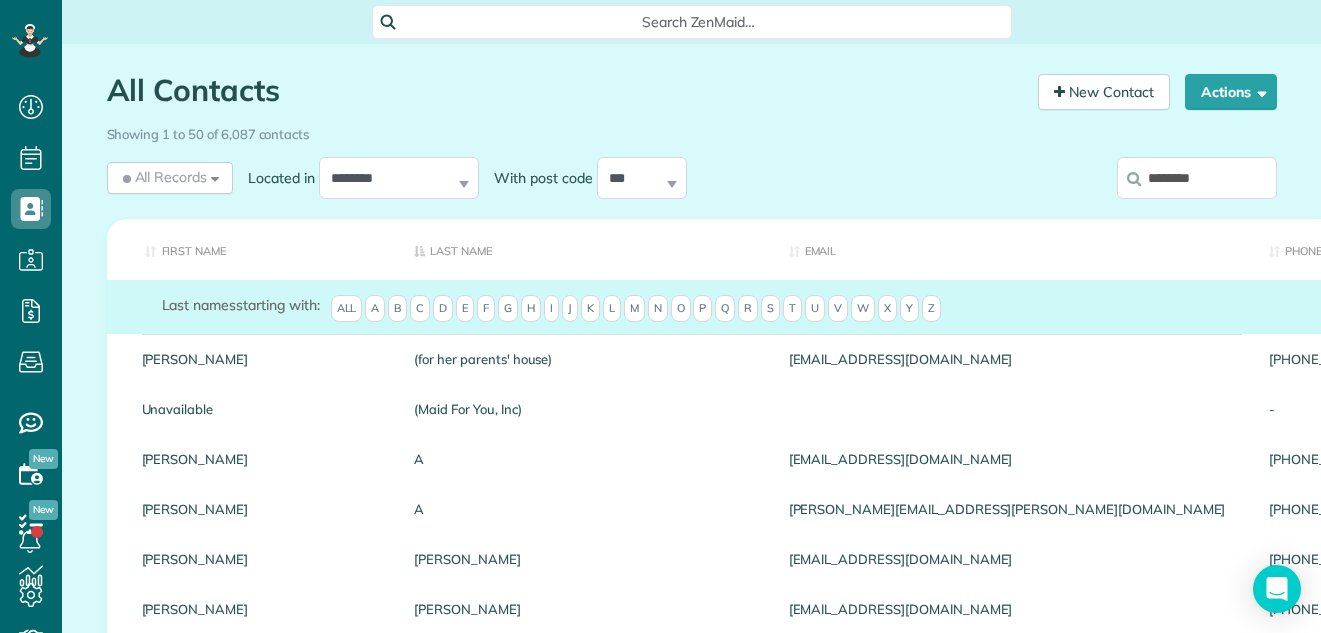click on "******" at bounding box center [1197, 178] 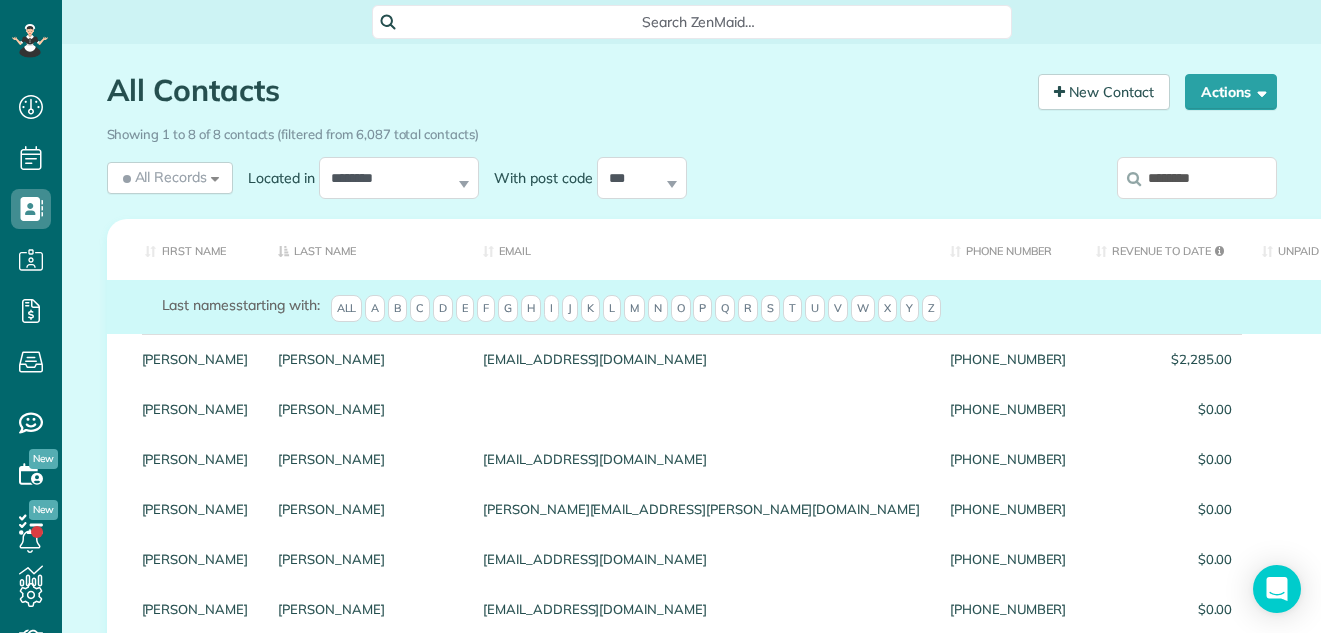 click on "******" at bounding box center (1197, 178) 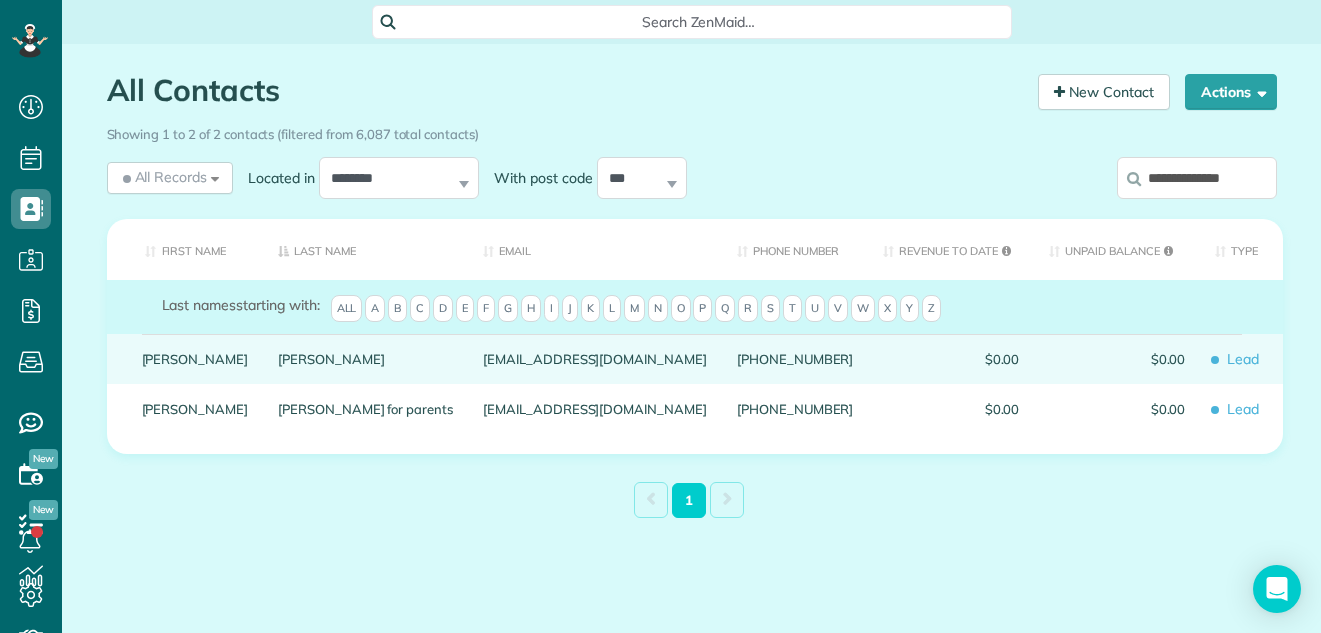 type on "**********" 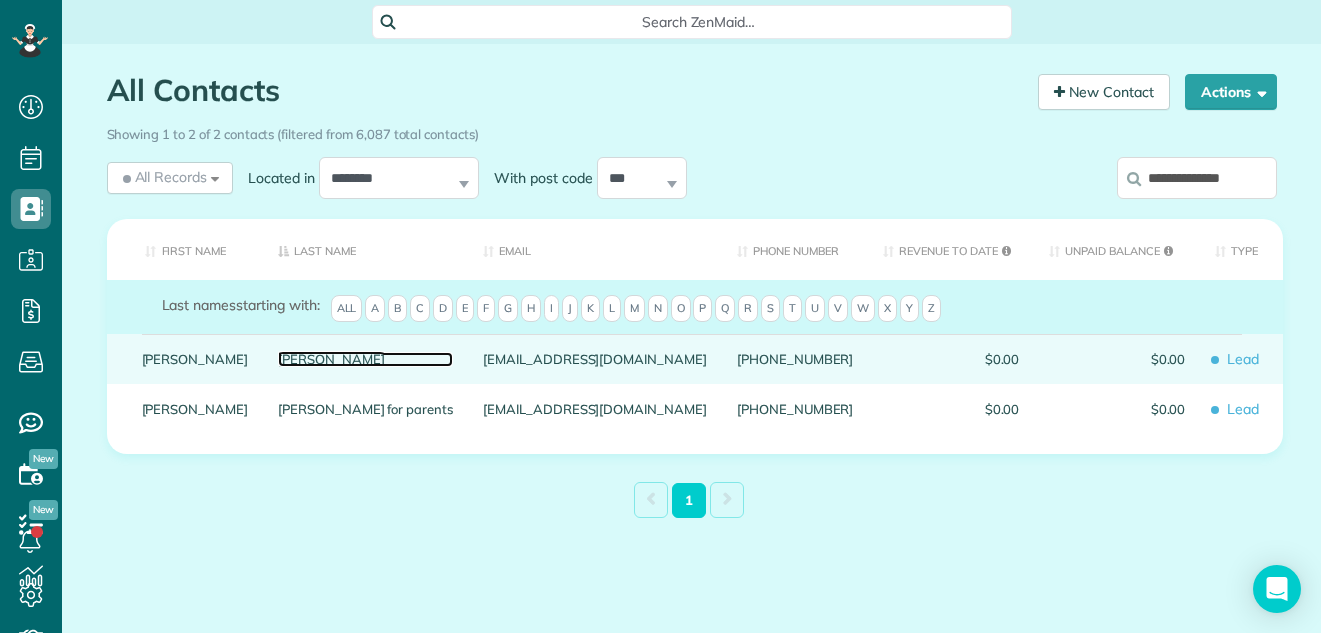 click on "Morgan" at bounding box center [365, 359] 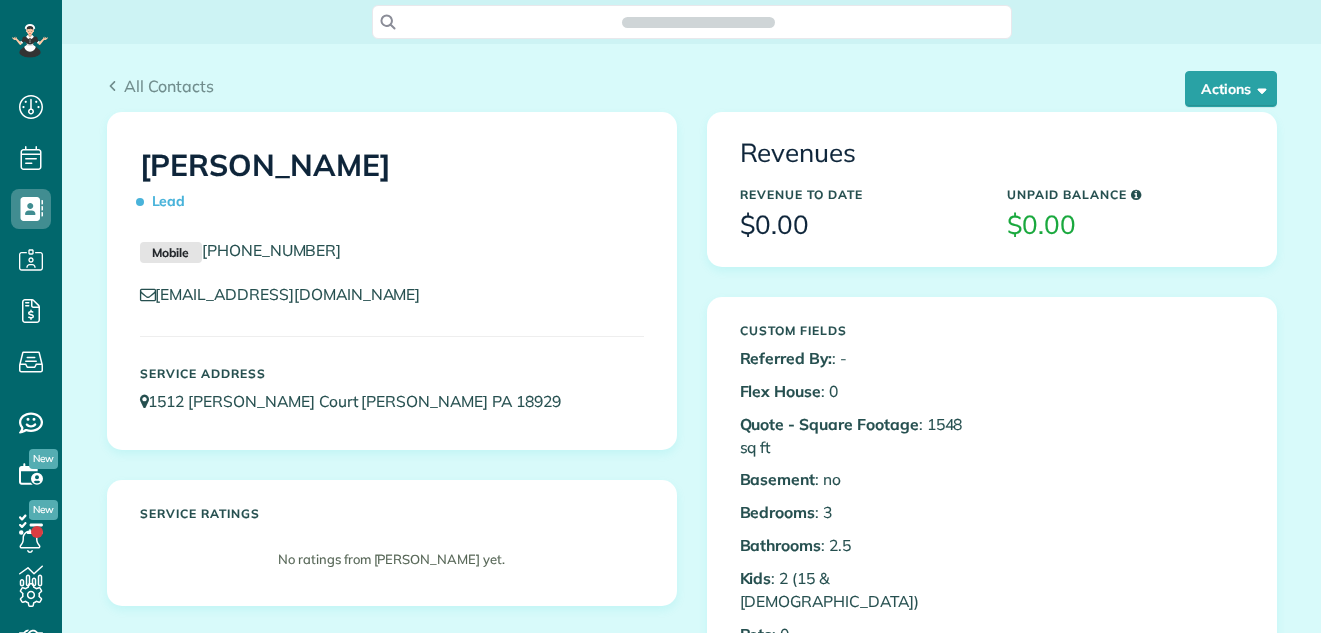 scroll, scrollTop: 0, scrollLeft: 0, axis: both 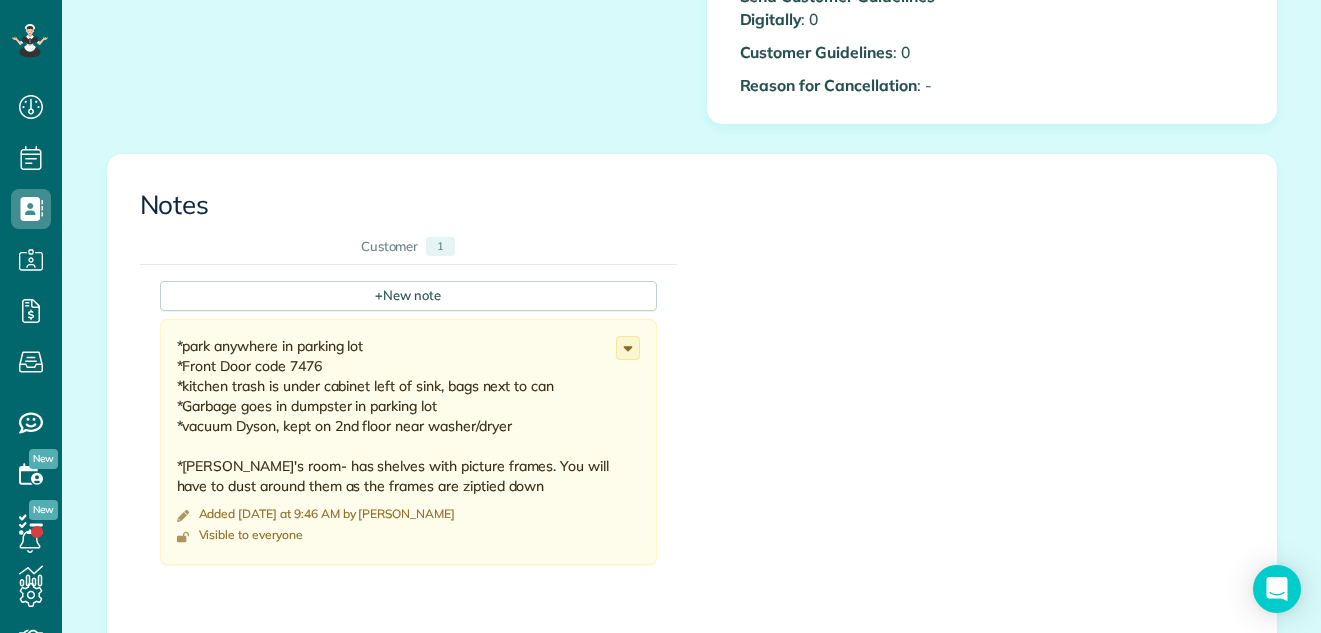 click on "Custom Fields
Referred By: :
-
Flex House :
0
Quote - Square Footage :
1548 sq ft
Basement :
no
Bedrooms :
3
Bathrooms :
2.5
Kids :
2 (15 &16 yrs old)
Pets :
0
Last Professional Cleaning
Wood" at bounding box center [992, -463] 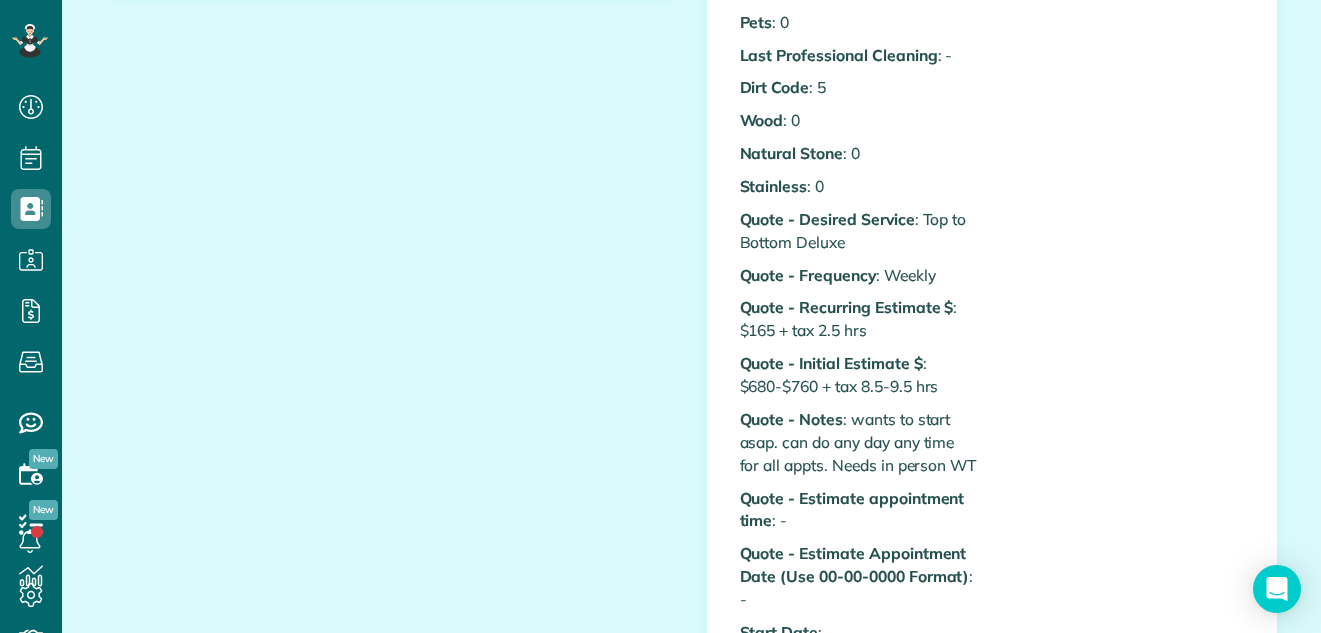 scroll, scrollTop: 521, scrollLeft: 0, axis: vertical 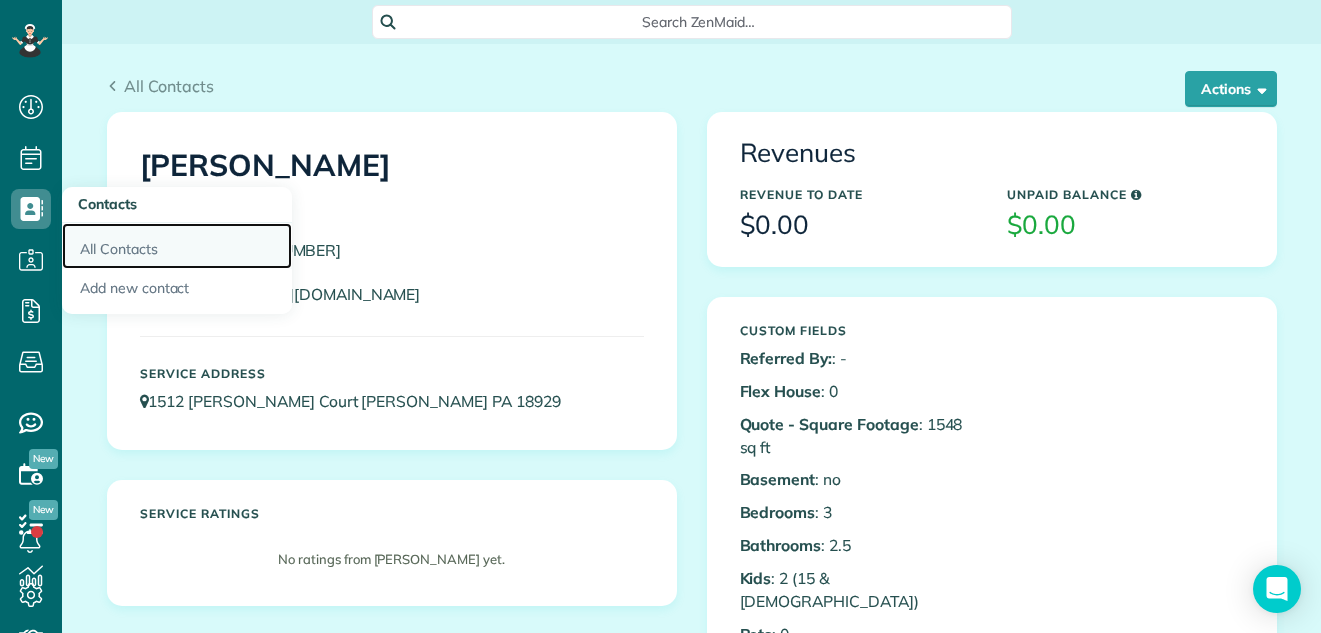 click on "All Contacts" at bounding box center [177, 246] 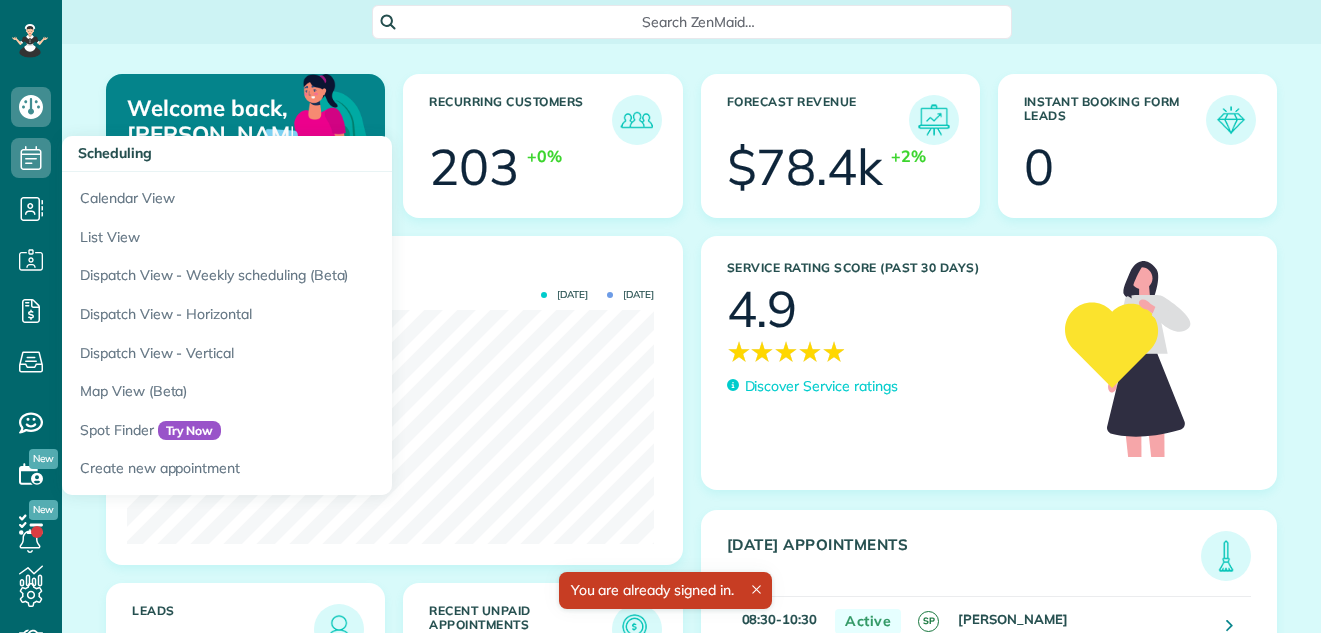 scroll, scrollTop: 0, scrollLeft: 0, axis: both 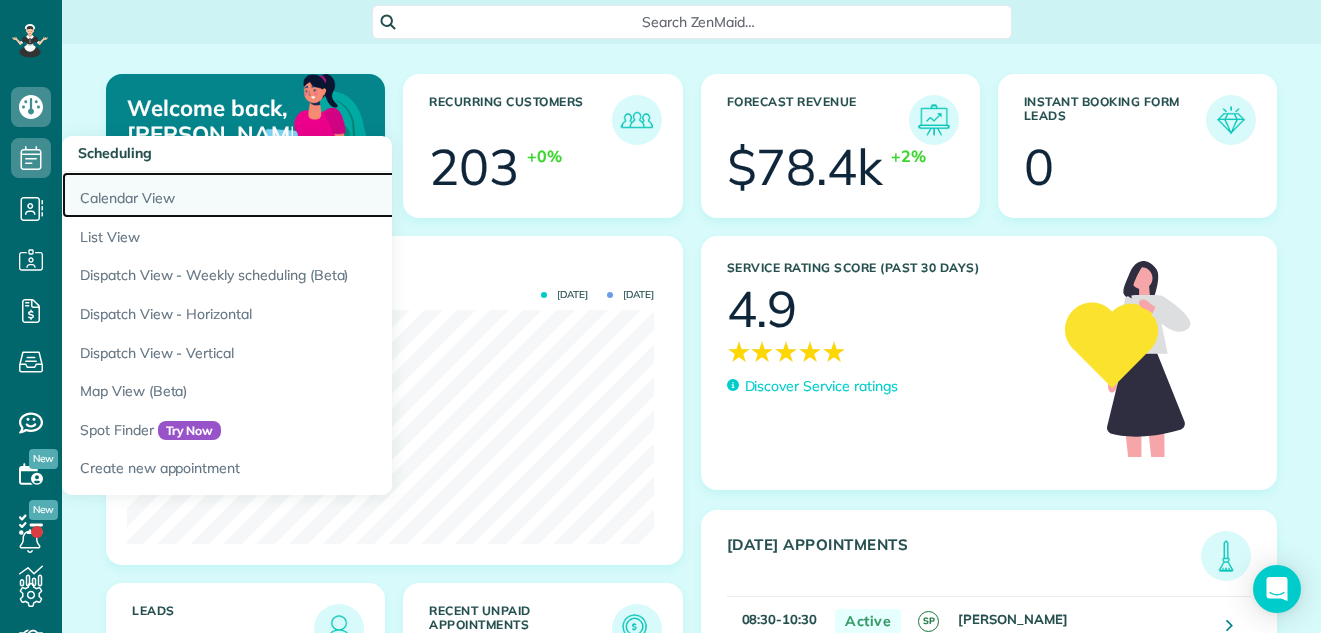 click on "Calendar View" at bounding box center [312, 195] 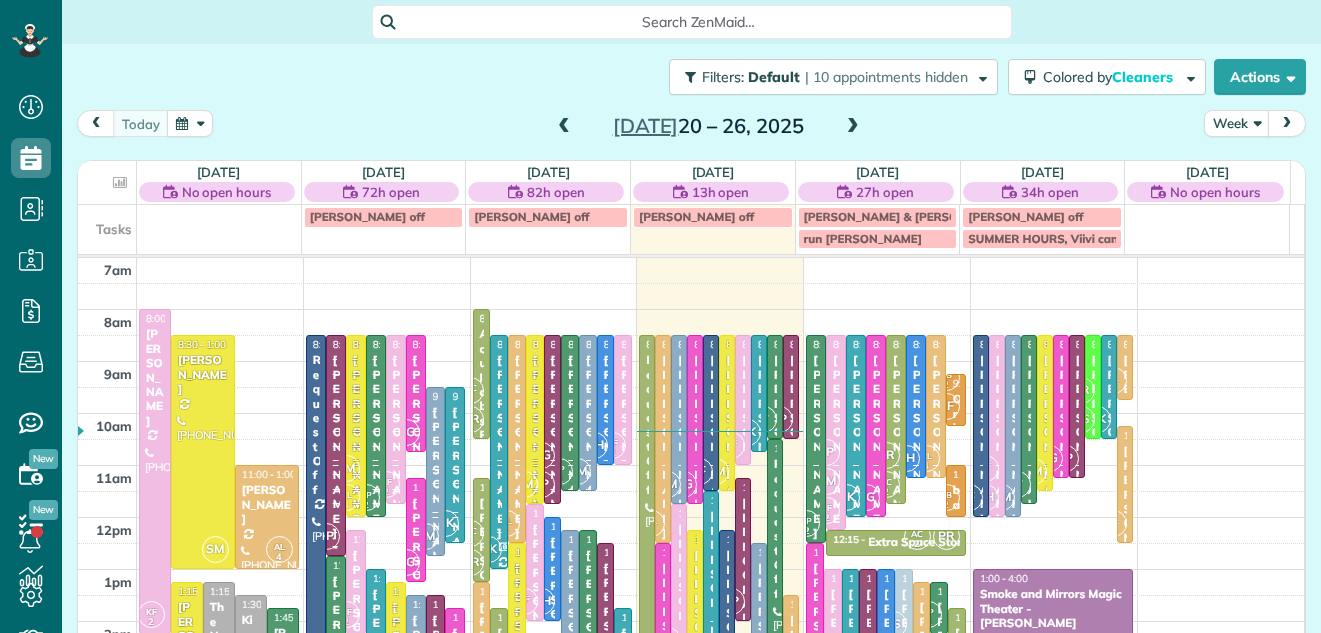 scroll, scrollTop: 0, scrollLeft: 0, axis: both 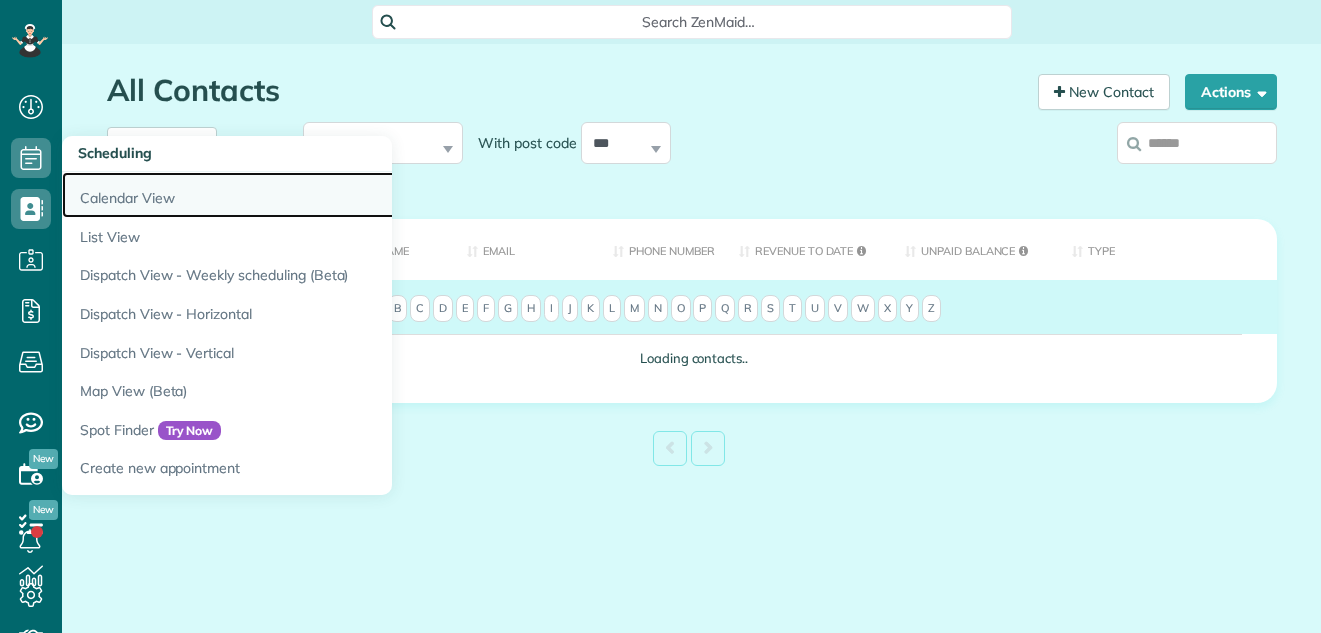 click on "Calendar View" at bounding box center [312, 195] 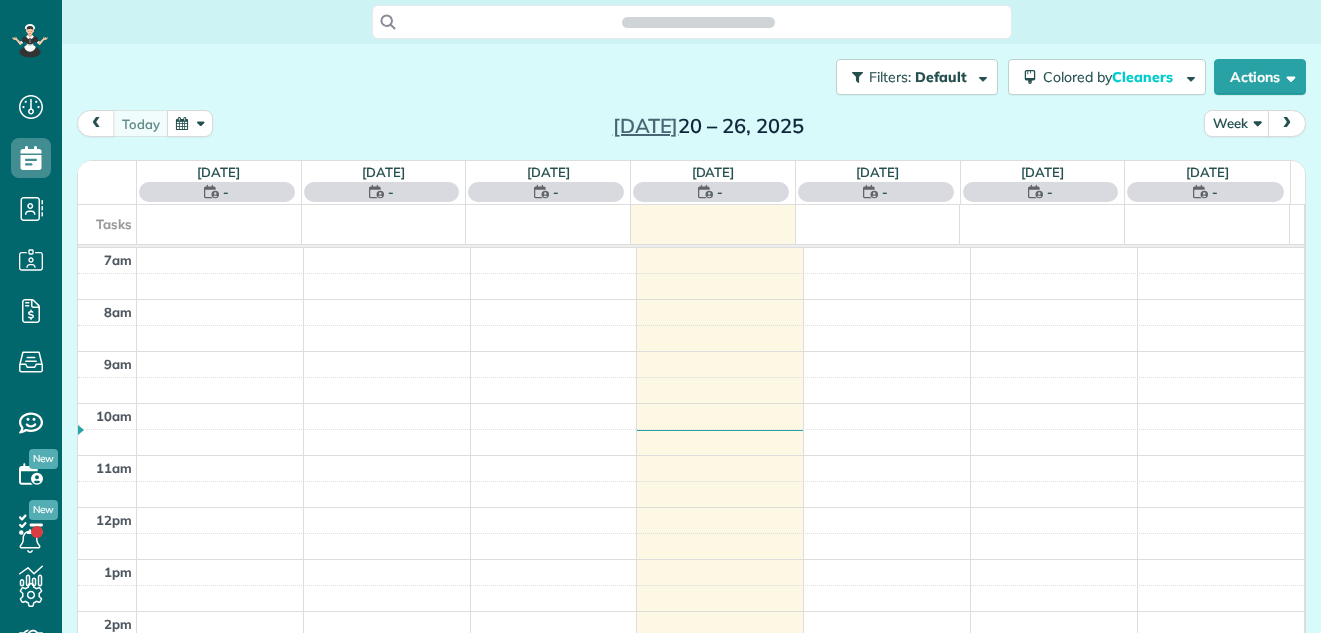 scroll, scrollTop: 0, scrollLeft: 0, axis: both 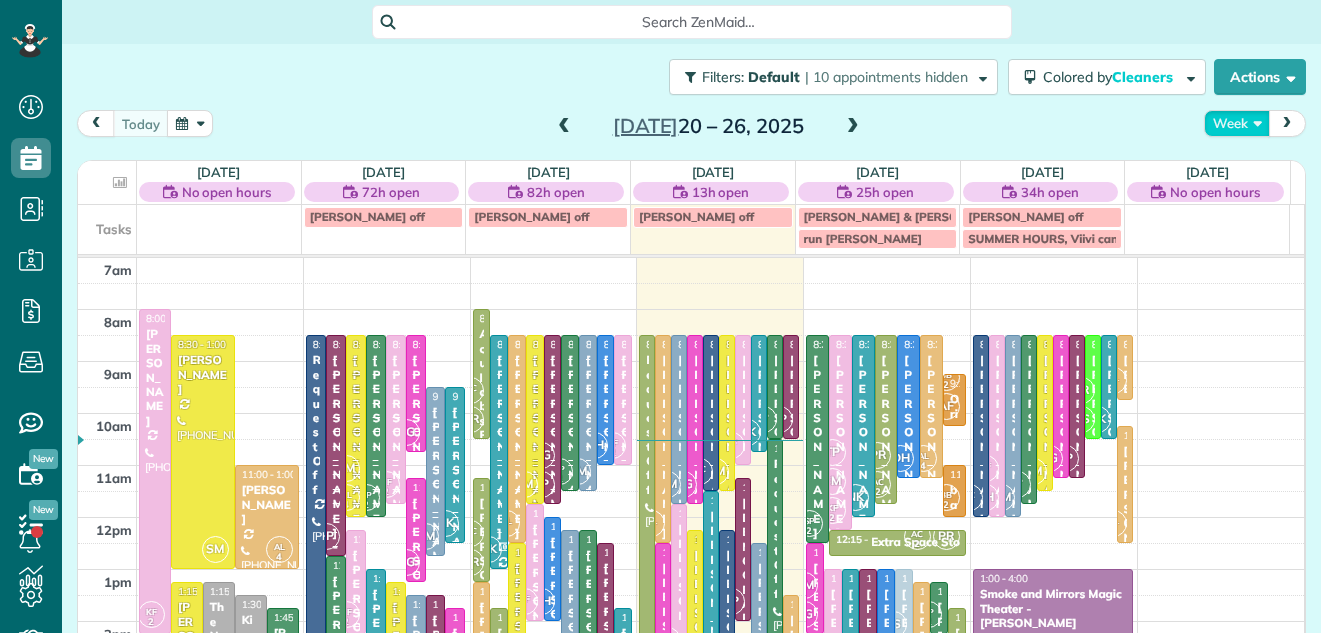 click on "Week" at bounding box center (1237, 123) 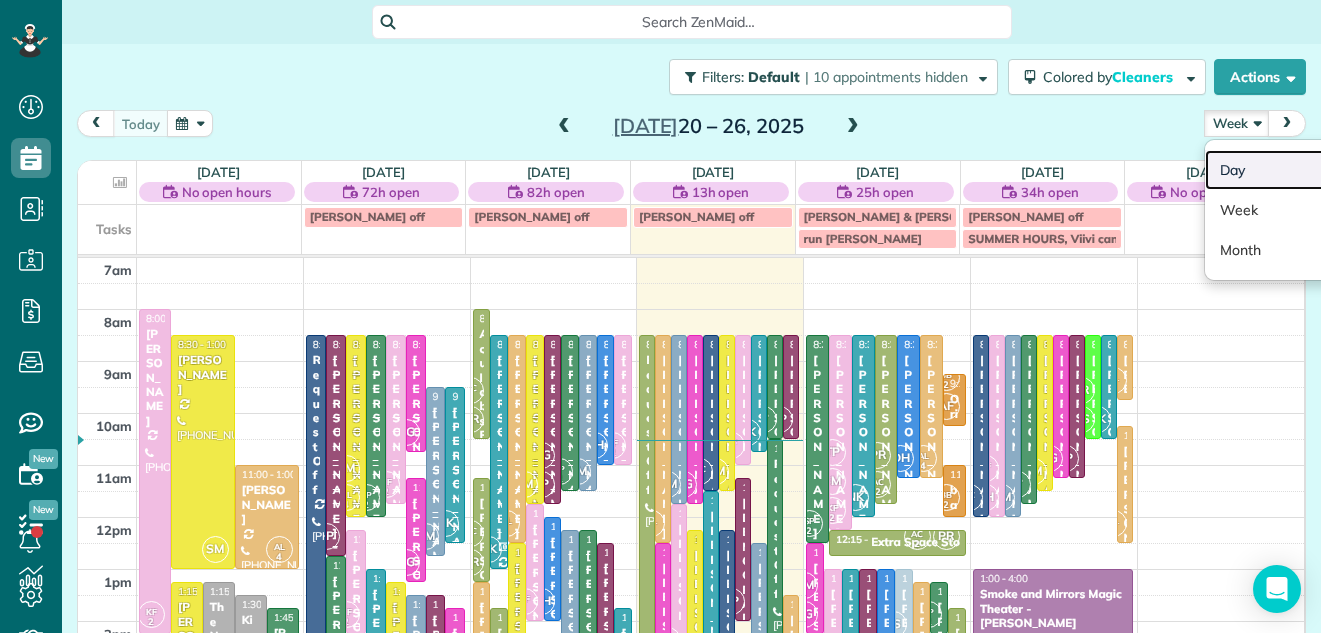 click on "Day" at bounding box center [1284, 170] 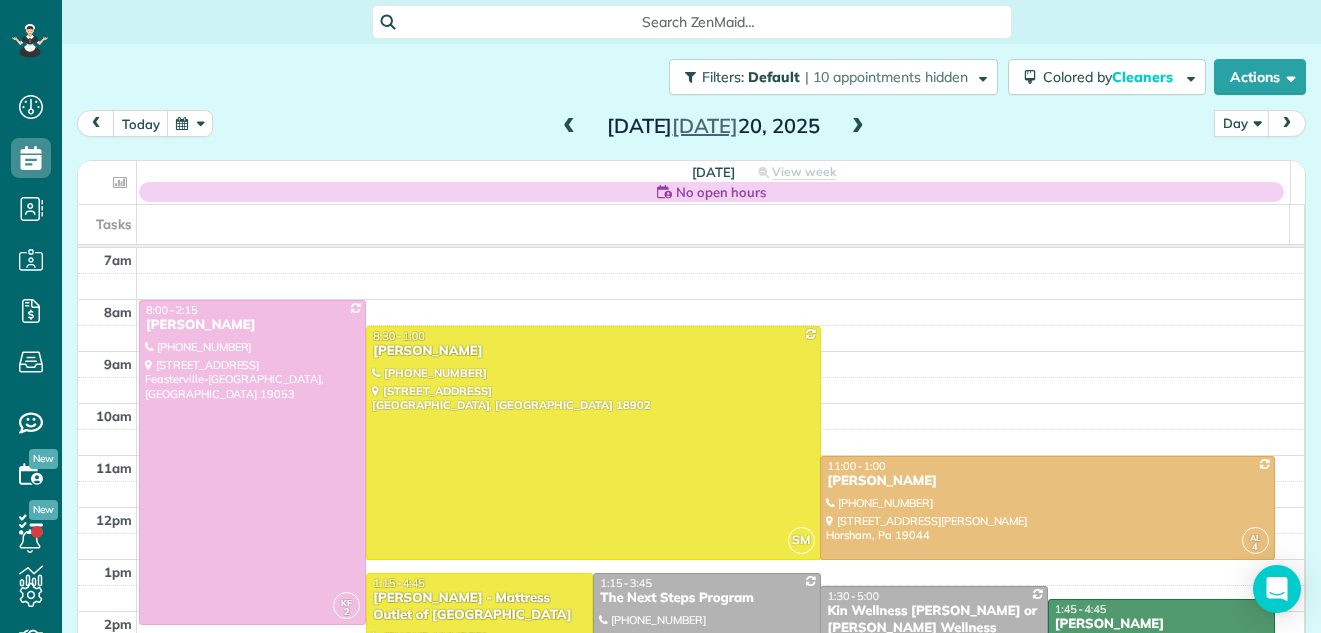 click at bounding box center (858, 127) 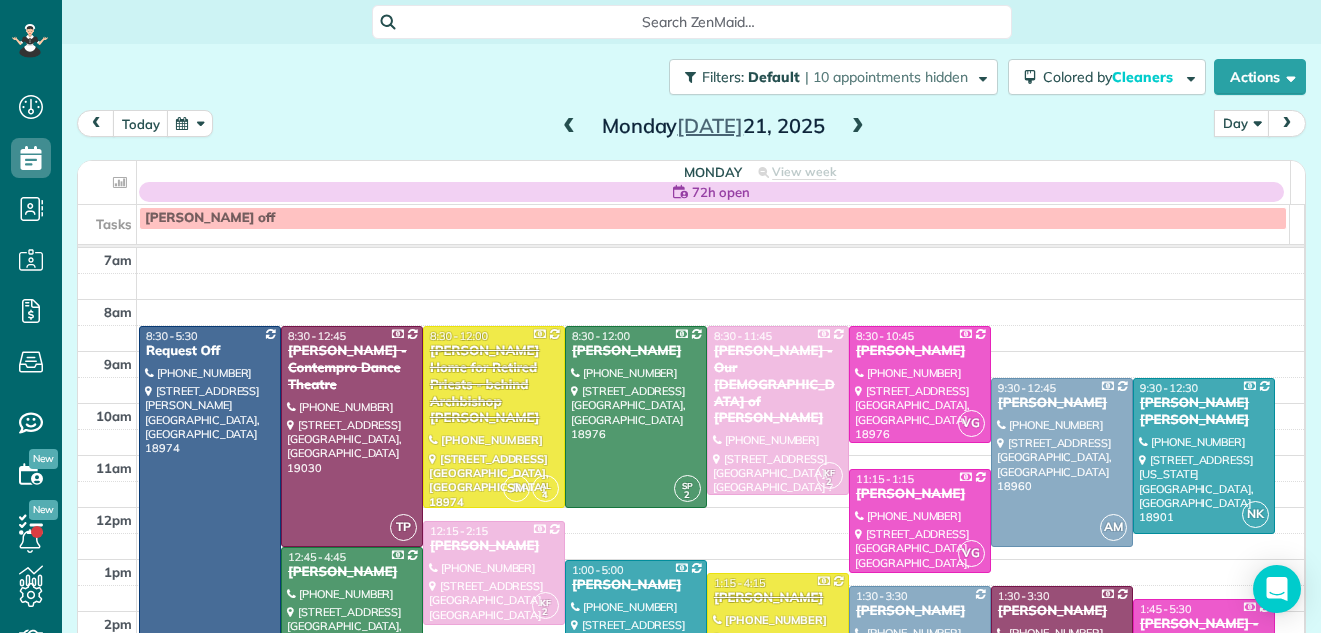 click at bounding box center (858, 127) 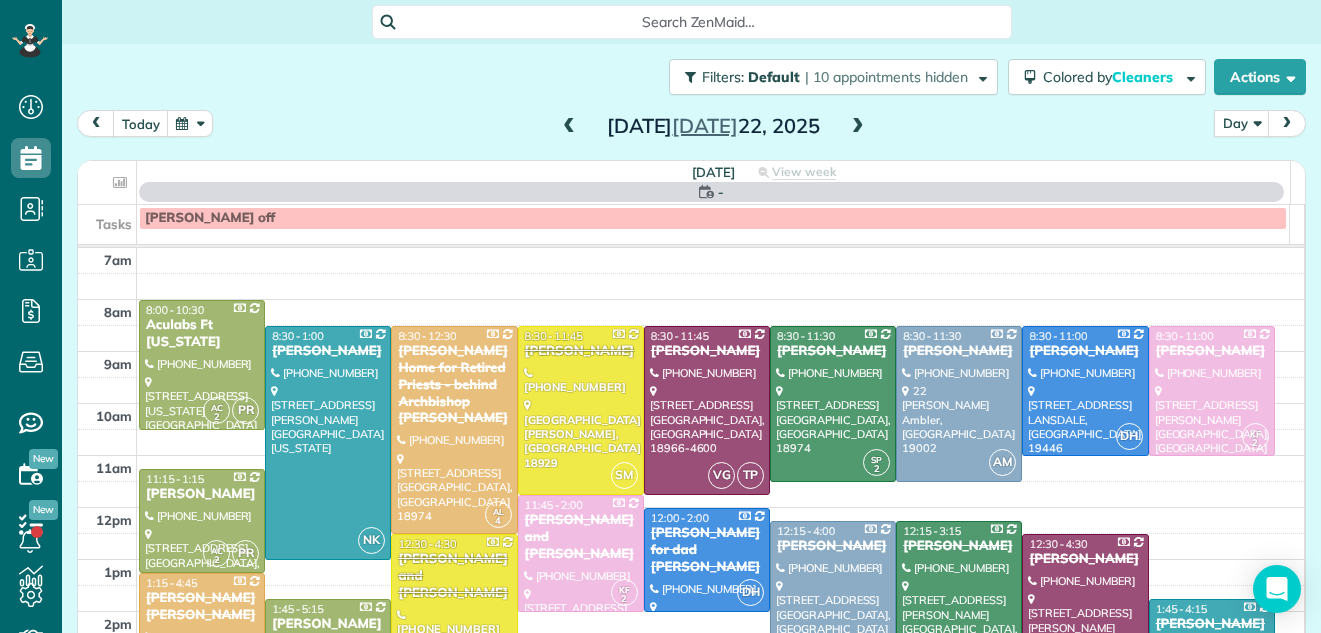 click at bounding box center (858, 127) 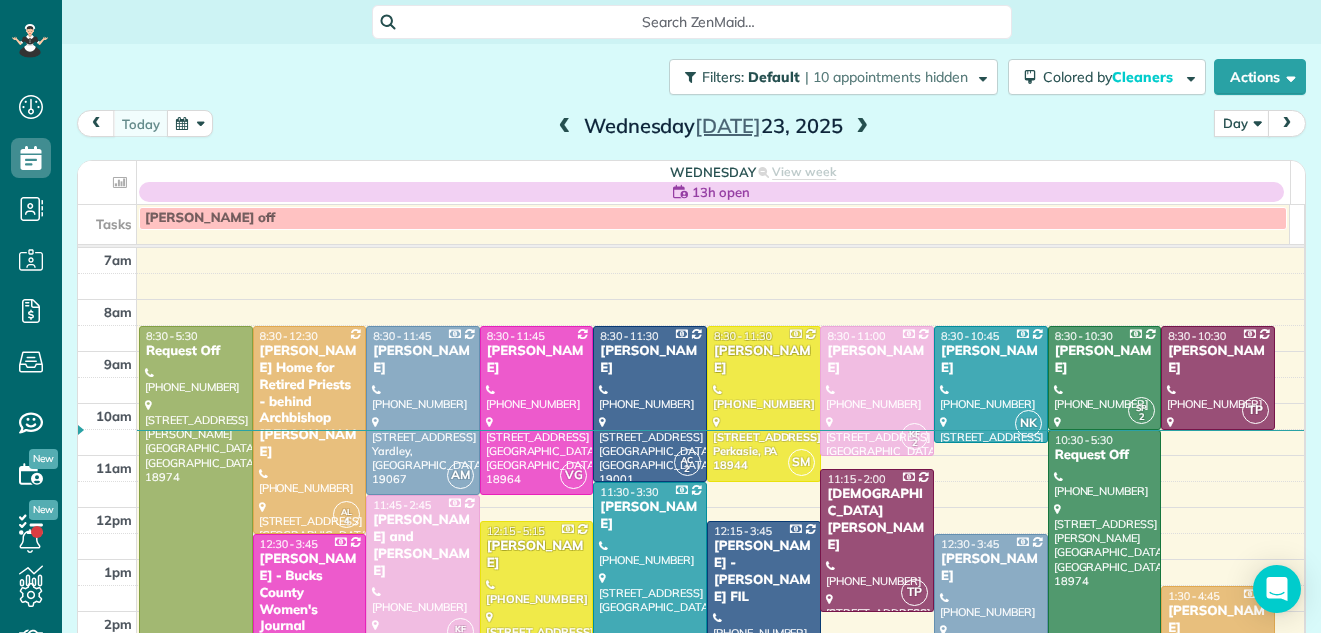 click at bounding box center [862, 127] 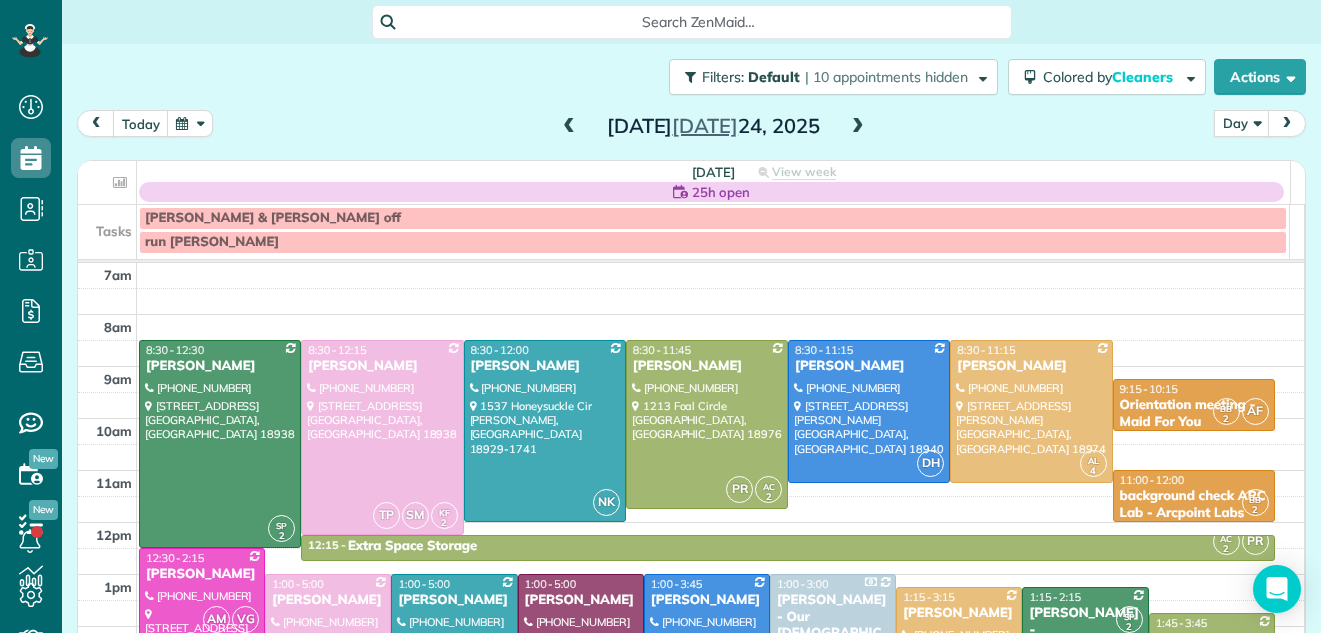 click at bounding box center [858, 127] 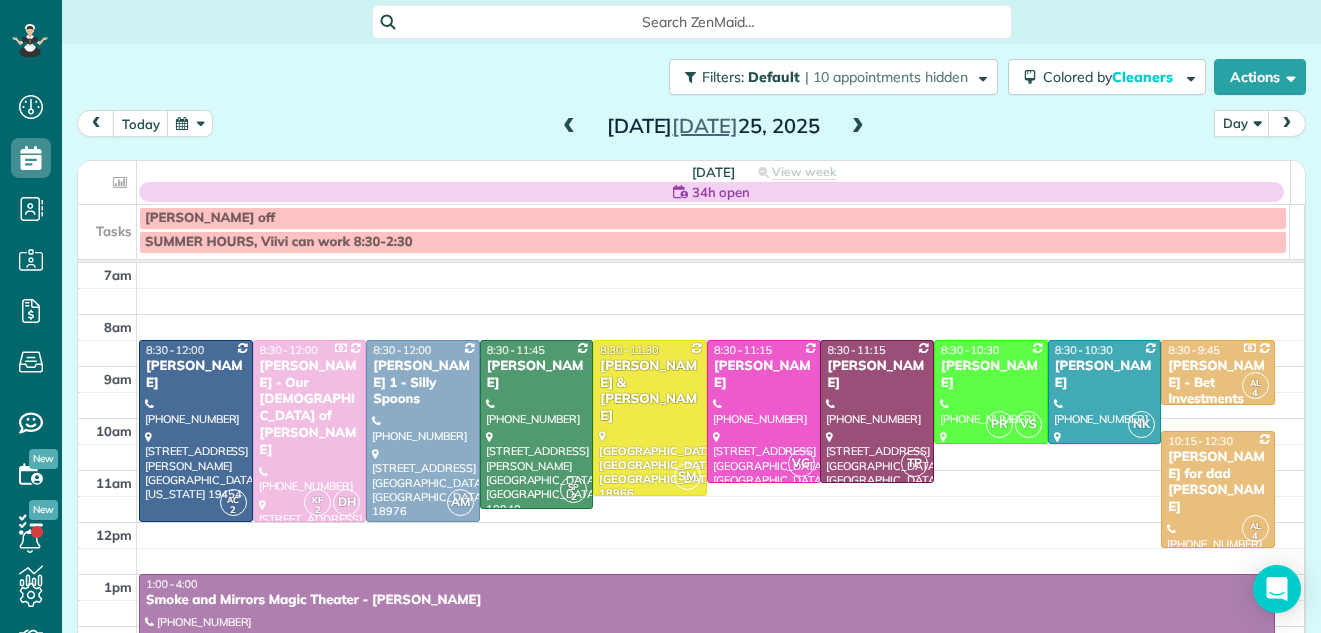 click at bounding box center [858, 127] 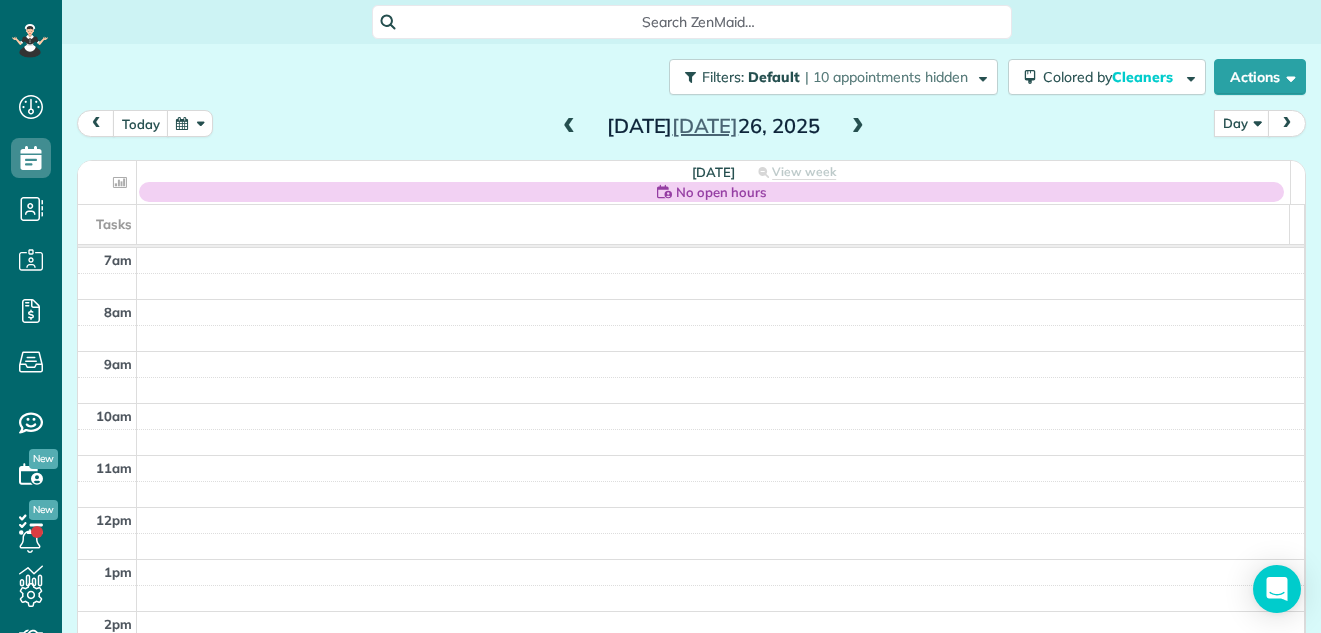 click at bounding box center [569, 127] 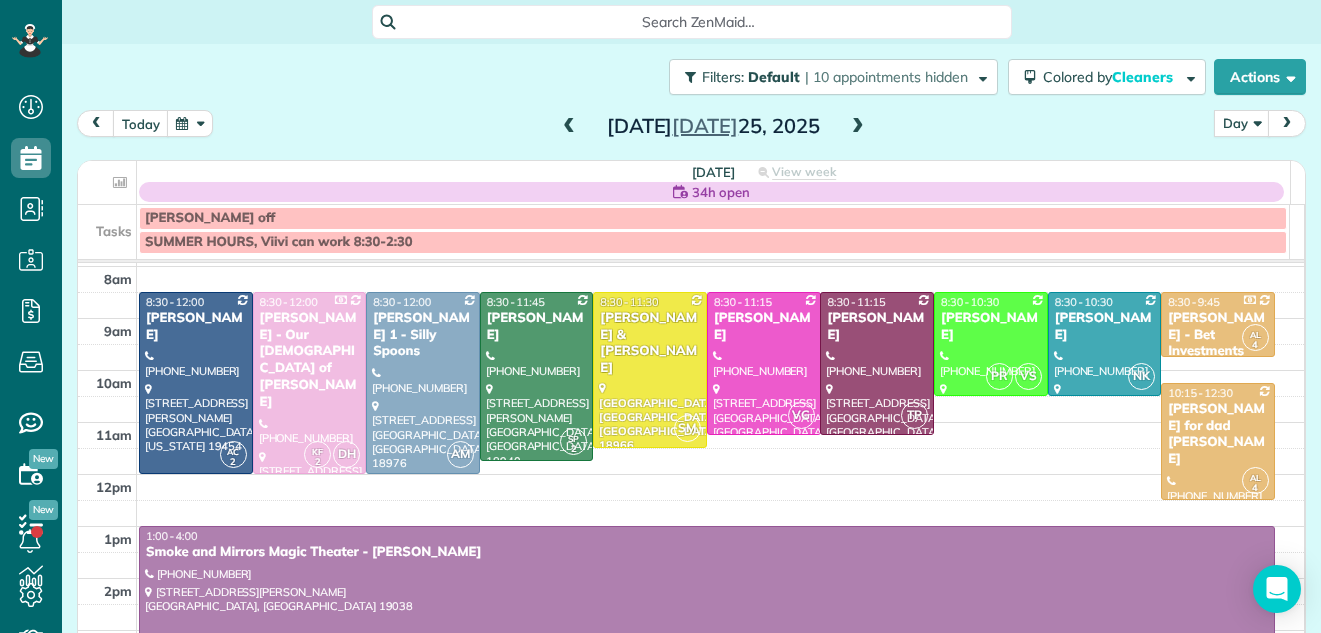 scroll, scrollTop: 57, scrollLeft: 0, axis: vertical 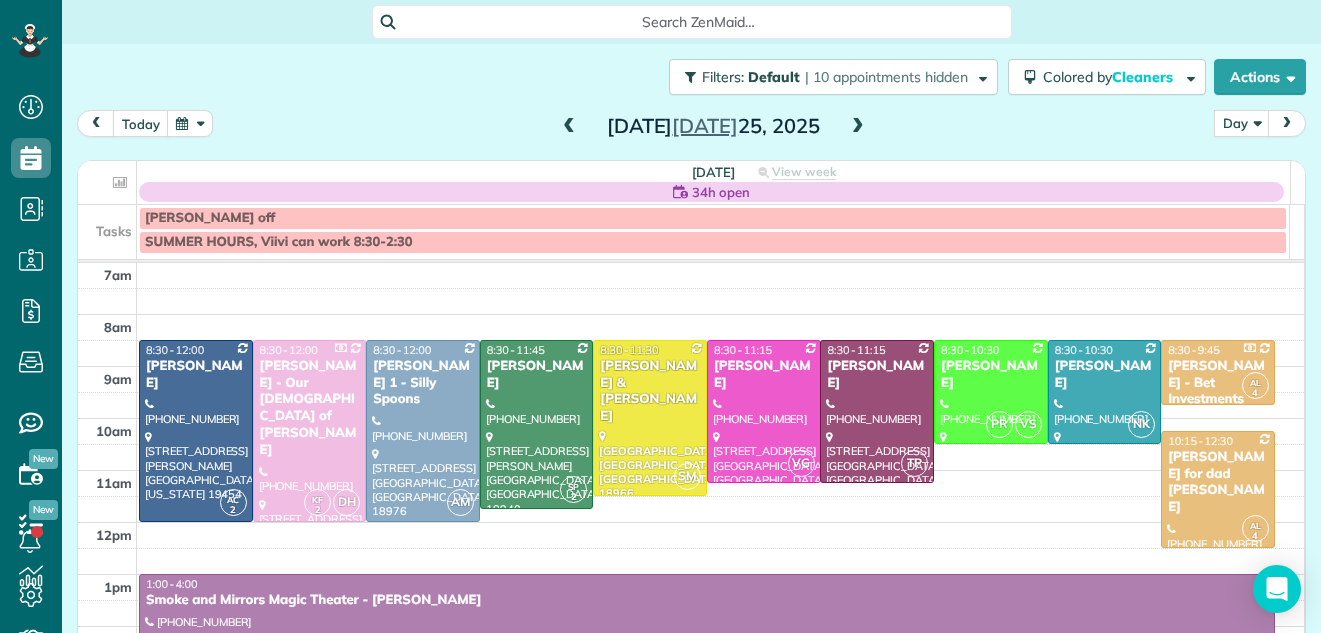 click at bounding box center (569, 127) 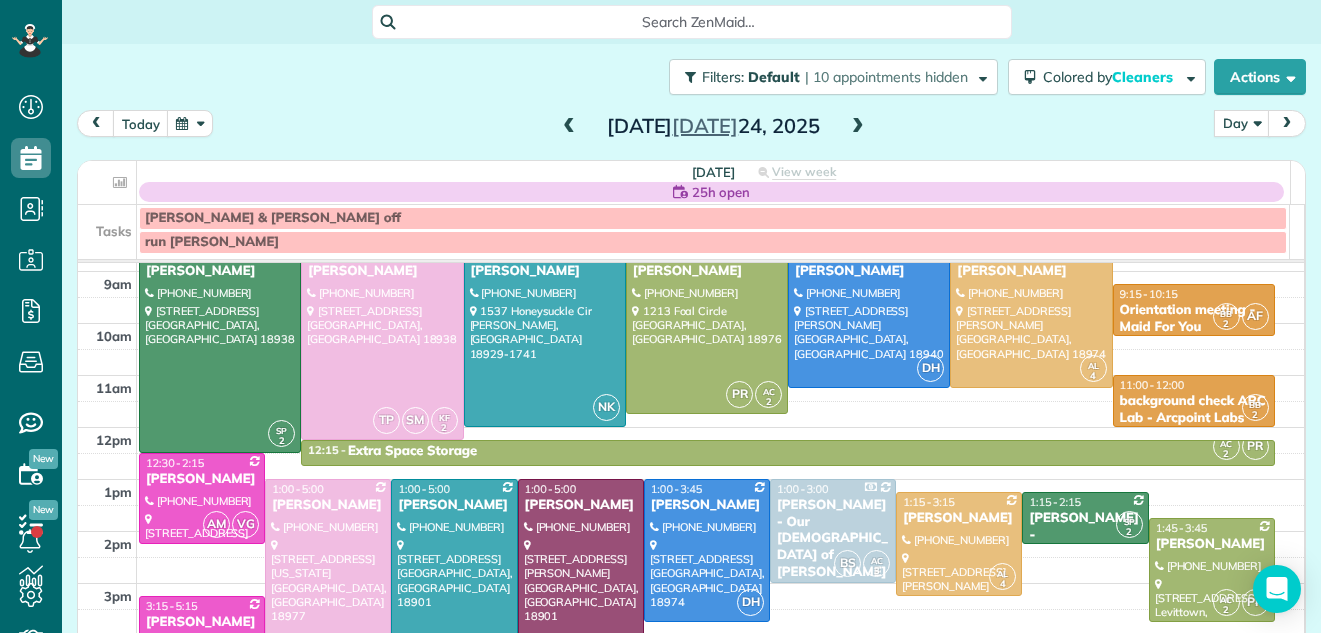 scroll, scrollTop: 97, scrollLeft: 0, axis: vertical 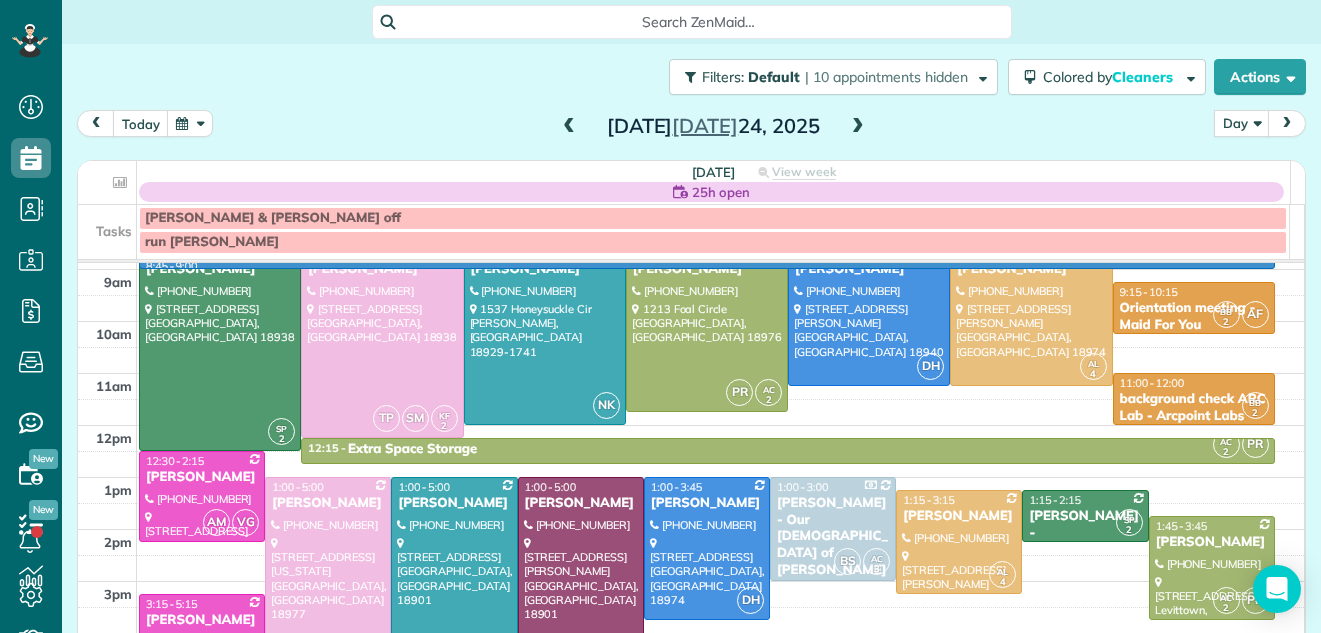 click at bounding box center [721, 256] 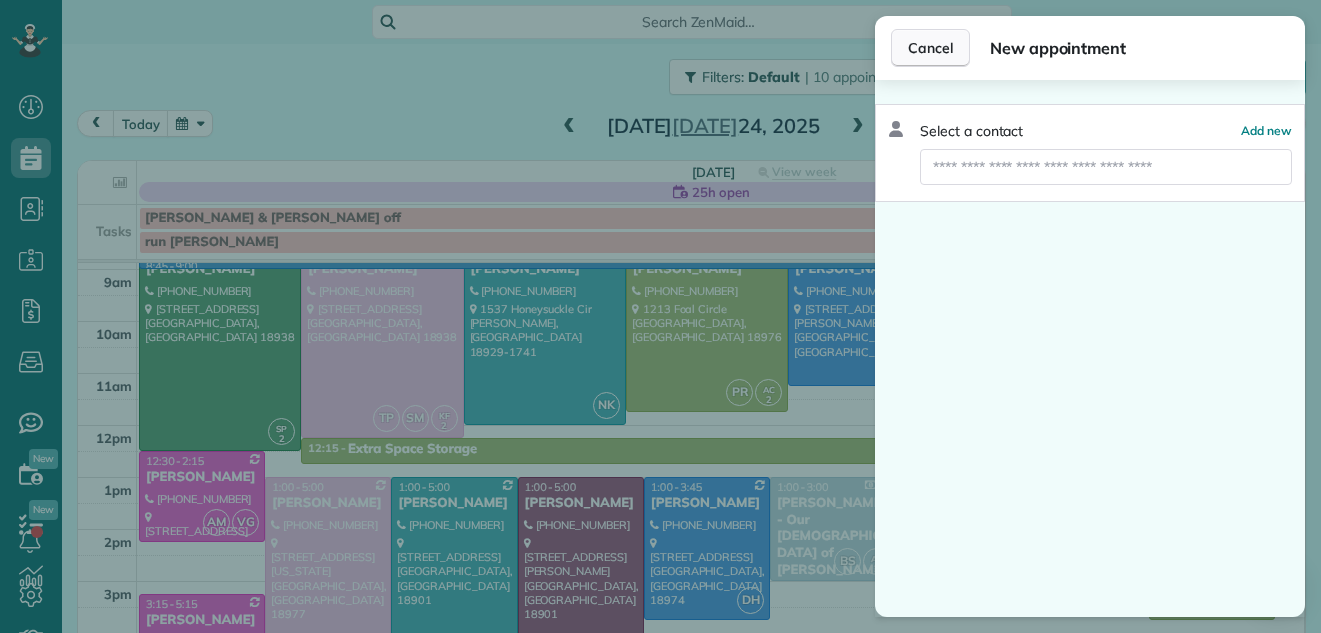 click on "Cancel" at bounding box center [930, 48] 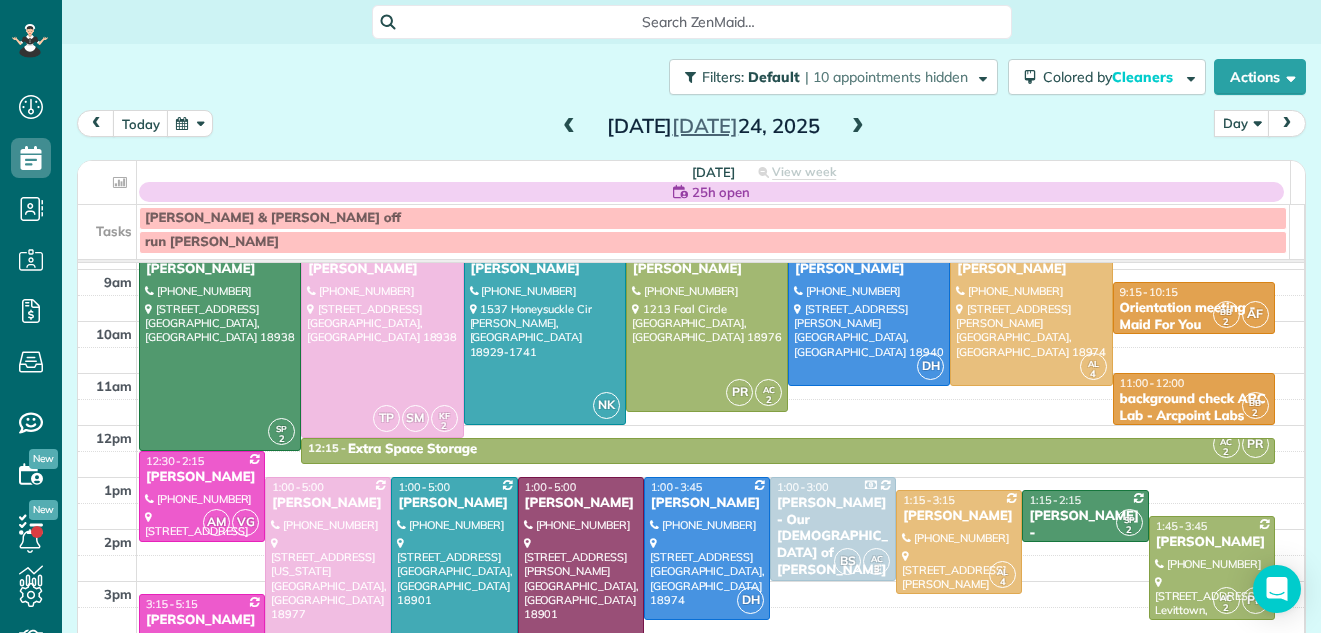 scroll, scrollTop: 57, scrollLeft: 0, axis: vertical 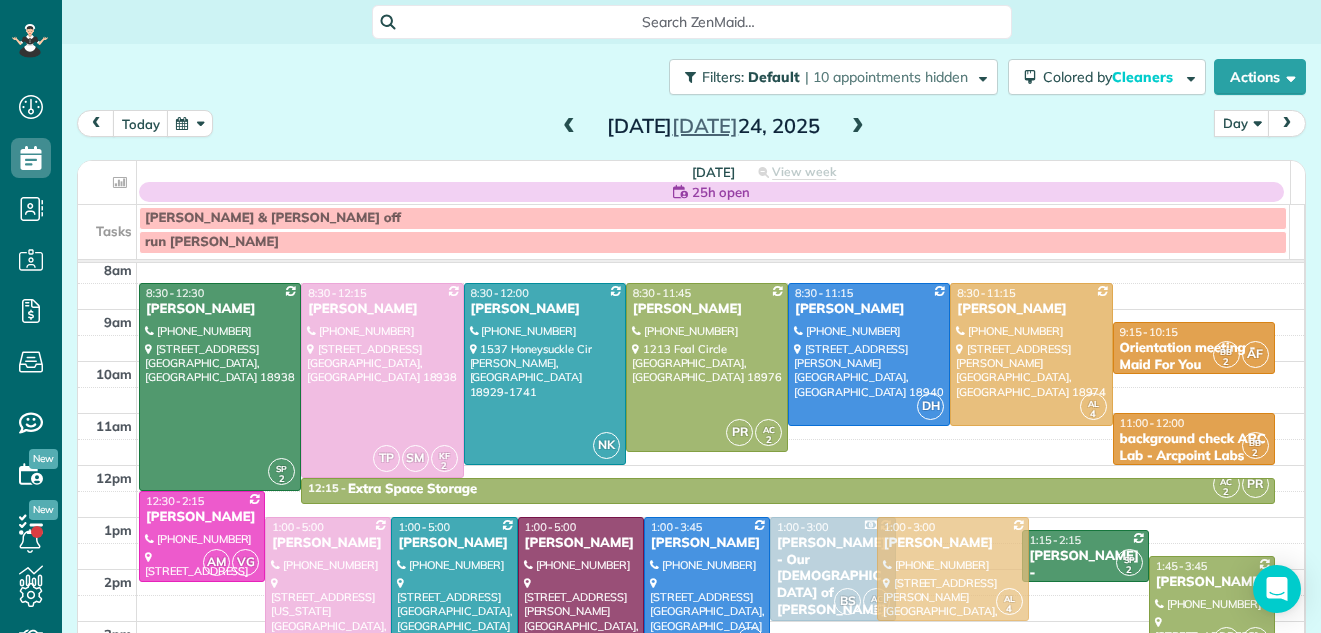 drag, startPoint x: 935, startPoint y: 575, endPoint x: 932, endPoint y: 557, distance: 18.248287 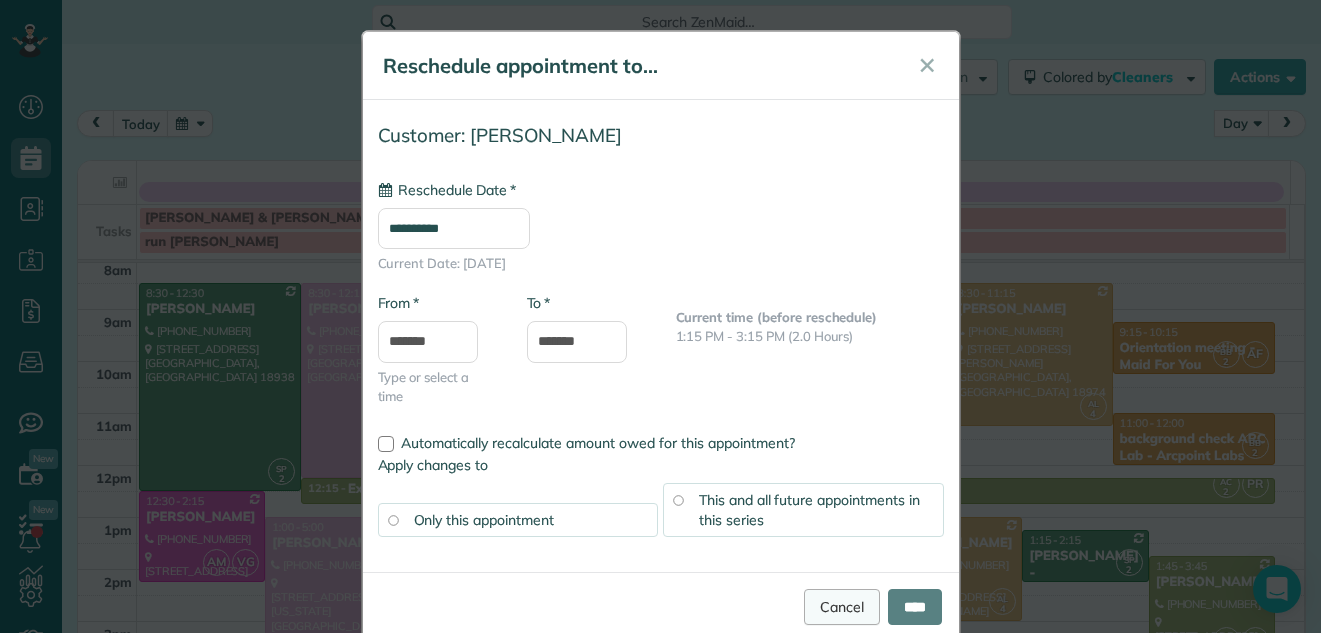 type on "**********" 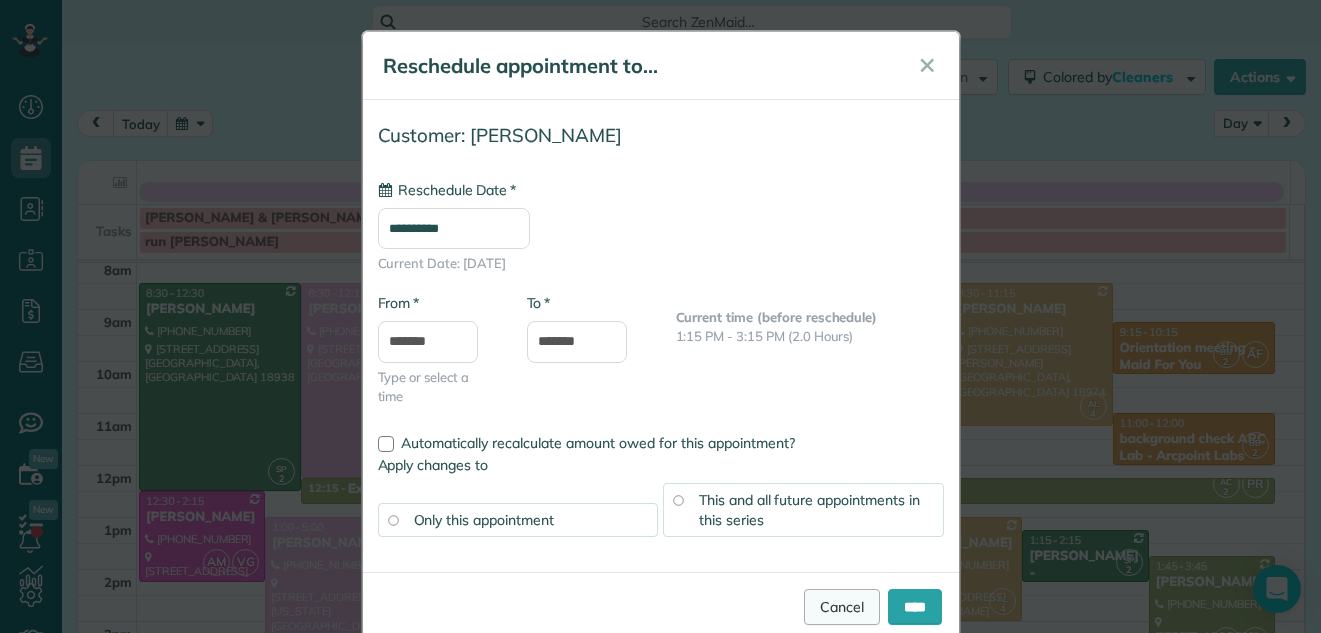 click on "Cancel" at bounding box center (842, 607) 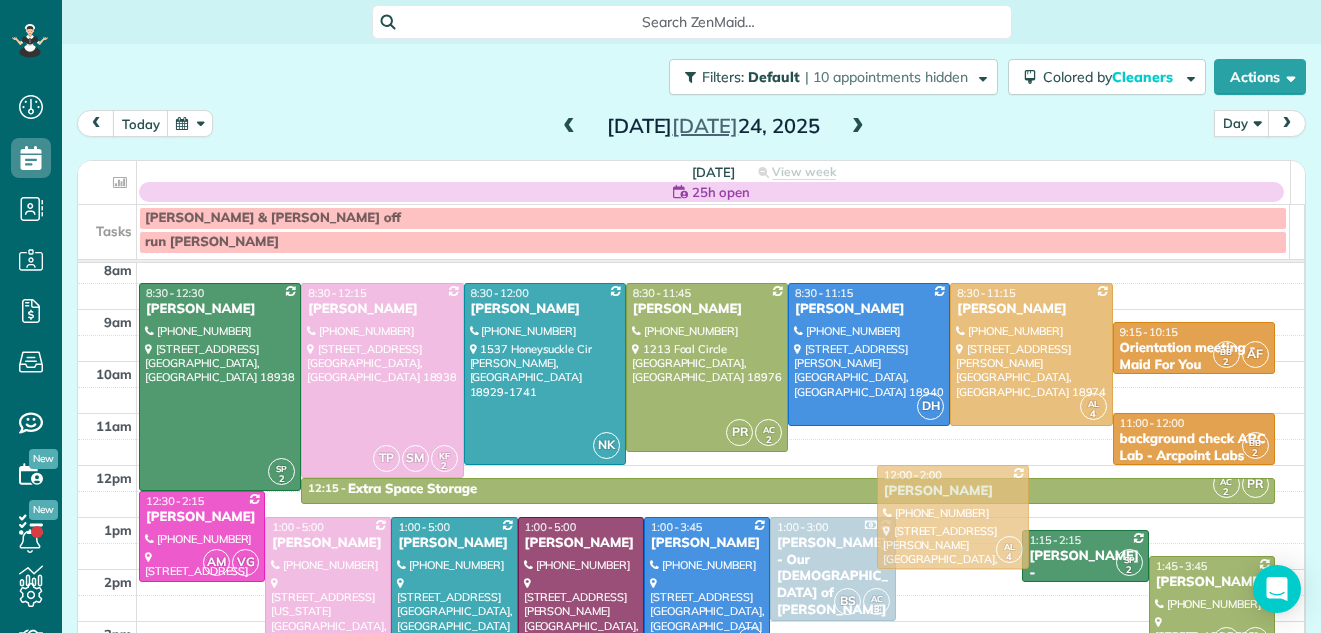 drag, startPoint x: 923, startPoint y: 614, endPoint x: 922, endPoint y: 579, distance: 35.014282 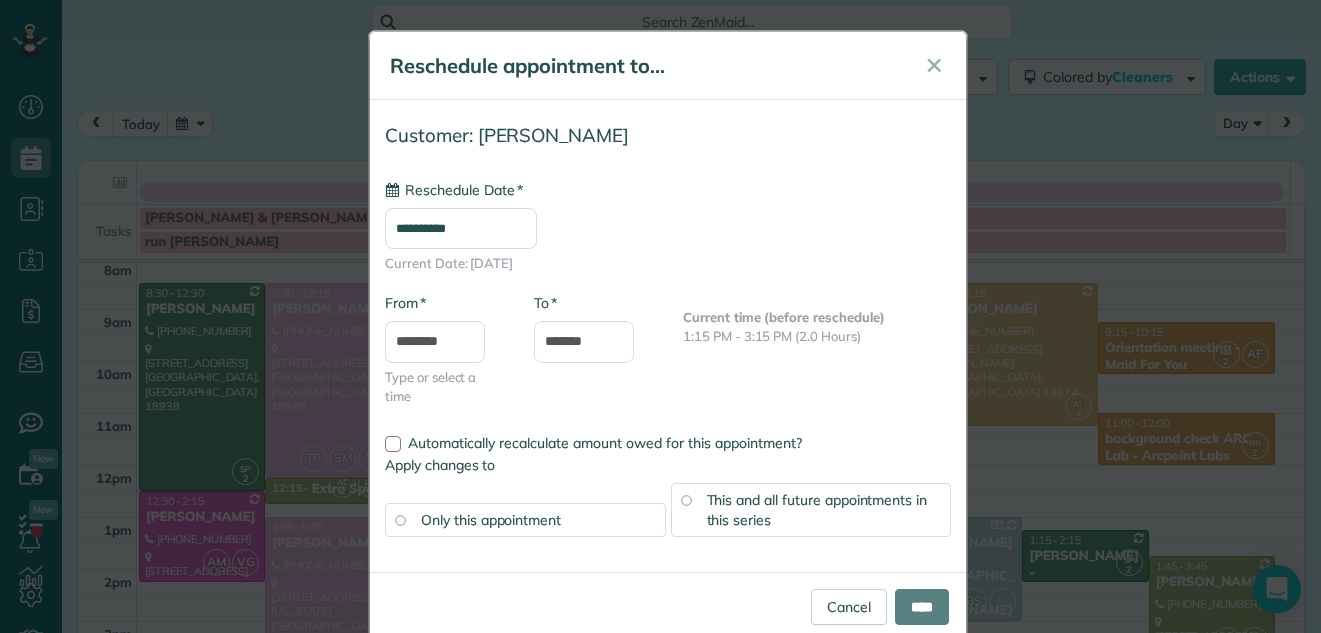 type on "**********" 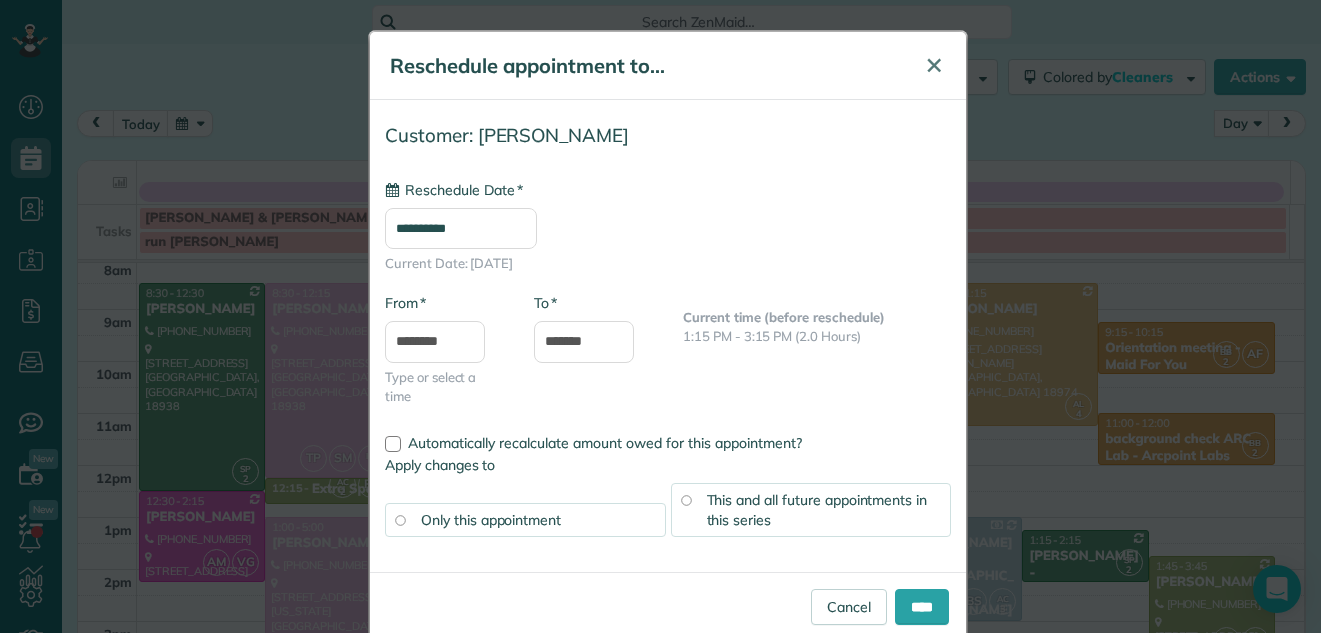 click on "✕" at bounding box center (934, 65) 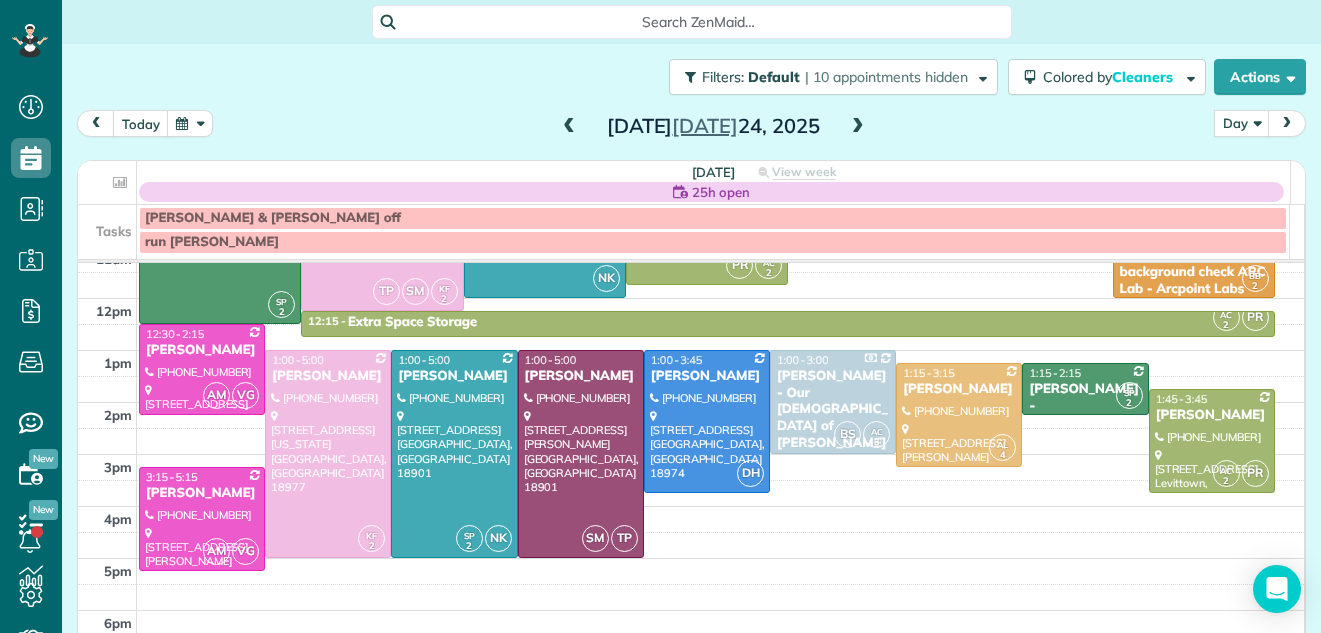scroll, scrollTop: 0, scrollLeft: 0, axis: both 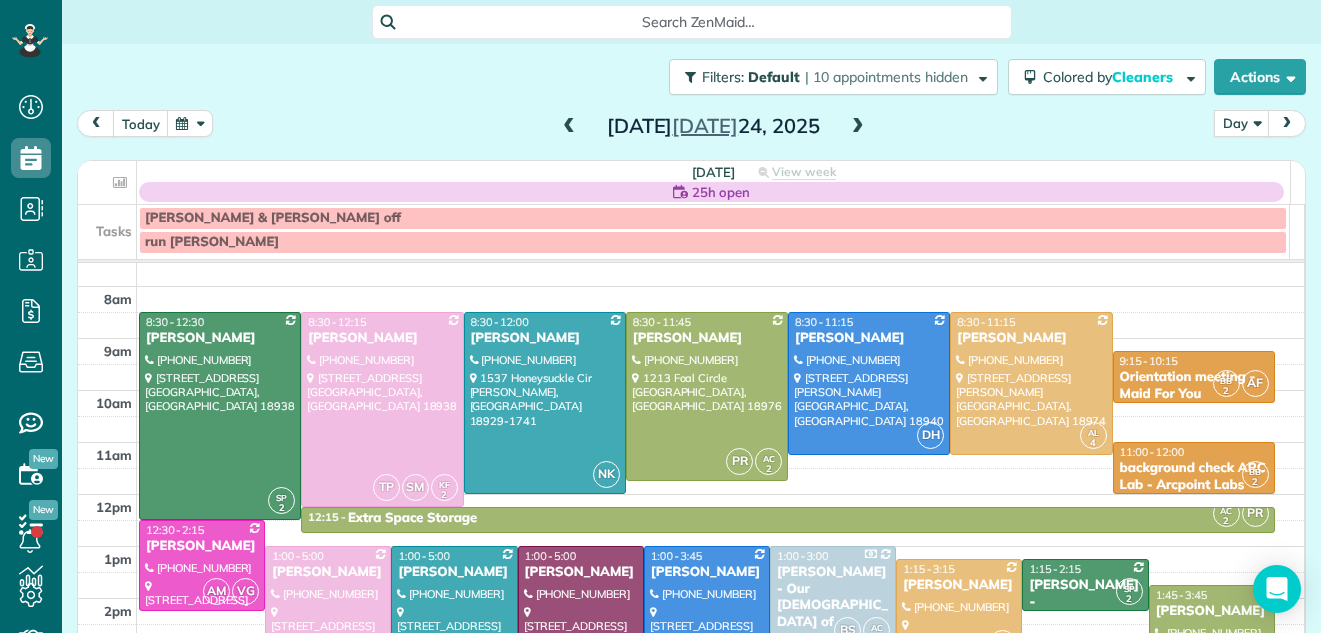 click at bounding box center [569, 127] 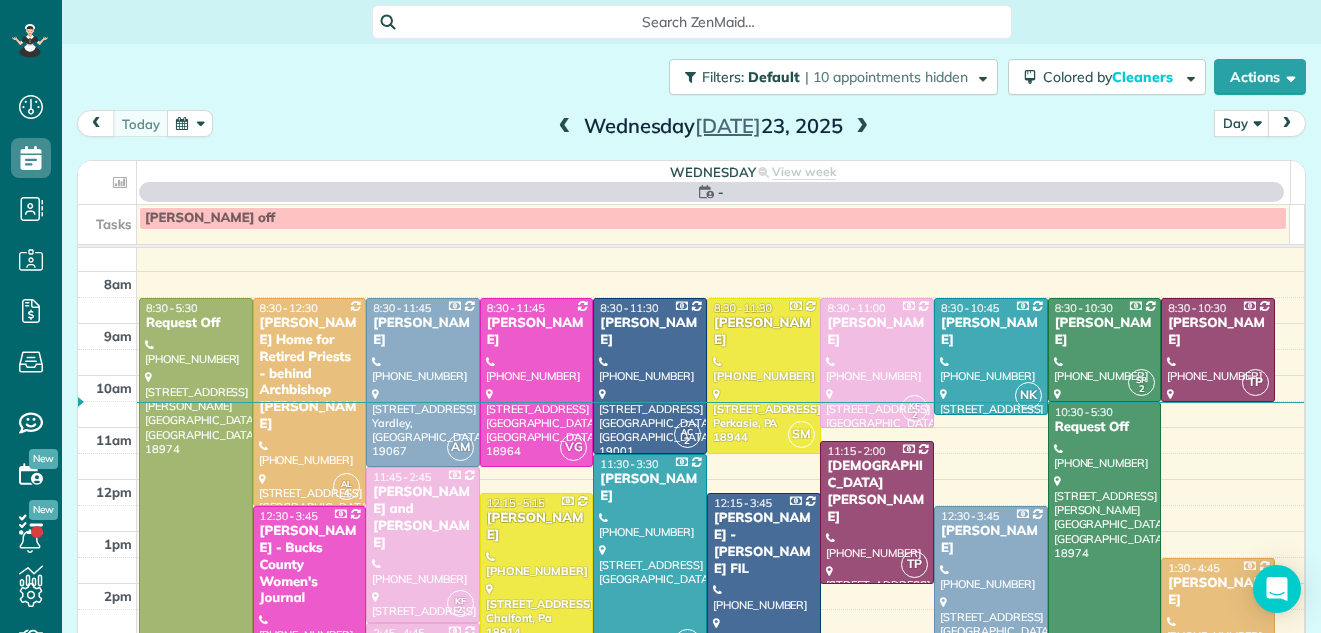 scroll, scrollTop: 0, scrollLeft: 0, axis: both 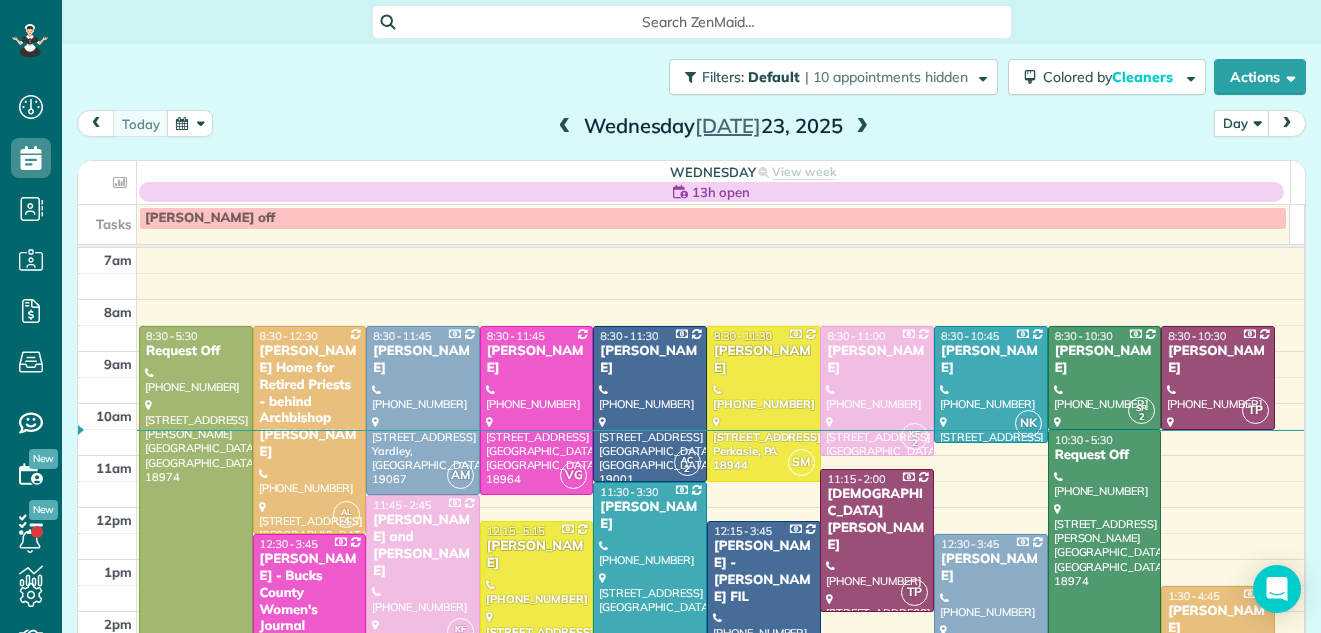 click at bounding box center (862, 127) 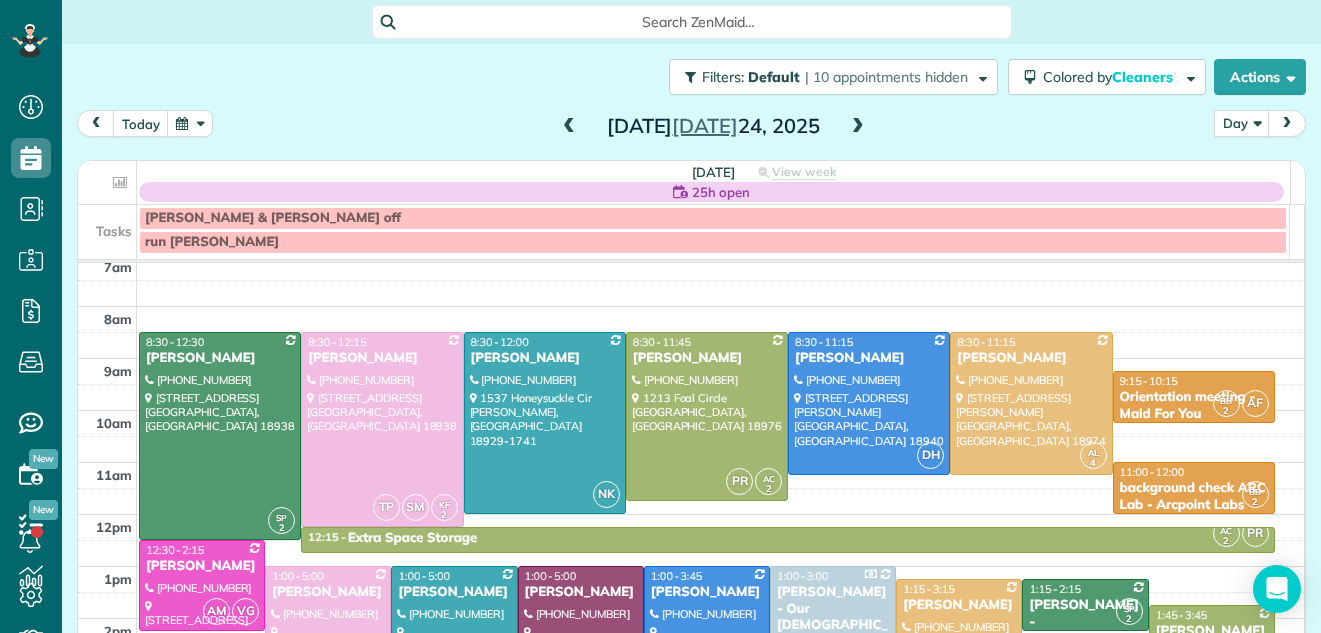 scroll, scrollTop: 0, scrollLeft: 0, axis: both 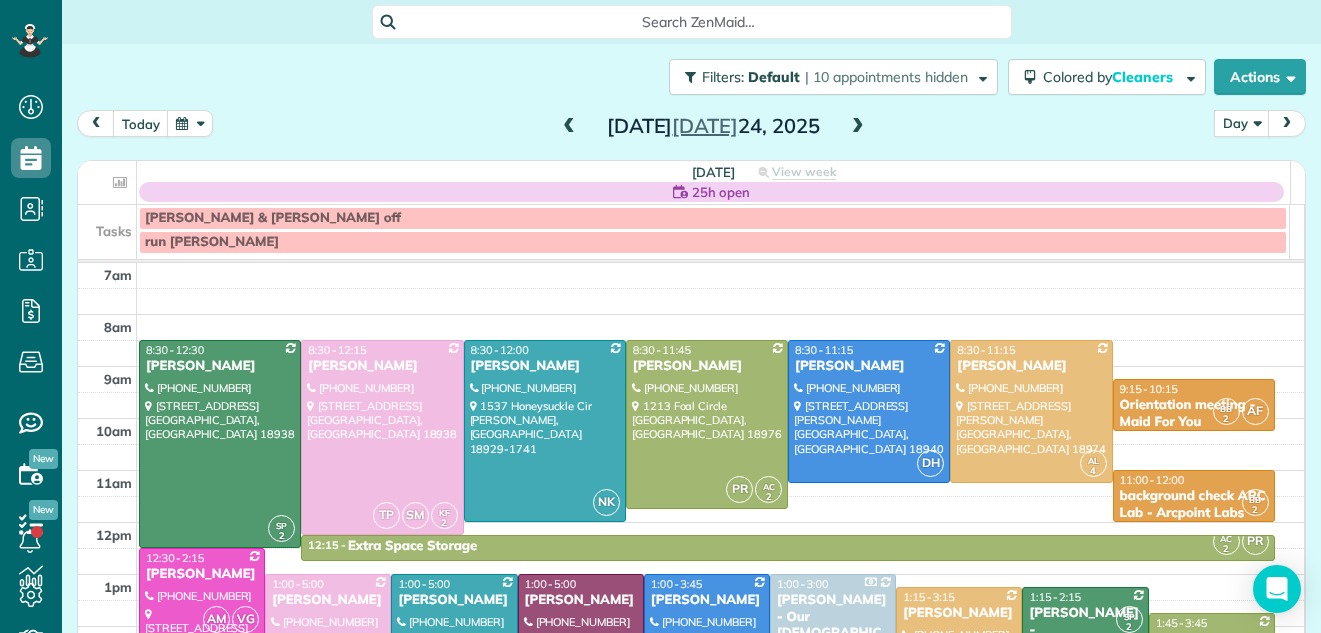 click at bounding box center (569, 127) 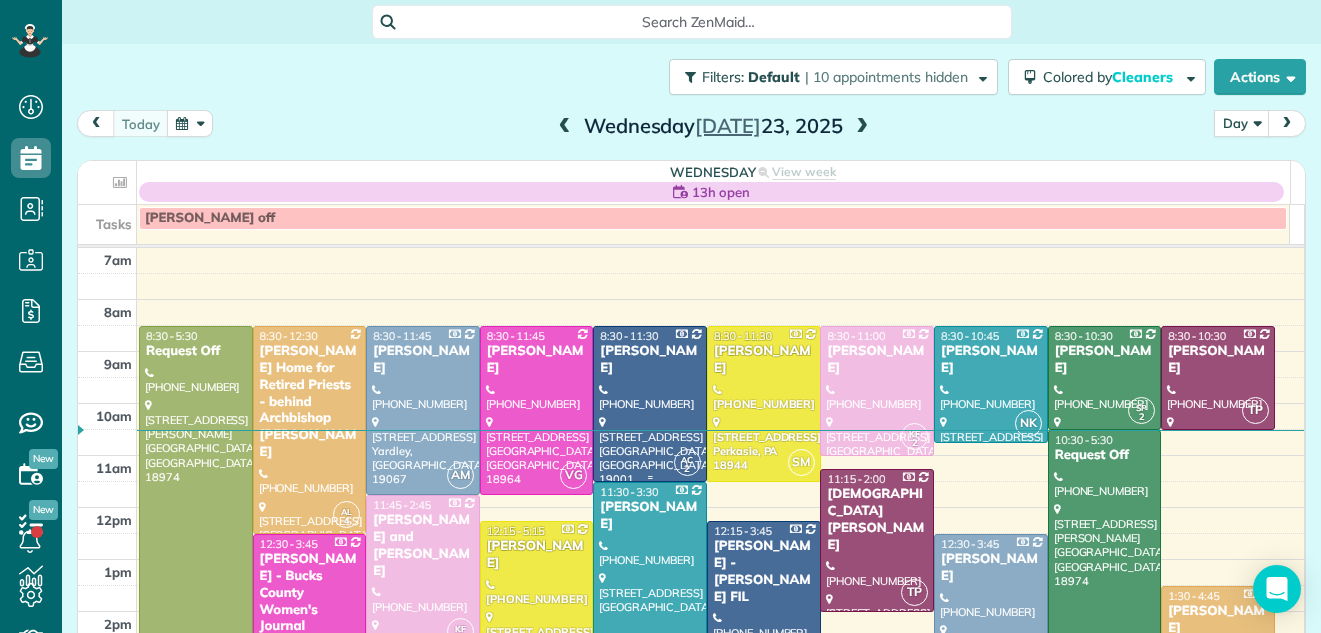 click at bounding box center (537, 410) 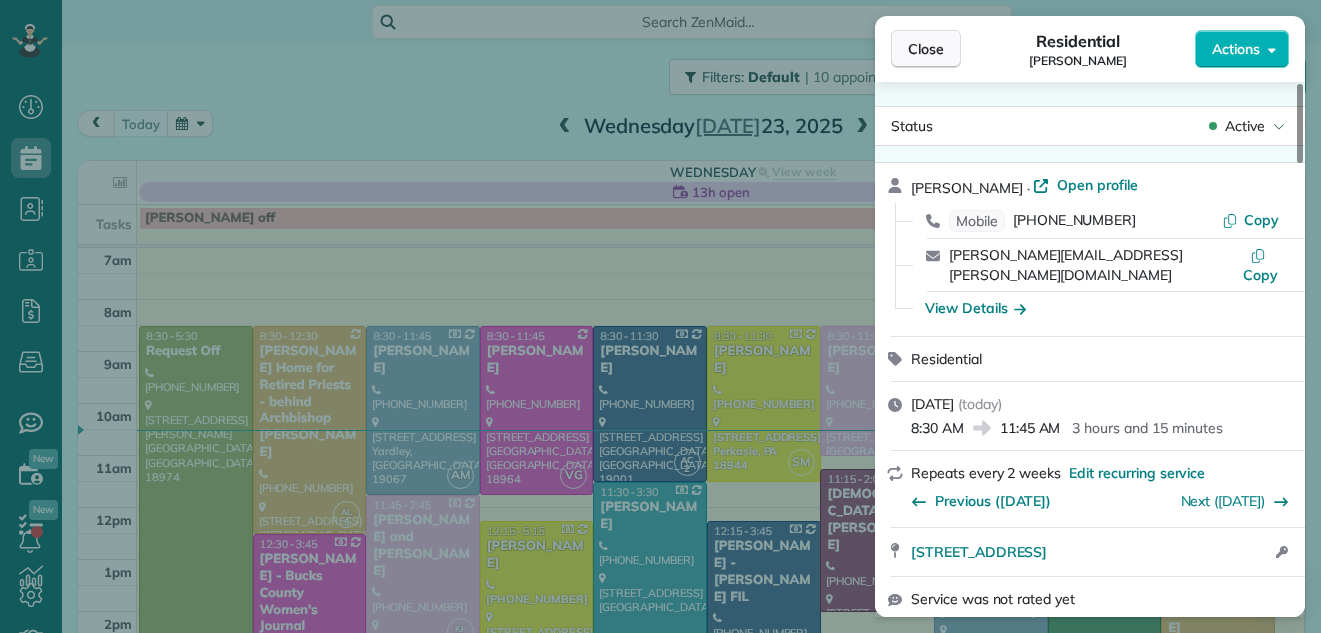click on "Close" at bounding box center [926, 49] 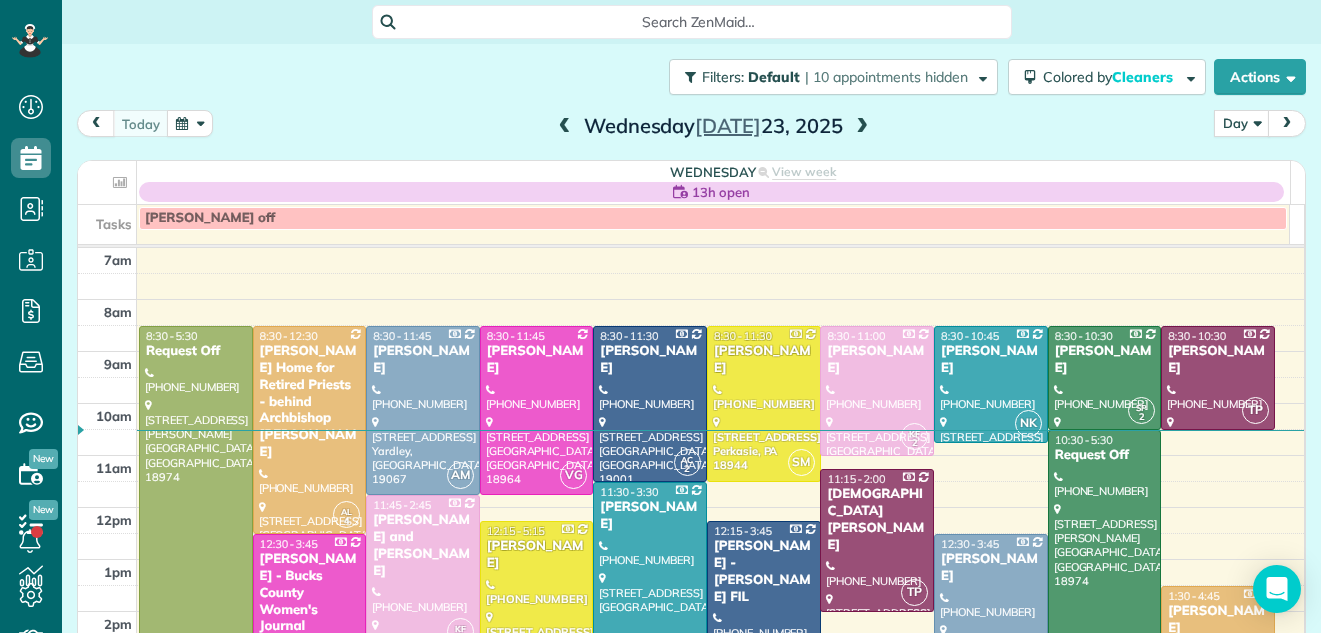 click at bounding box center [862, 127] 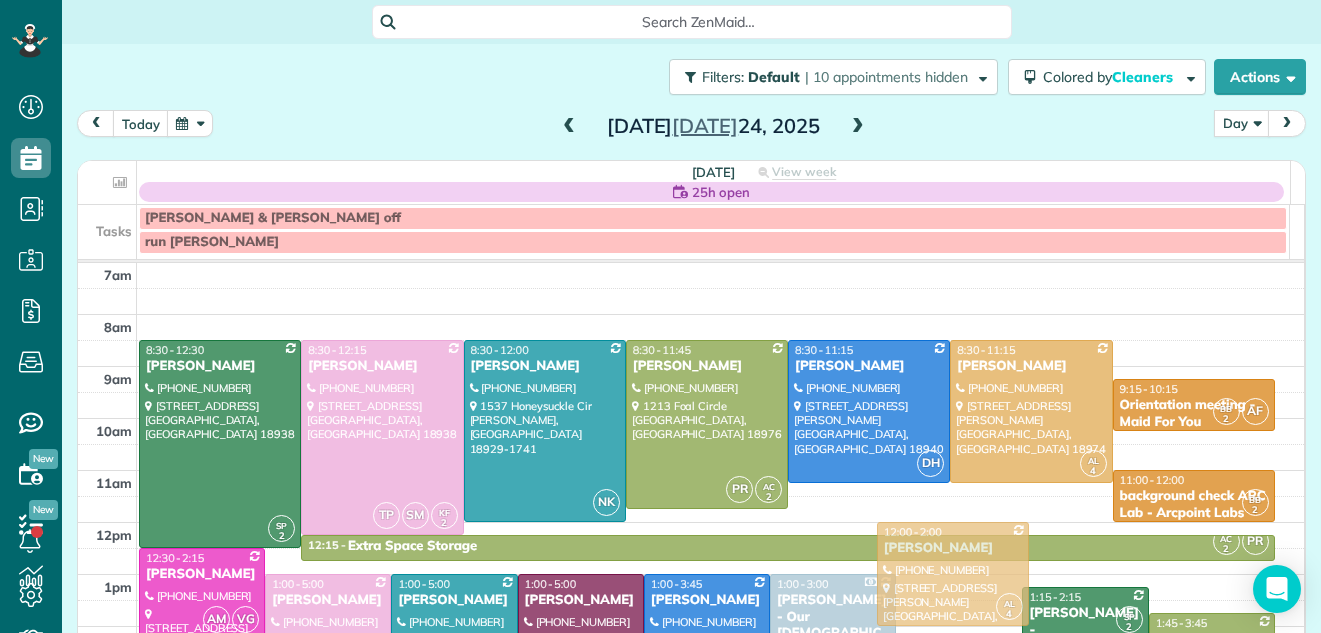 drag, startPoint x: 942, startPoint y: 611, endPoint x: 929, endPoint y: 540, distance: 72.18033 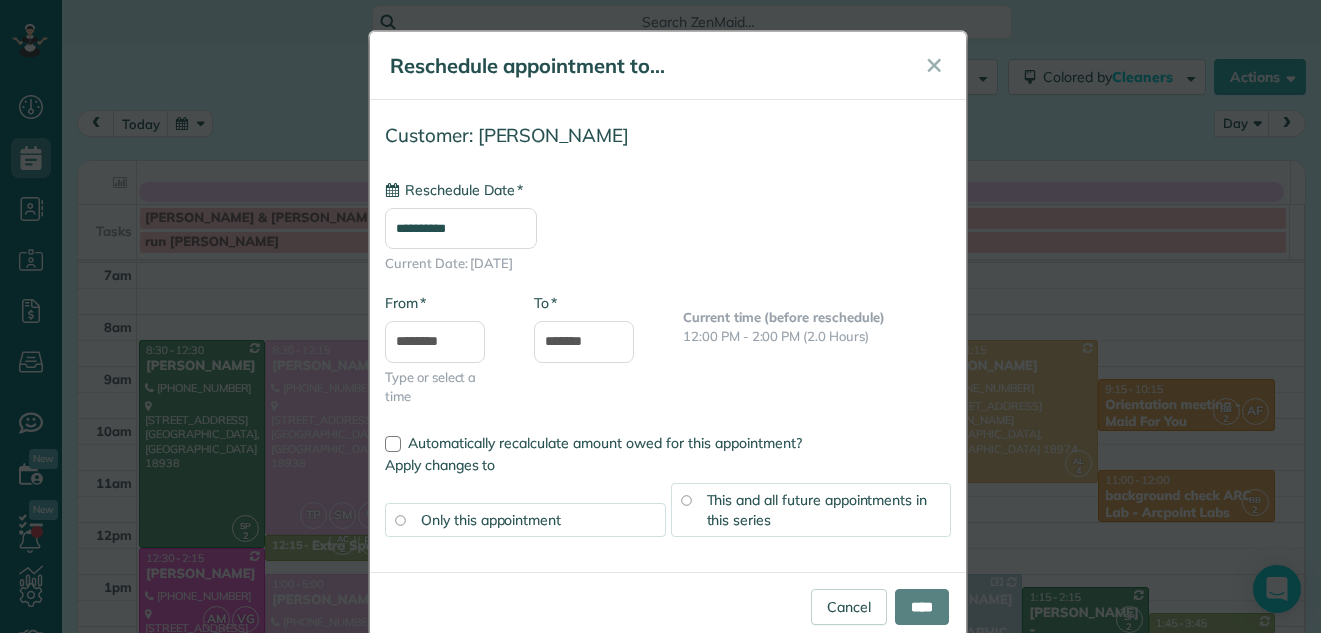 type on "**********" 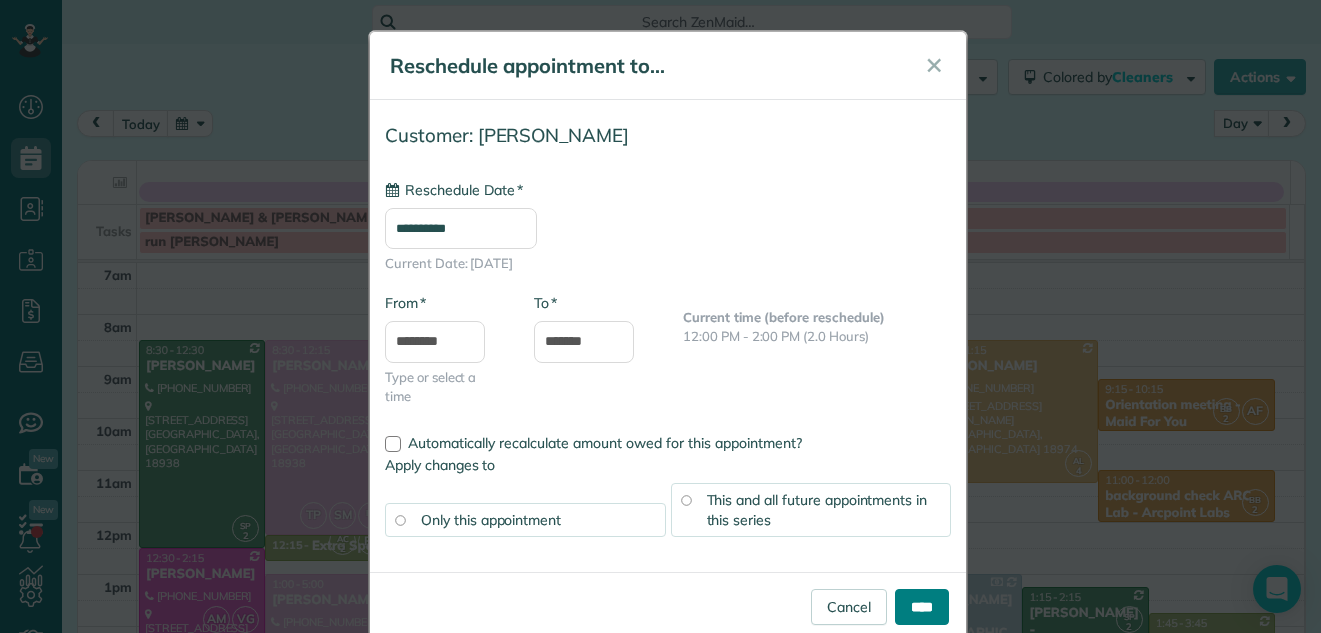 click on "****" at bounding box center [922, 607] 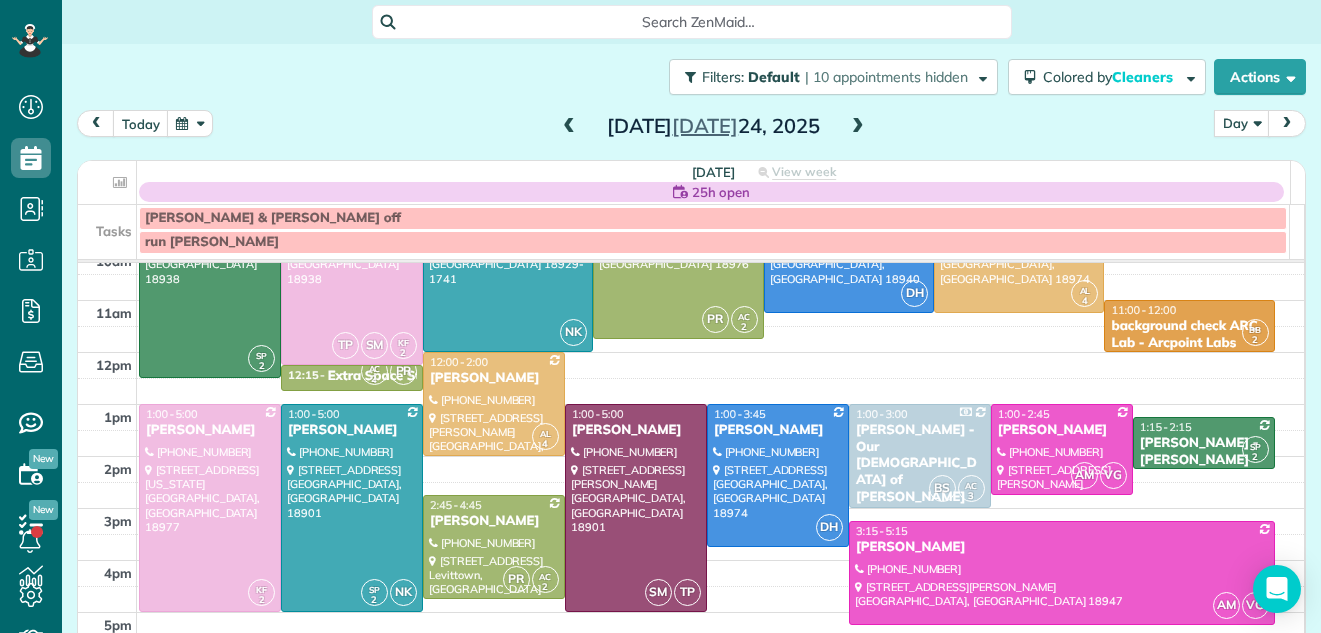 scroll, scrollTop: 147, scrollLeft: 0, axis: vertical 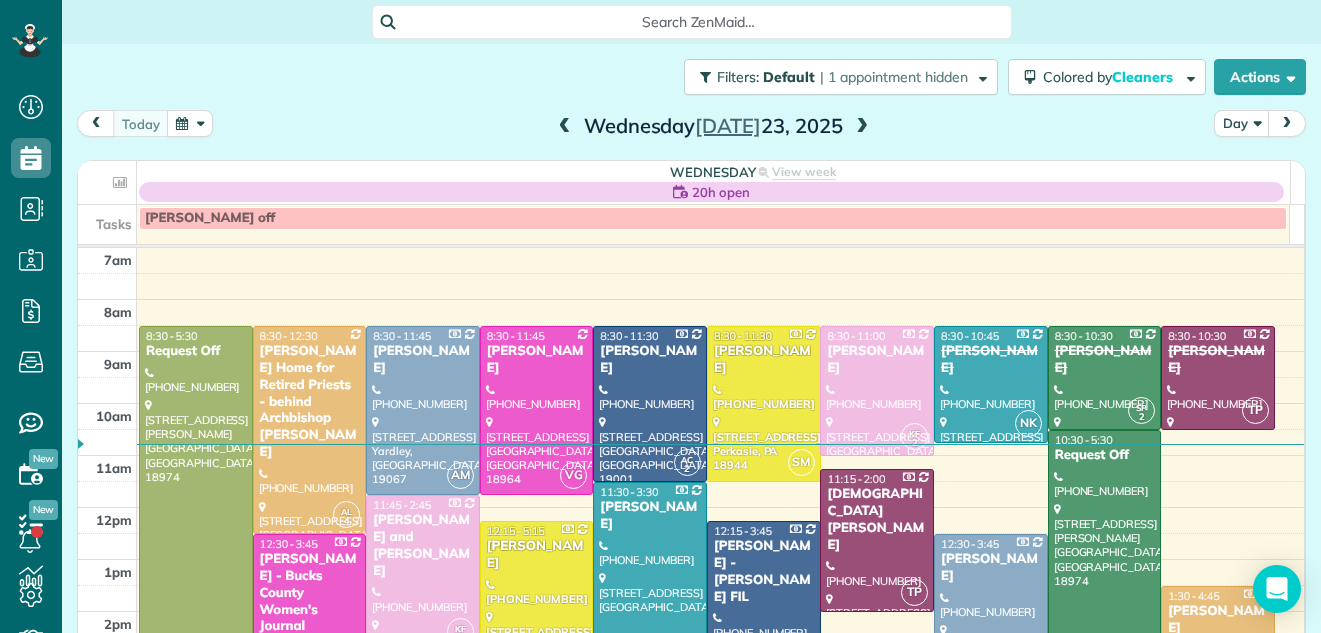 click at bounding box center [862, 127] 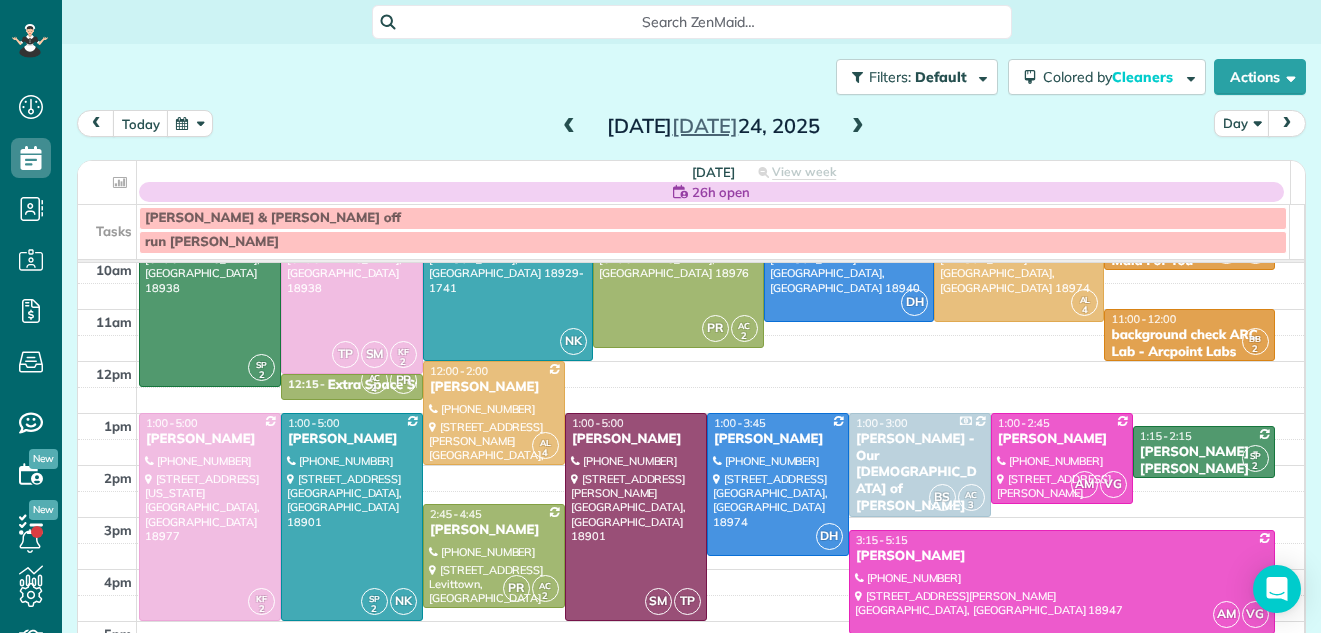 scroll, scrollTop: 186, scrollLeft: 0, axis: vertical 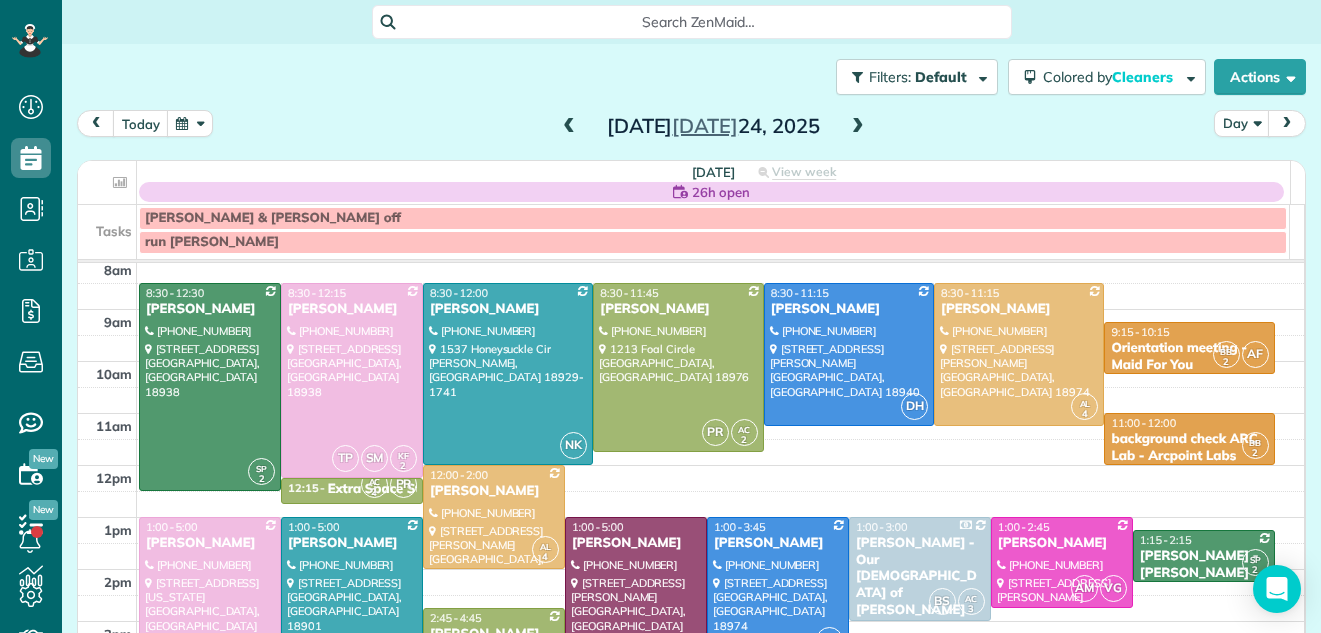 click at bounding box center (858, 127) 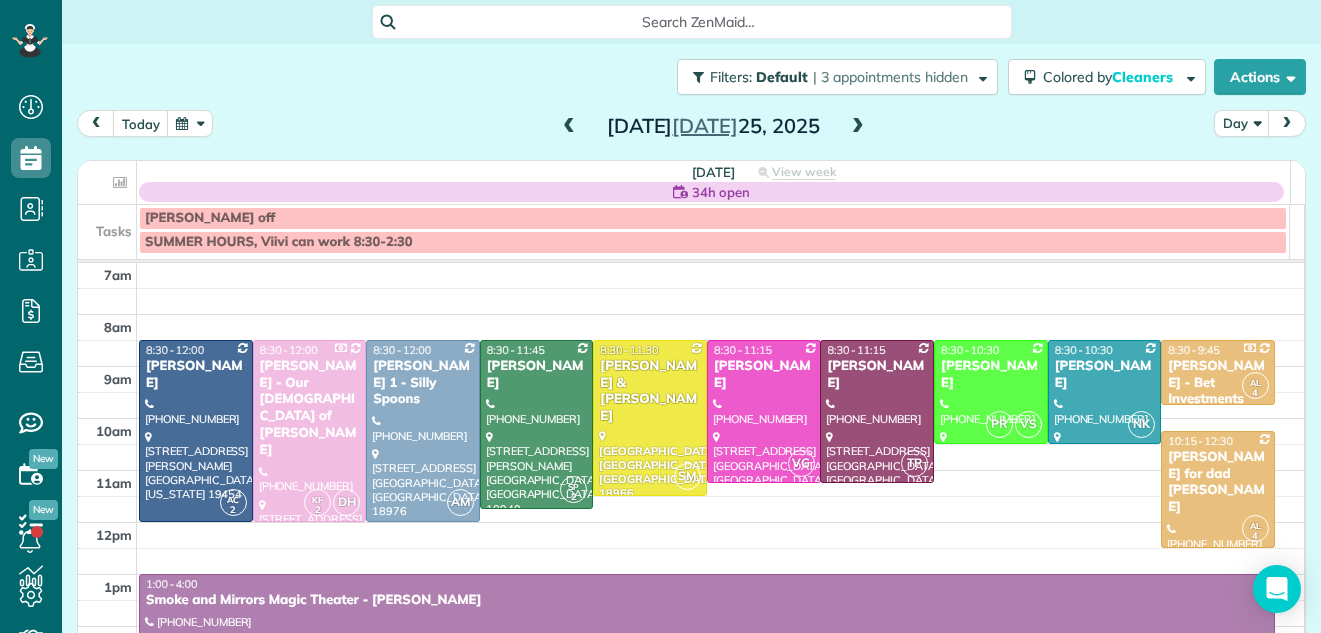 click at bounding box center (569, 127) 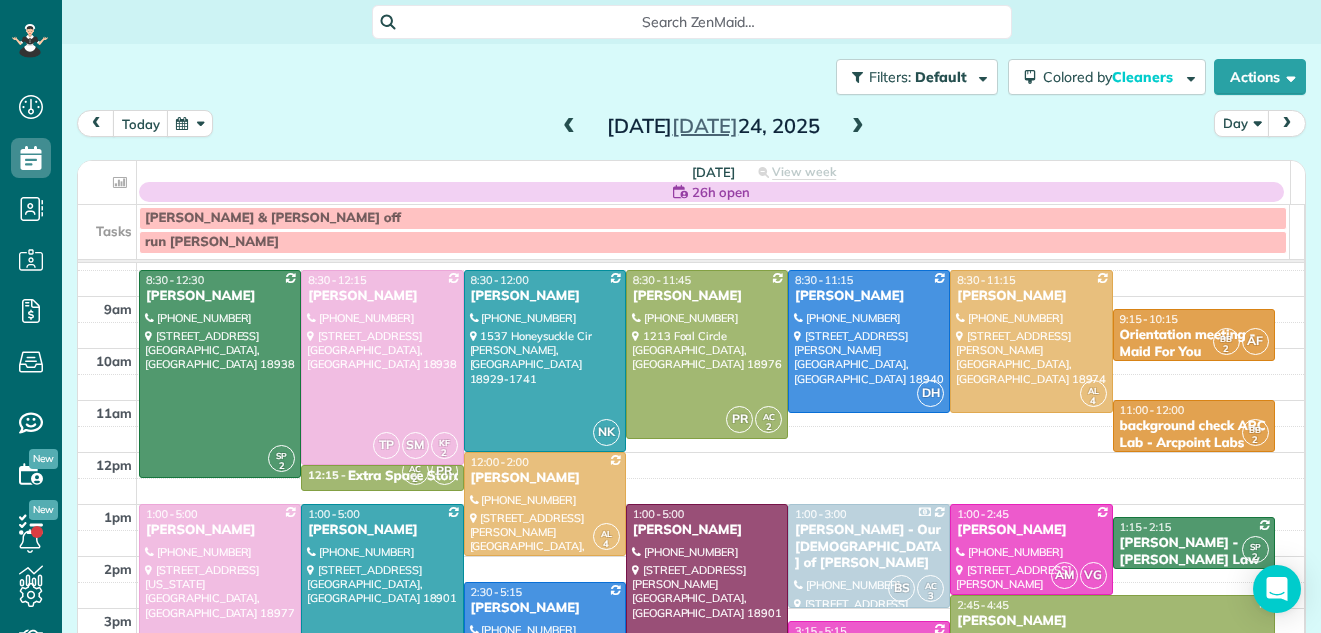 scroll, scrollTop: 30, scrollLeft: 0, axis: vertical 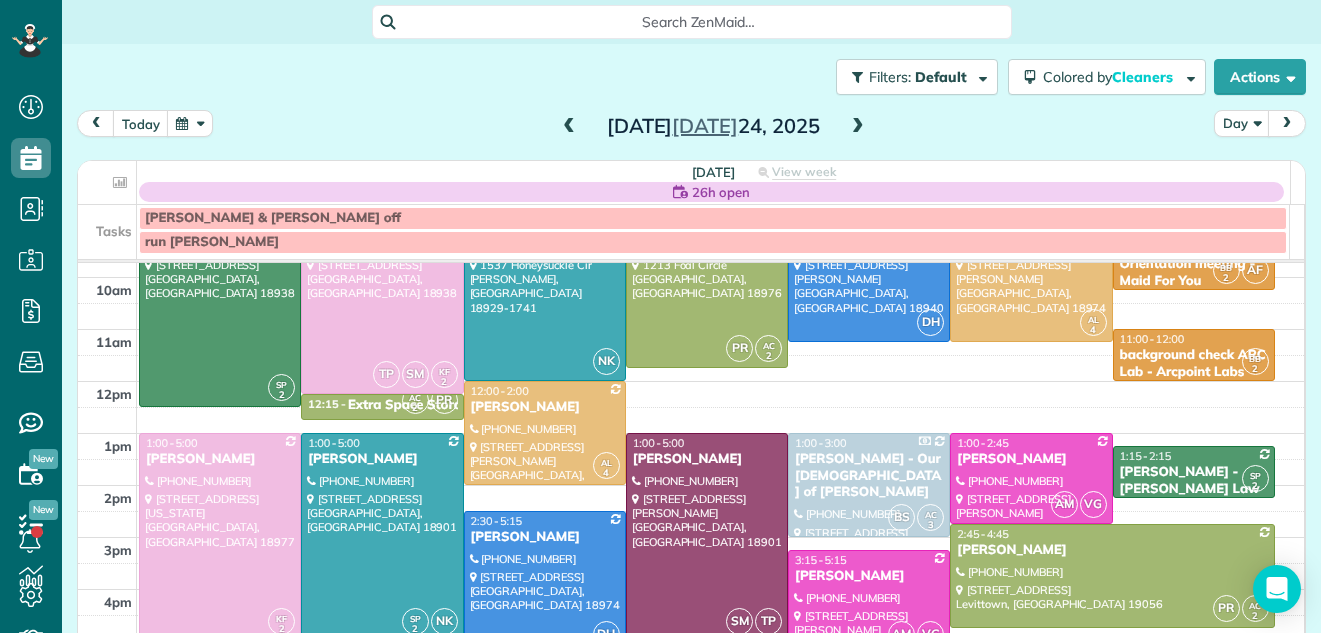 click at bounding box center (545, 582) 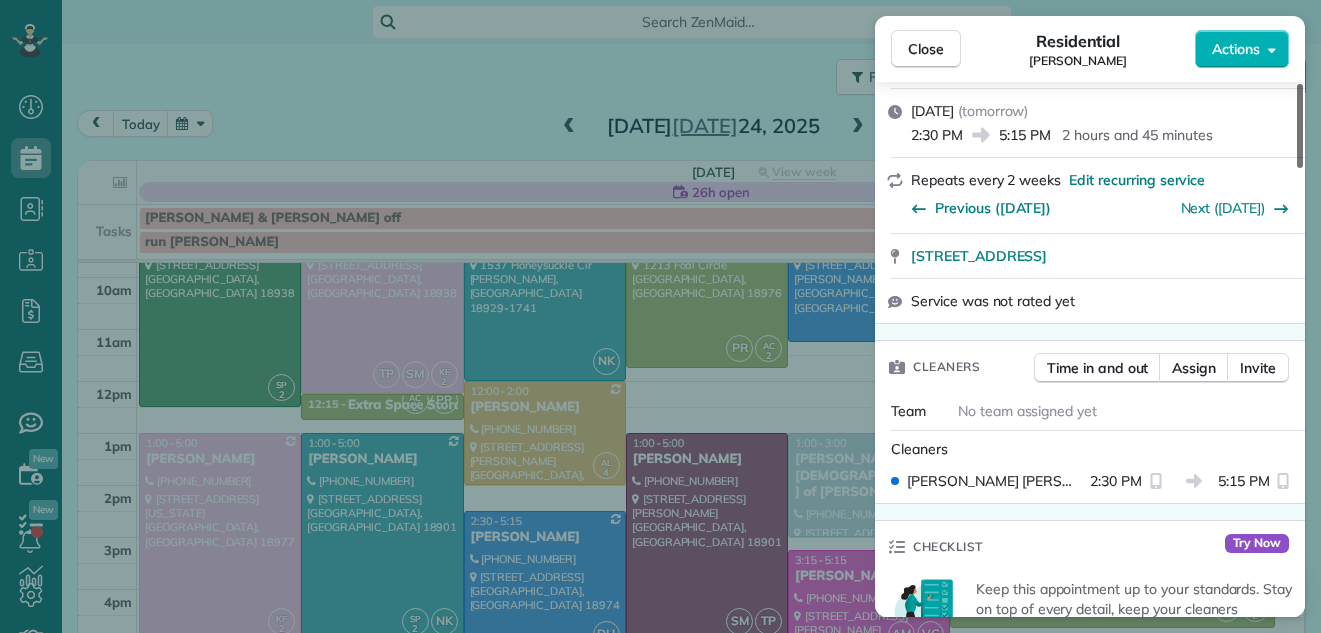 scroll, scrollTop: 381, scrollLeft: 0, axis: vertical 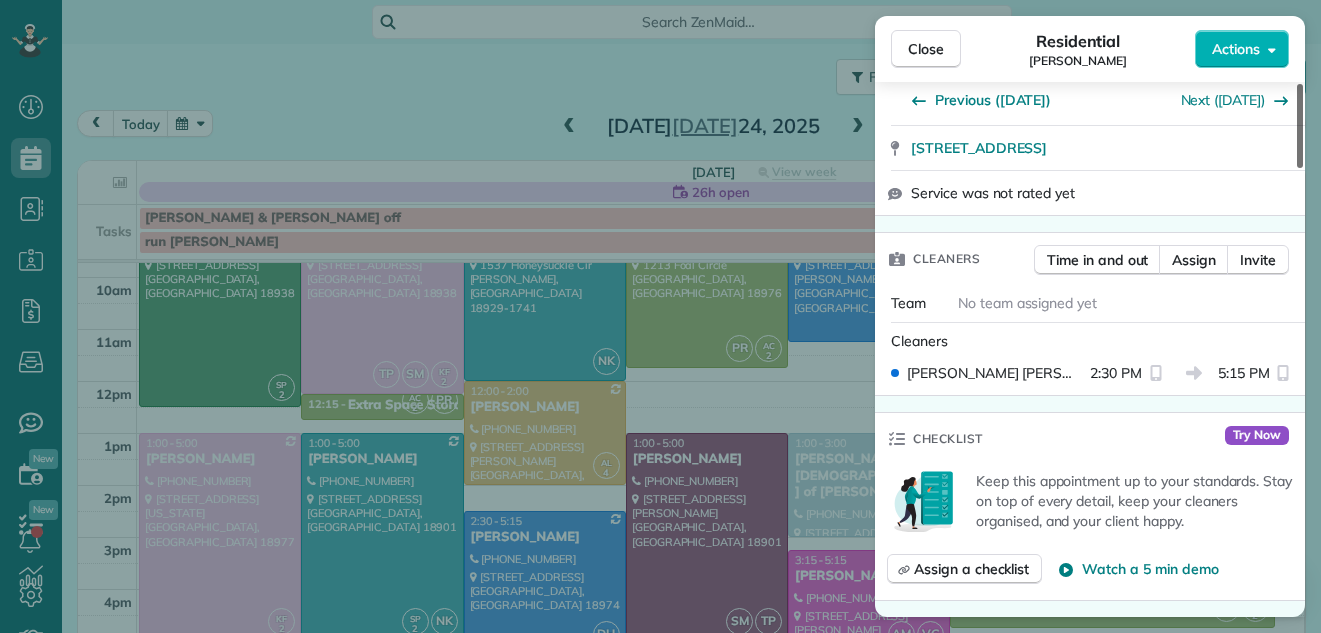 drag, startPoint x: 1300, startPoint y: 148, endPoint x: 1296, endPoint y: 208, distance: 60.133186 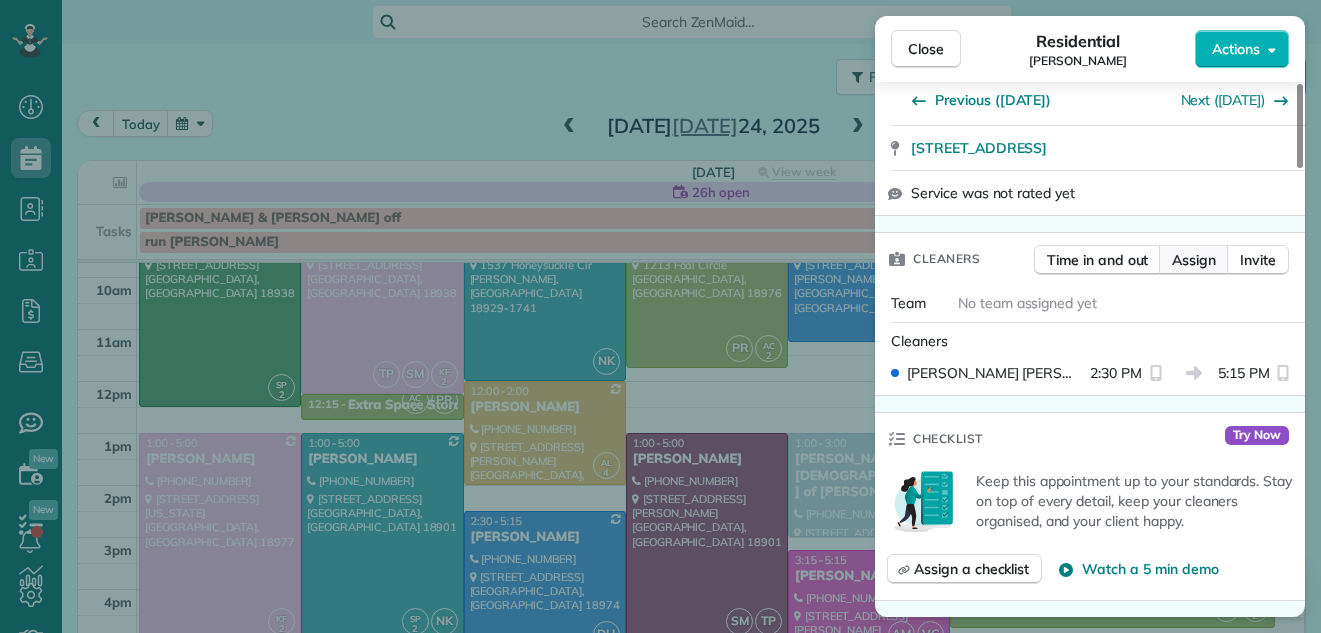 click on "Assign" at bounding box center [1194, 260] 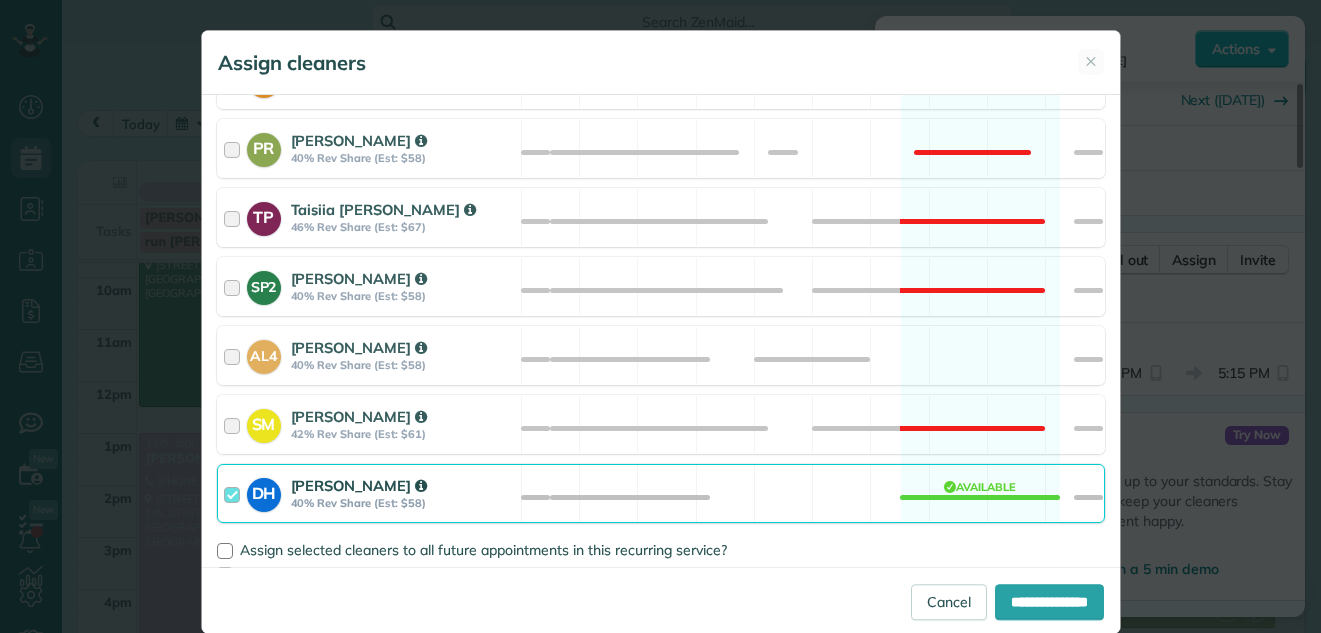 scroll, scrollTop: 1393, scrollLeft: 0, axis: vertical 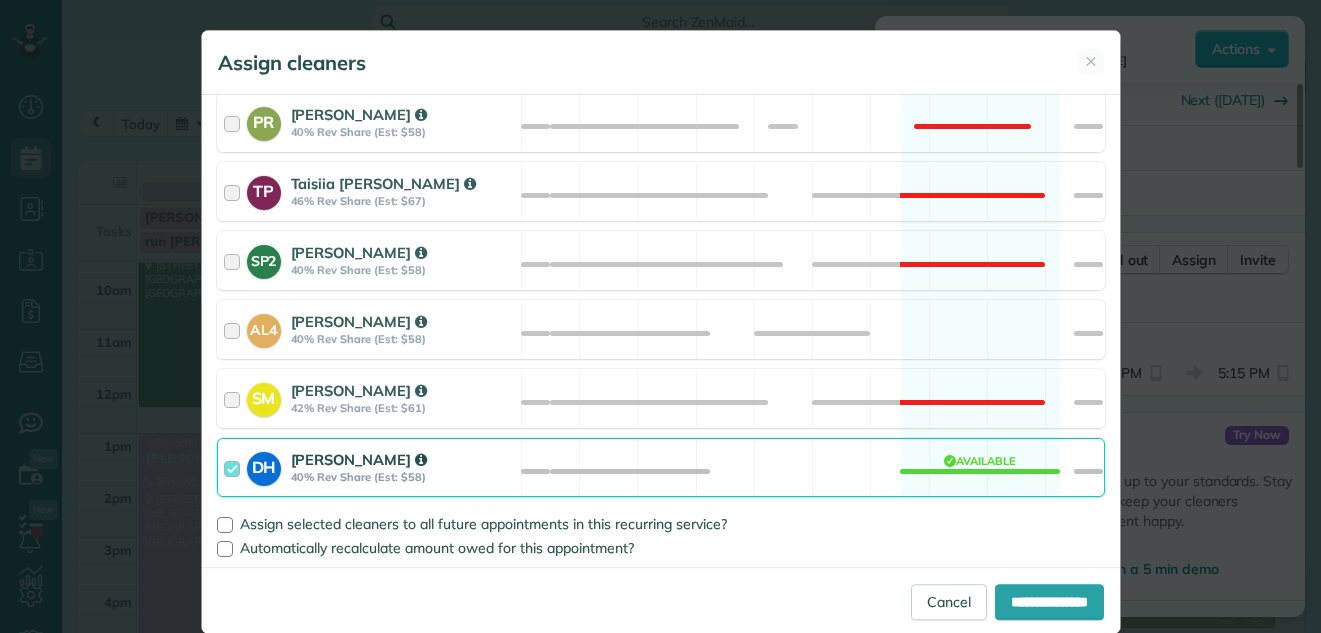 click at bounding box center [235, 467] 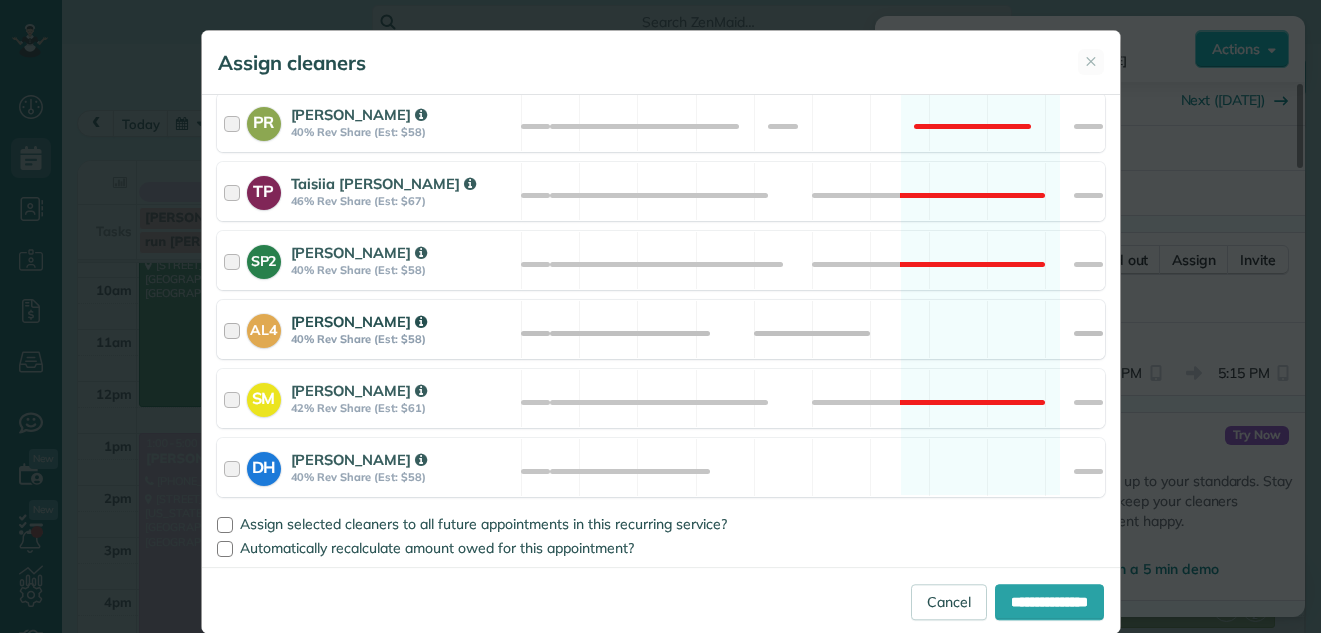 click at bounding box center [235, 329] 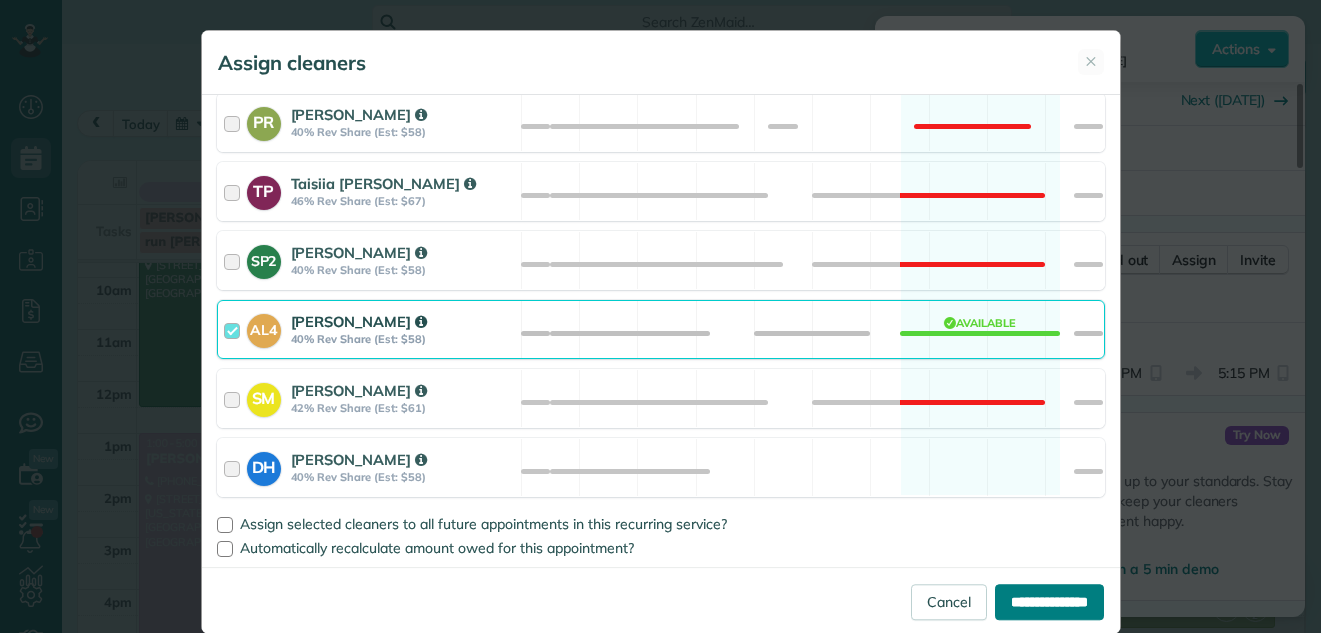 click on "**********" at bounding box center (1049, 602) 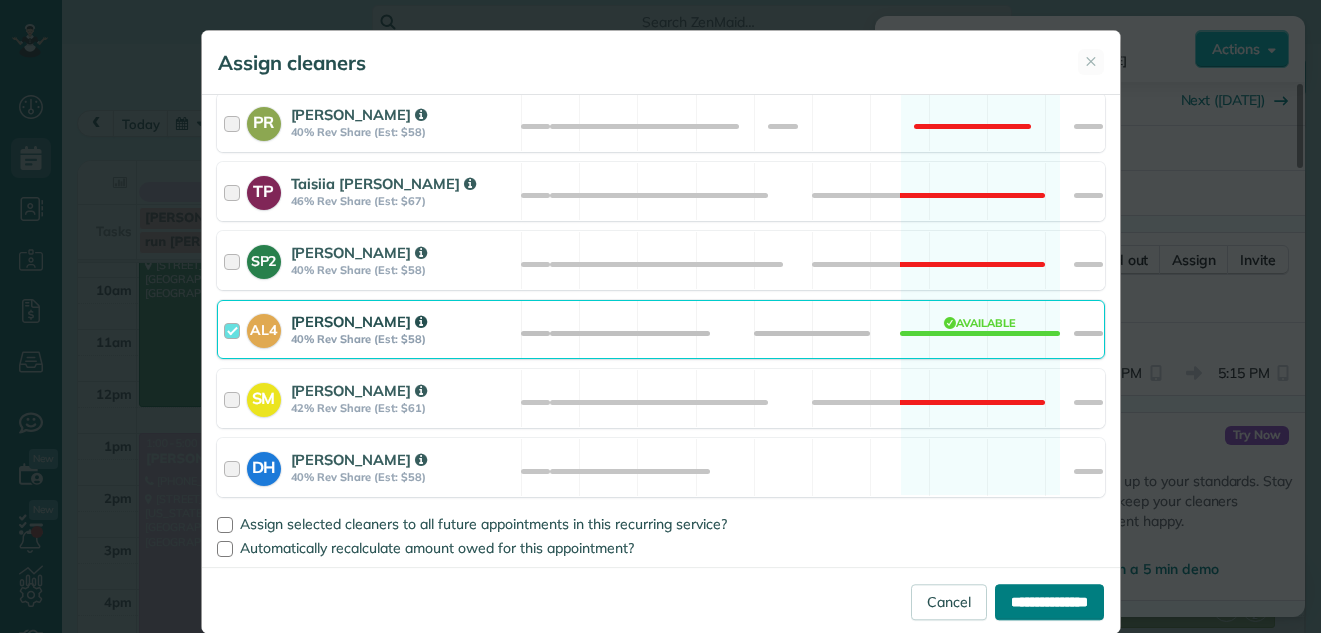 type on "**********" 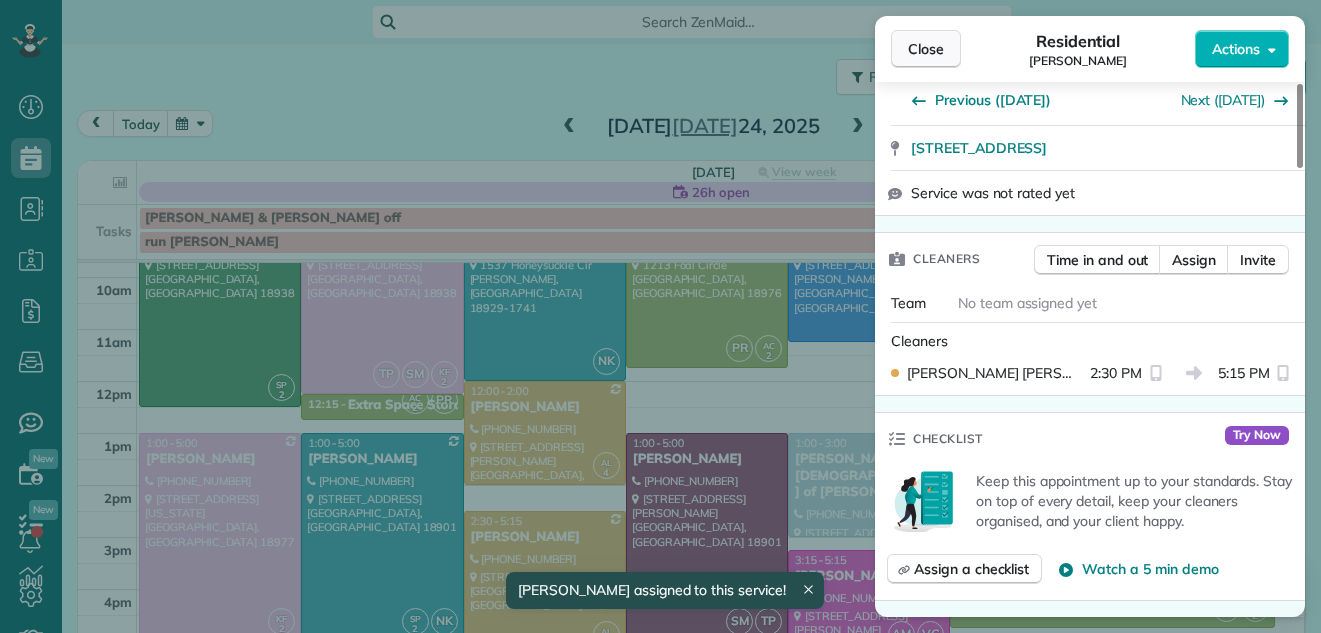 click on "Close" at bounding box center [926, 49] 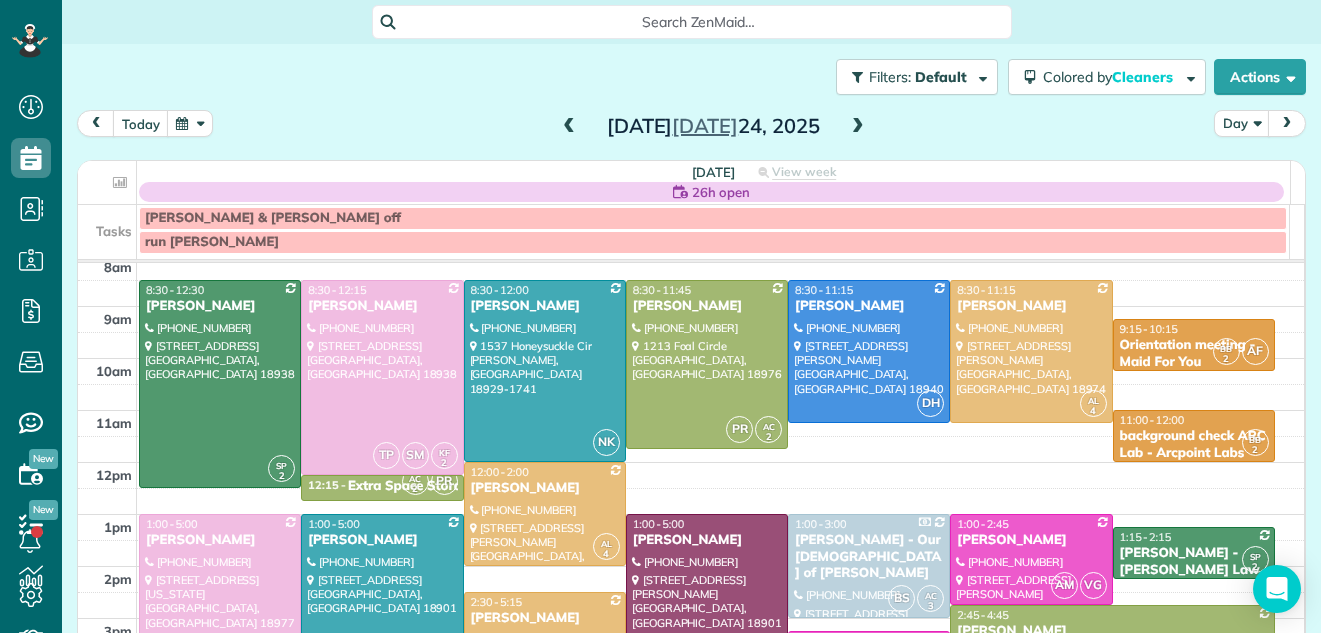scroll, scrollTop: 72, scrollLeft: 0, axis: vertical 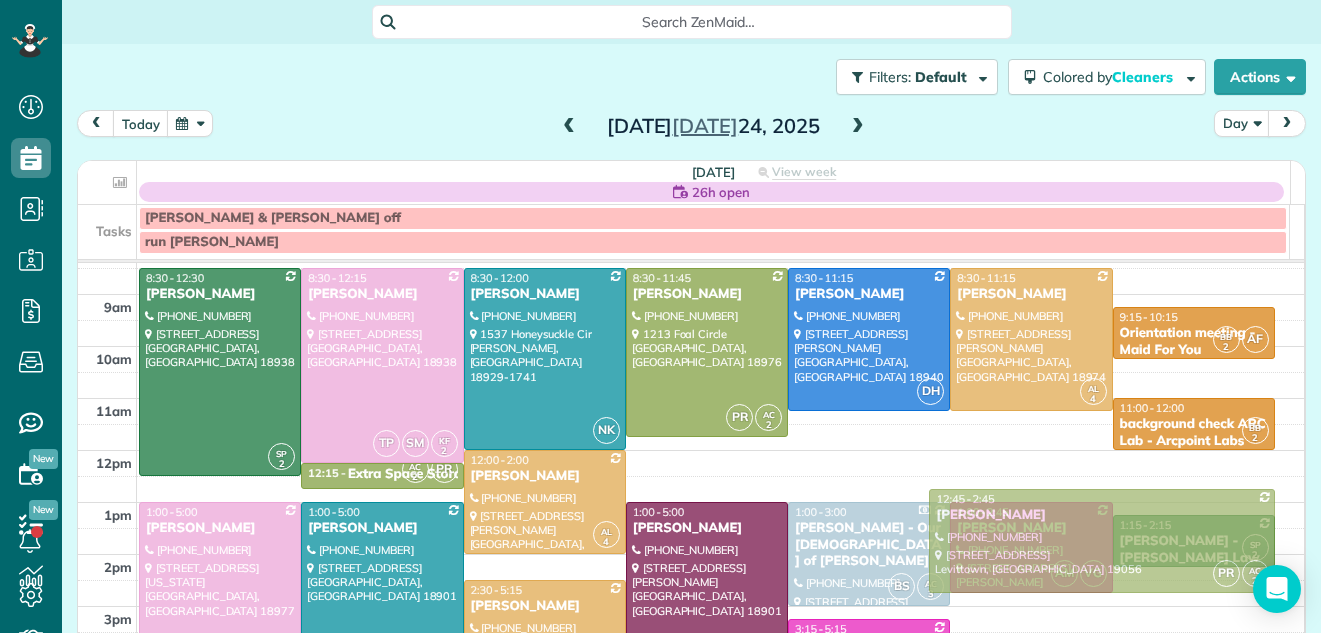 drag, startPoint x: 1006, startPoint y: 612, endPoint x: 973, endPoint y: 504, distance: 112.929184 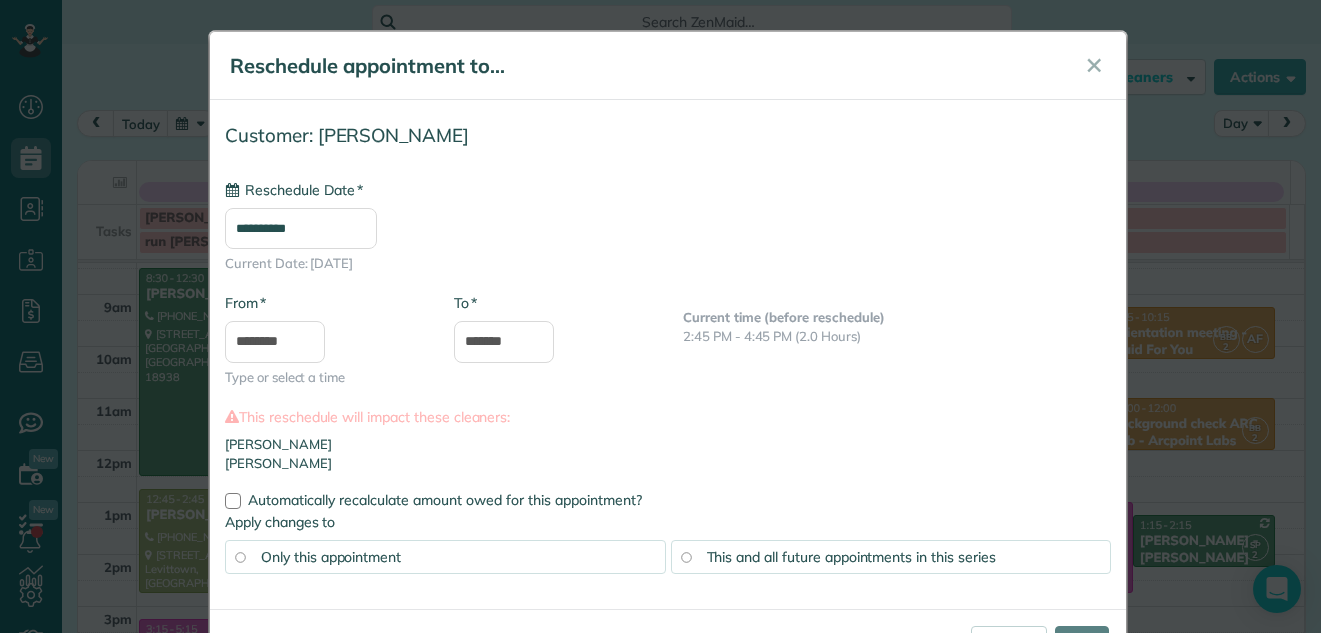 type on "**********" 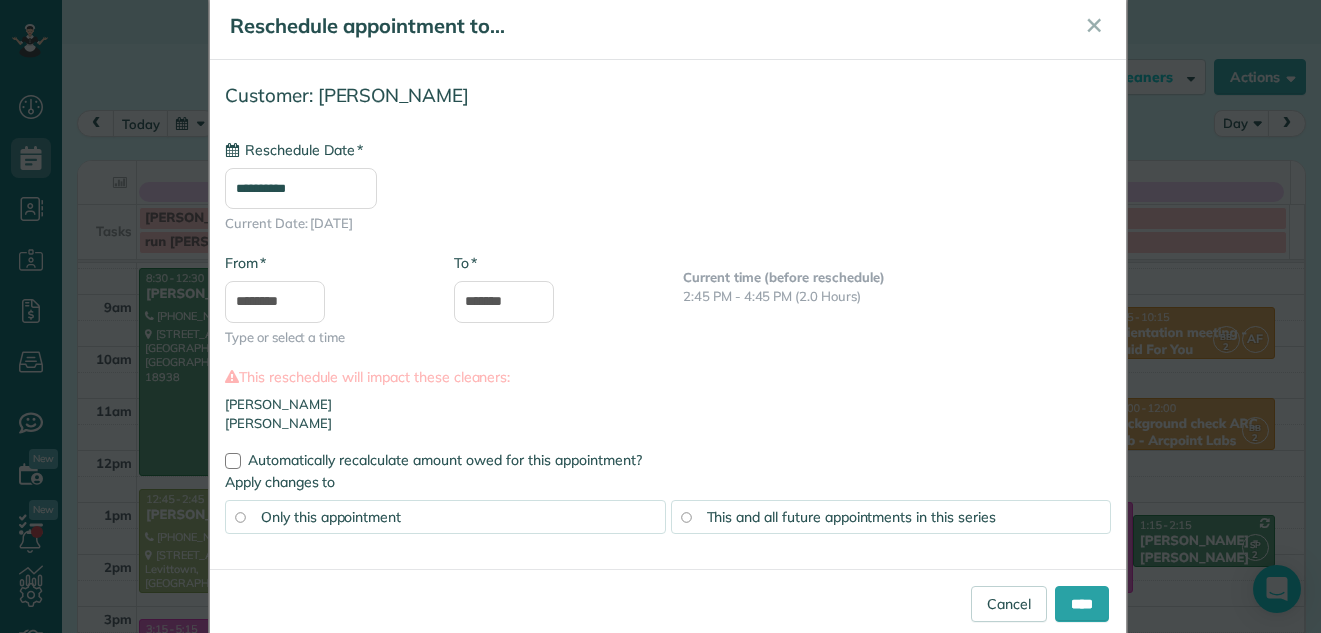 scroll, scrollTop: 66, scrollLeft: 0, axis: vertical 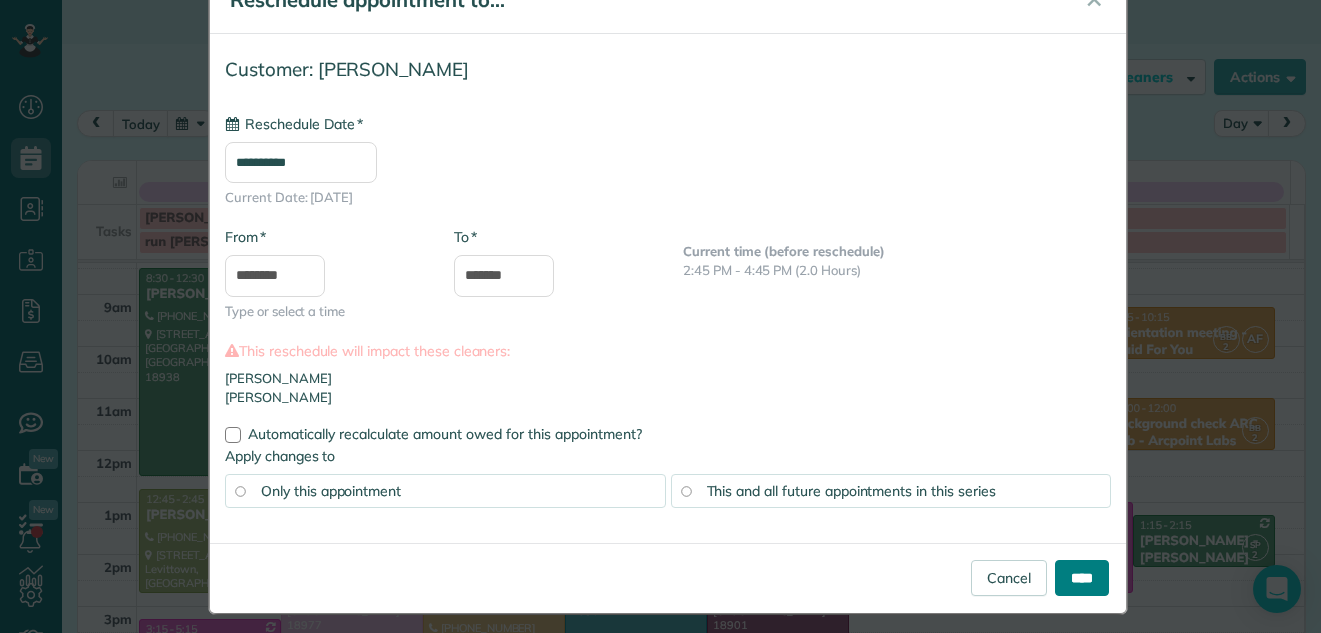 click on "****" at bounding box center (1082, 578) 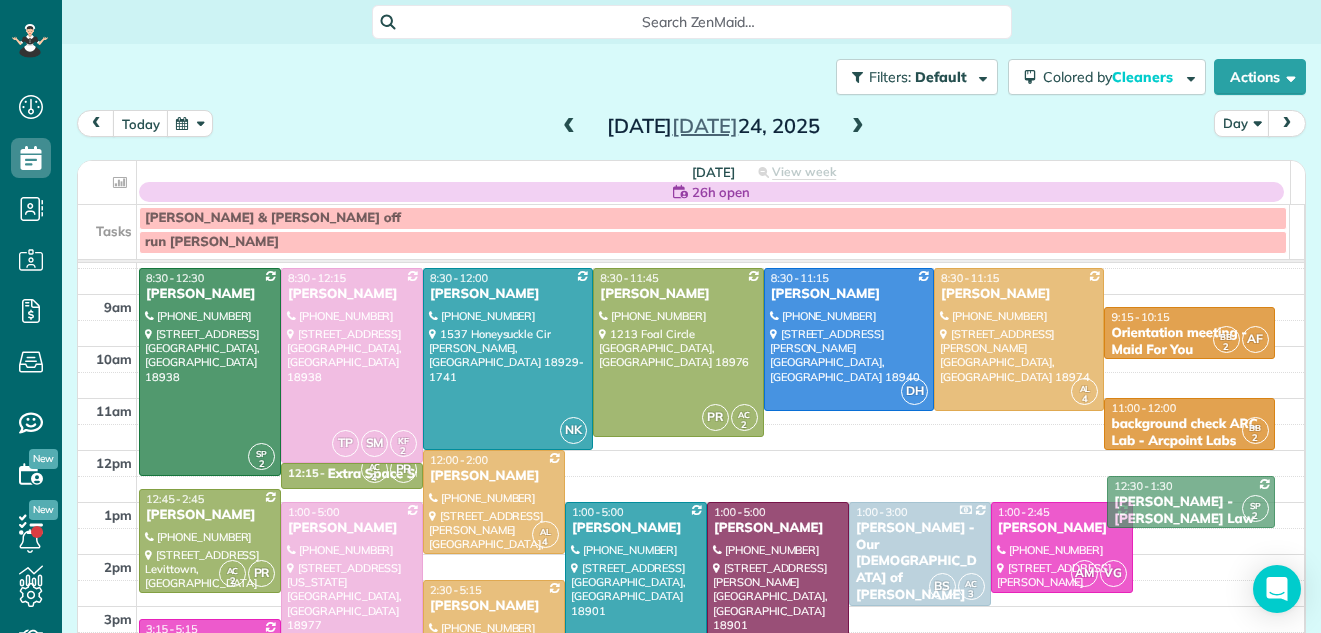 drag, startPoint x: 1129, startPoint y: 547, endPoint x: 1122, endPoint y: 513, distance: 34.713108 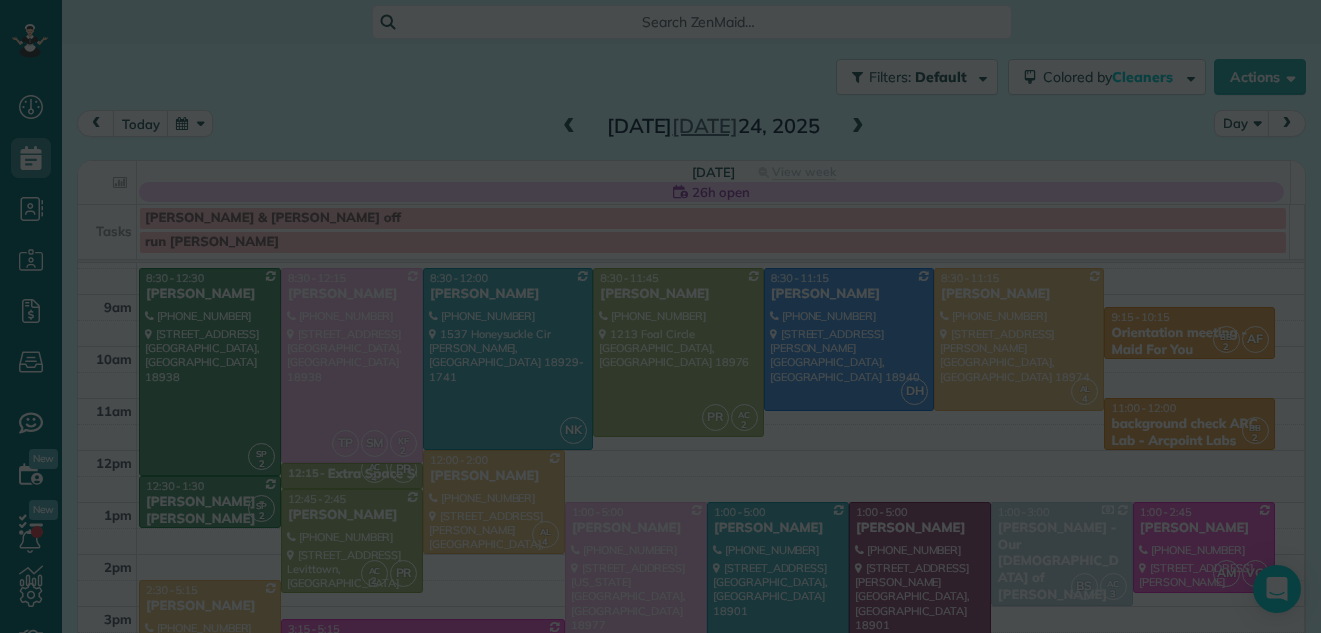 scroll, scrollTop: 0, scrollLeft: 0, axis: both 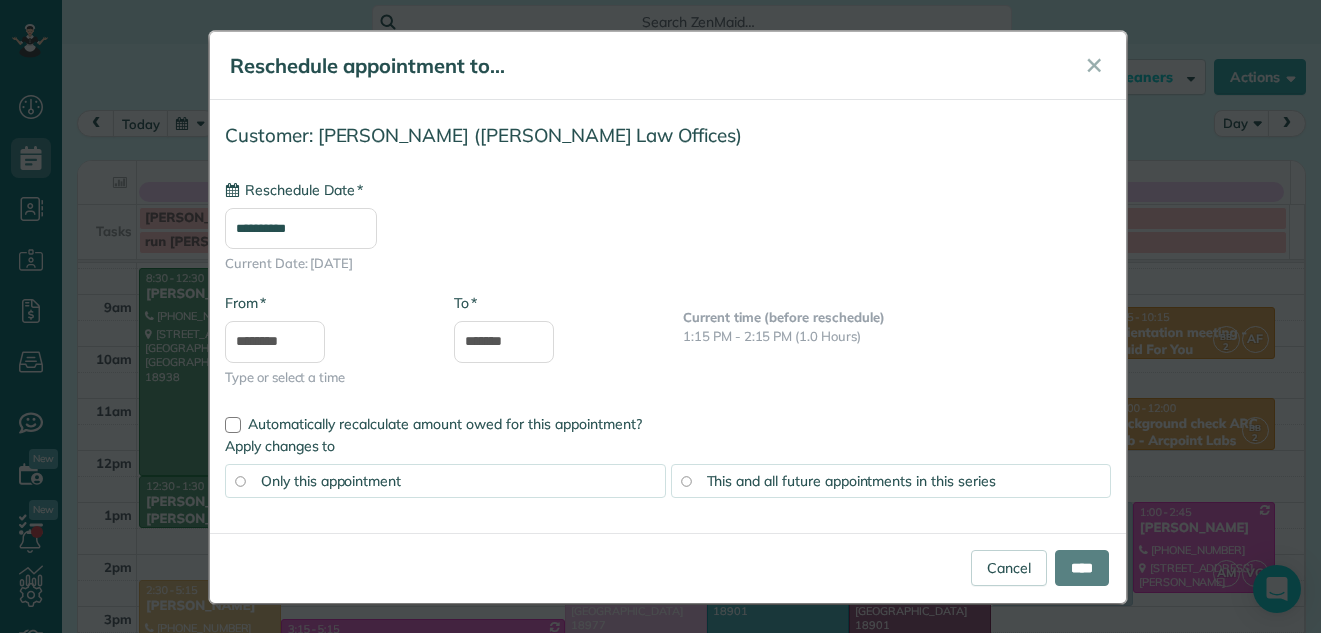 type on "**********" 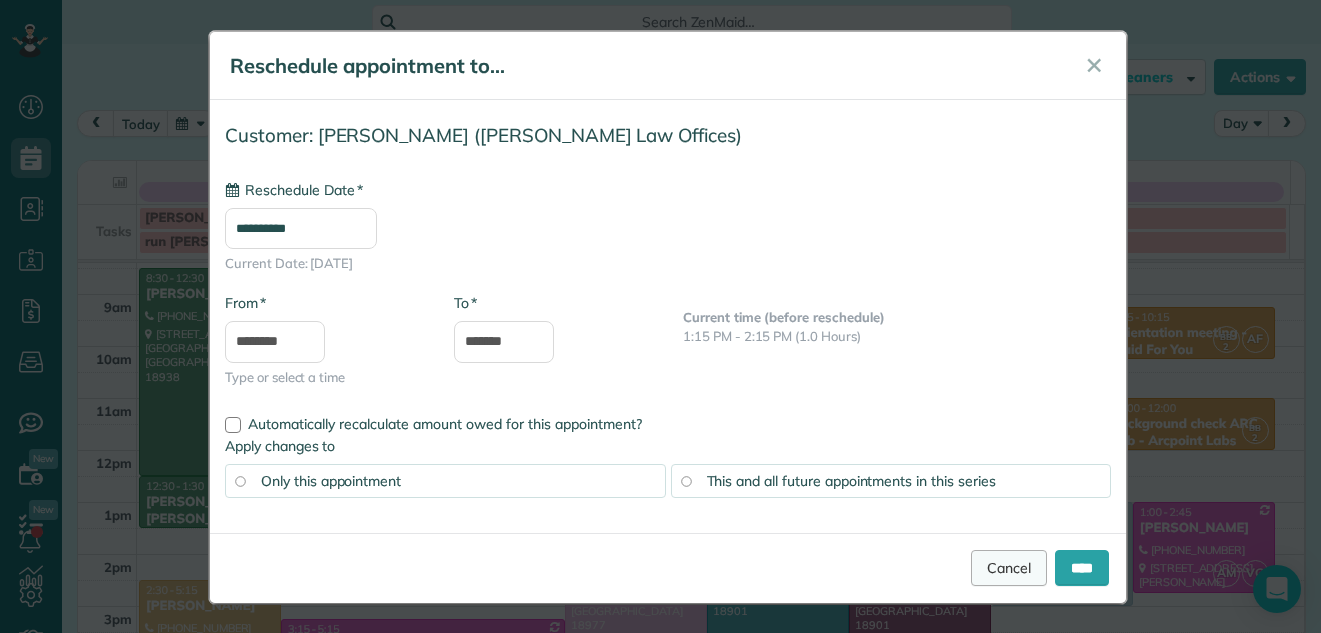 click on "Cancel" at bounding box center (1009, 568) 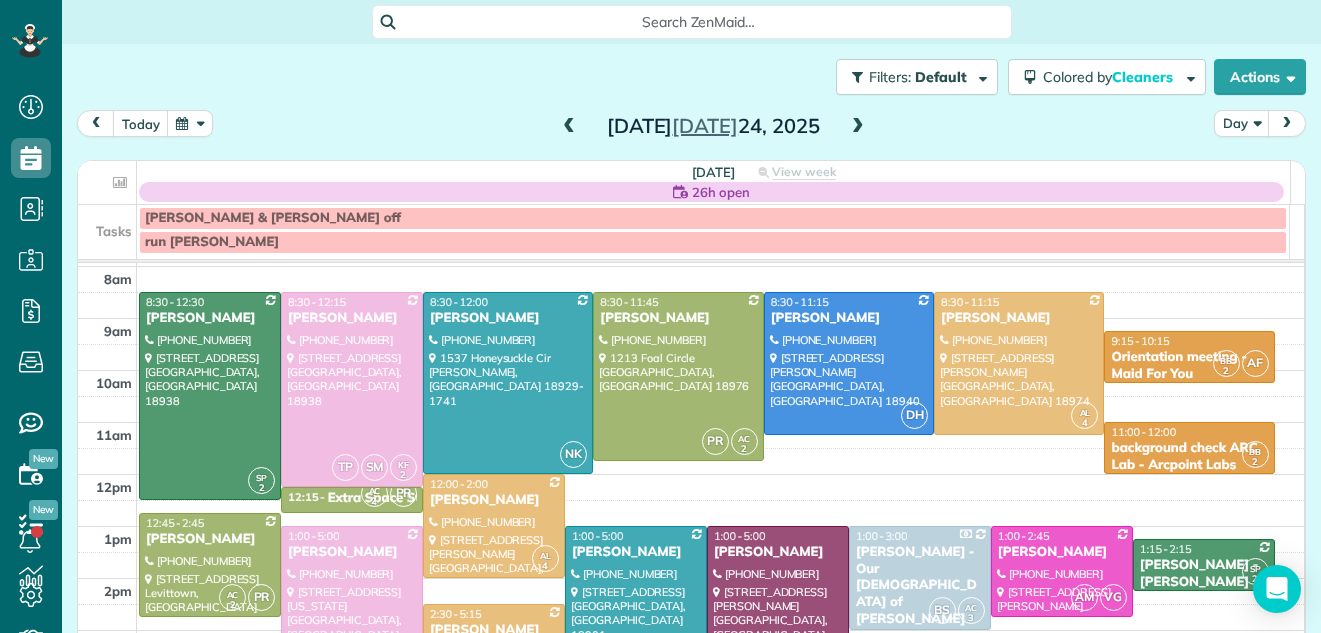 scroll, scrollTop: 52, scrollLeft: 0, axis: vertical 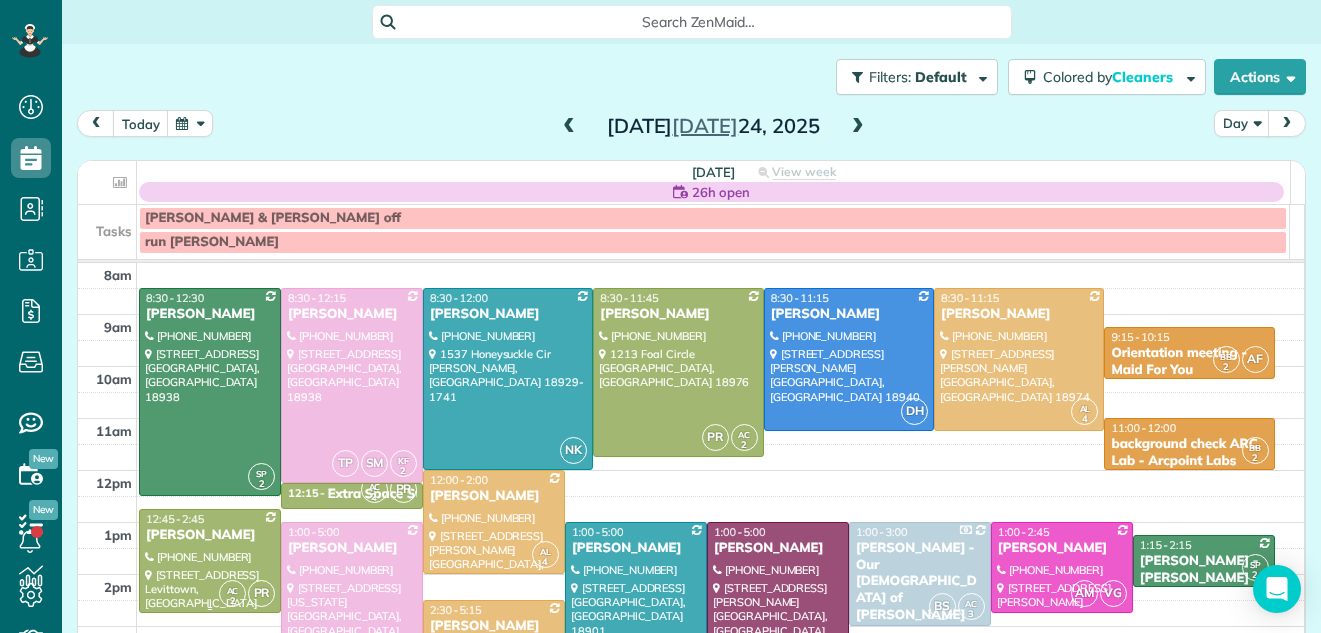 click at bounding box center (210, 561) 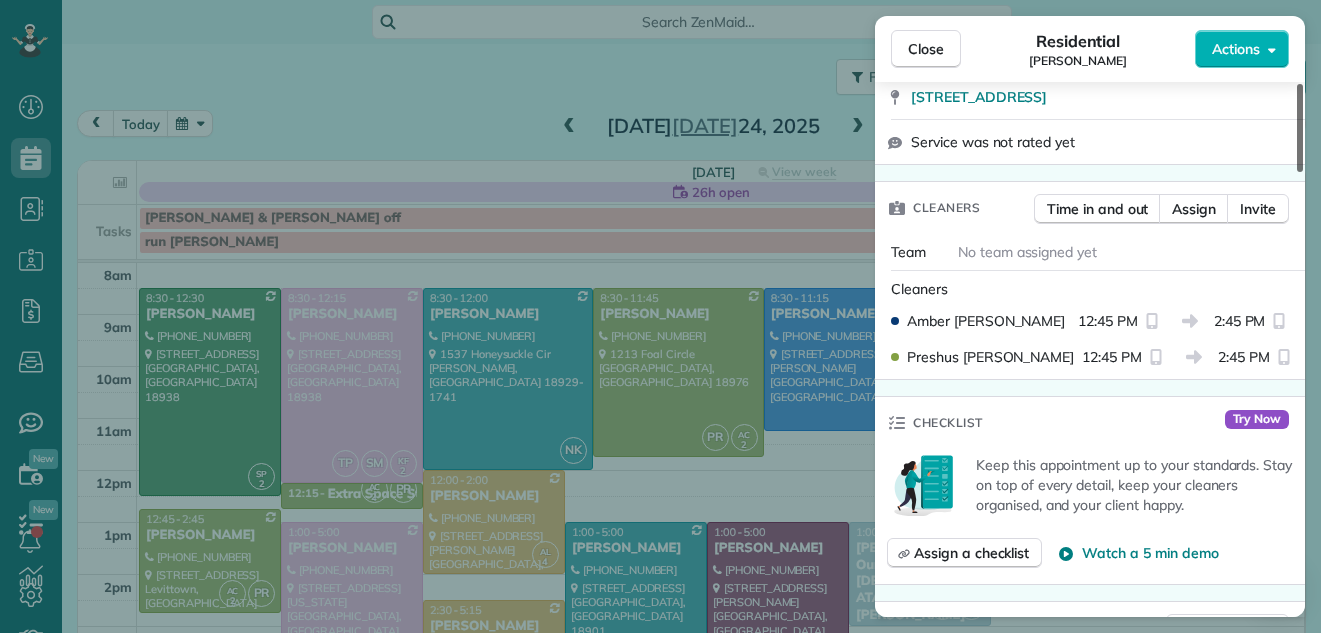 scroll, scrollTop: 554, scrollLeft: 0, axis: vertical 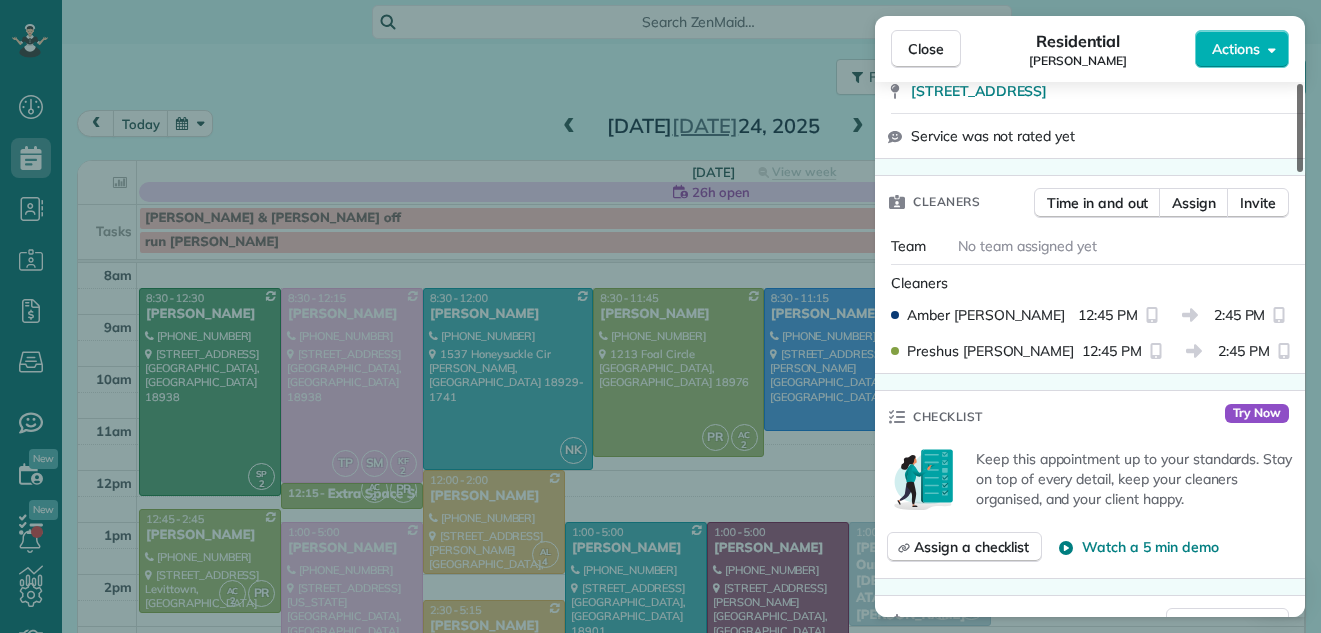 drag, startPoint x: 1300, startPoint y: 142, endPoint x: 1289, endPoint y: 233, distance: 91.66242 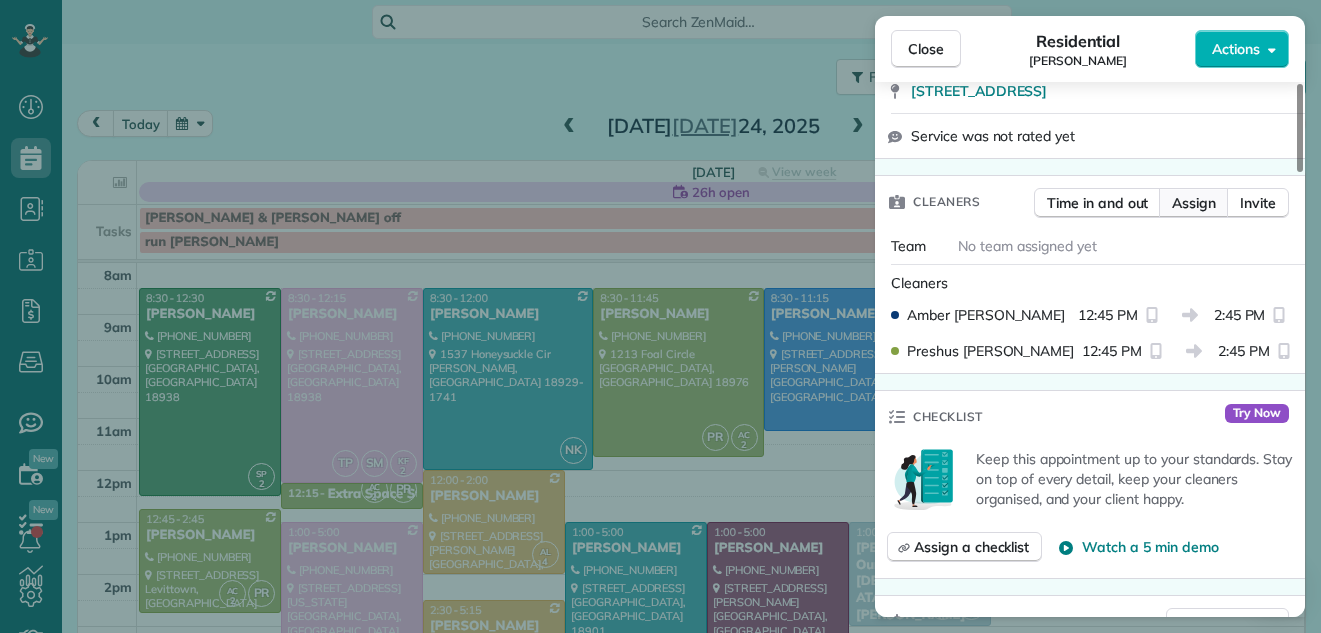 click on "Assign" at bounding box center (1194, 203) 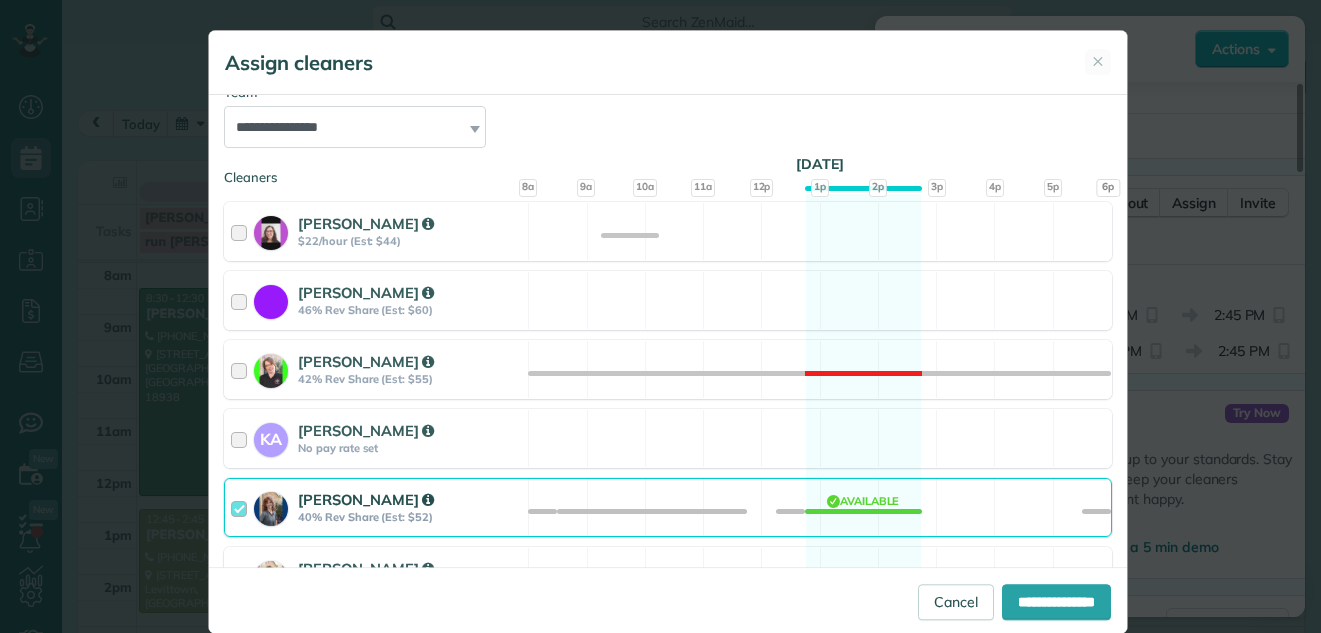 scroll, scrollTop: 473, scrollLeft: 0, axis: vertical 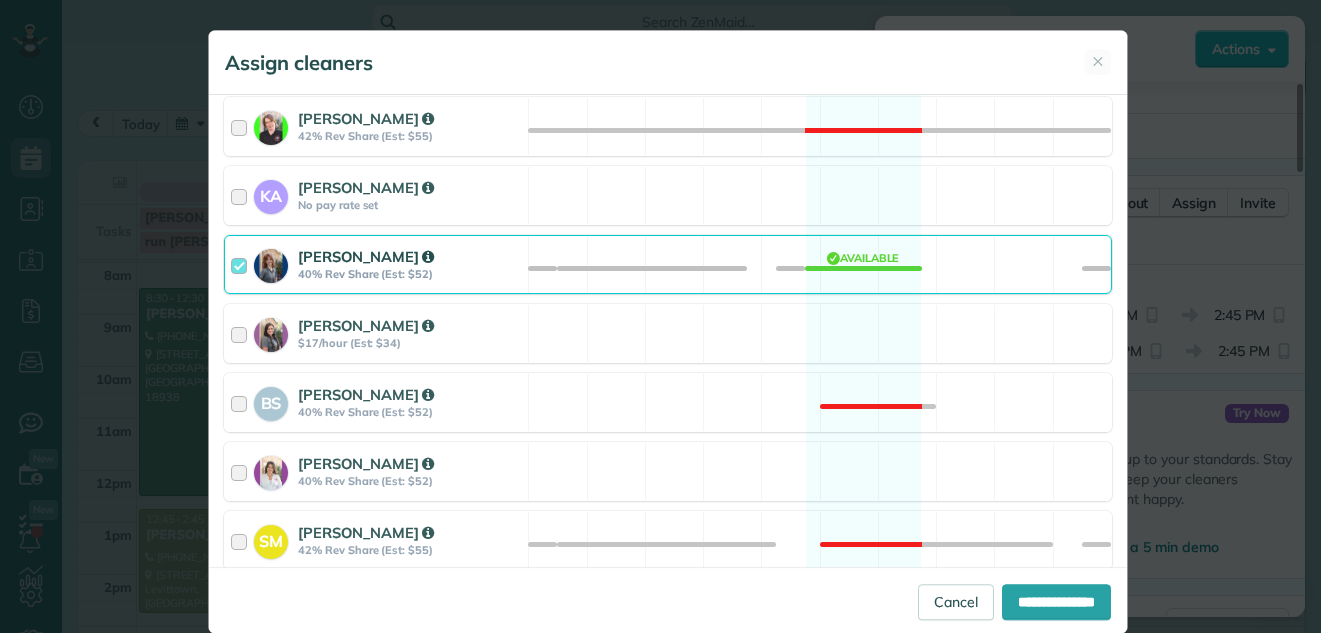 click at bounding box center [242, 264] 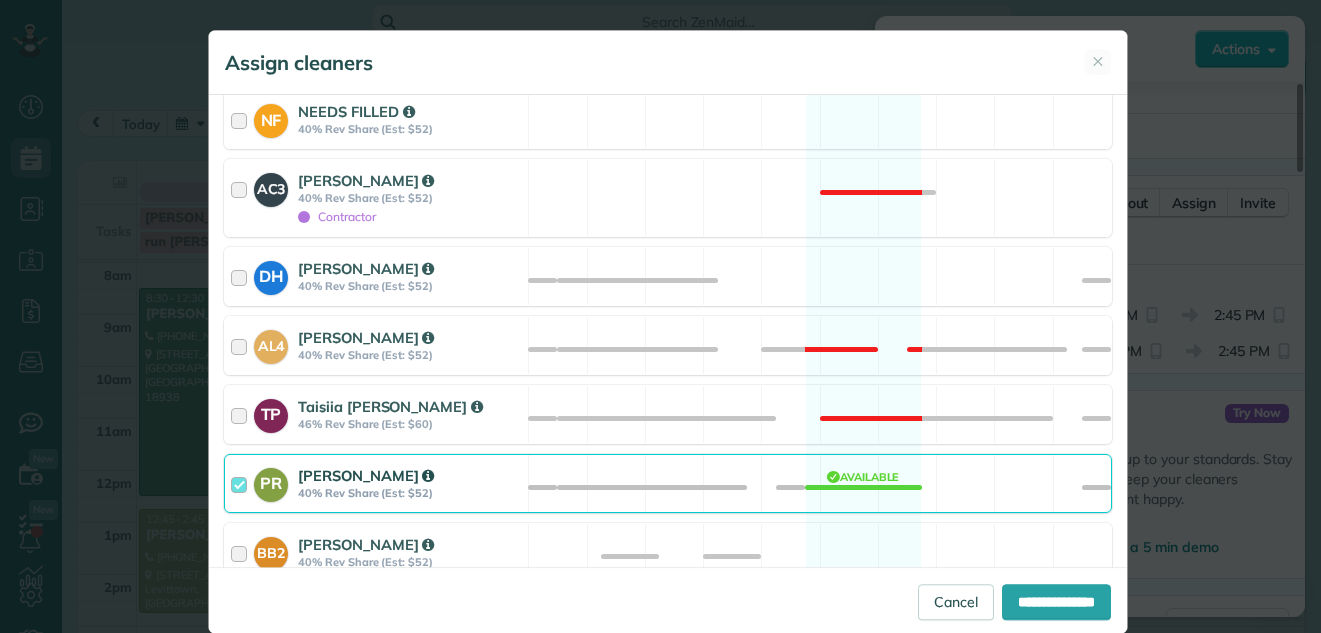 scroll, scrollTop: 1061, scrollLeft: 0, axis: vertical 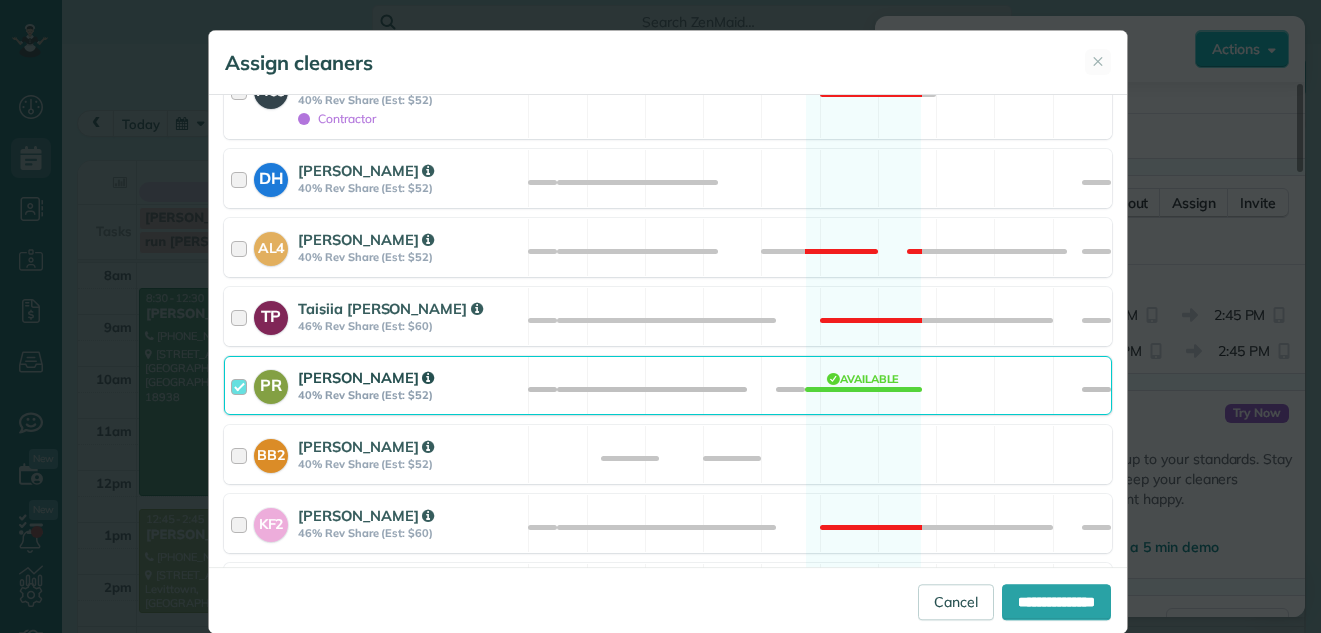 click at bounding box center [242, 385] 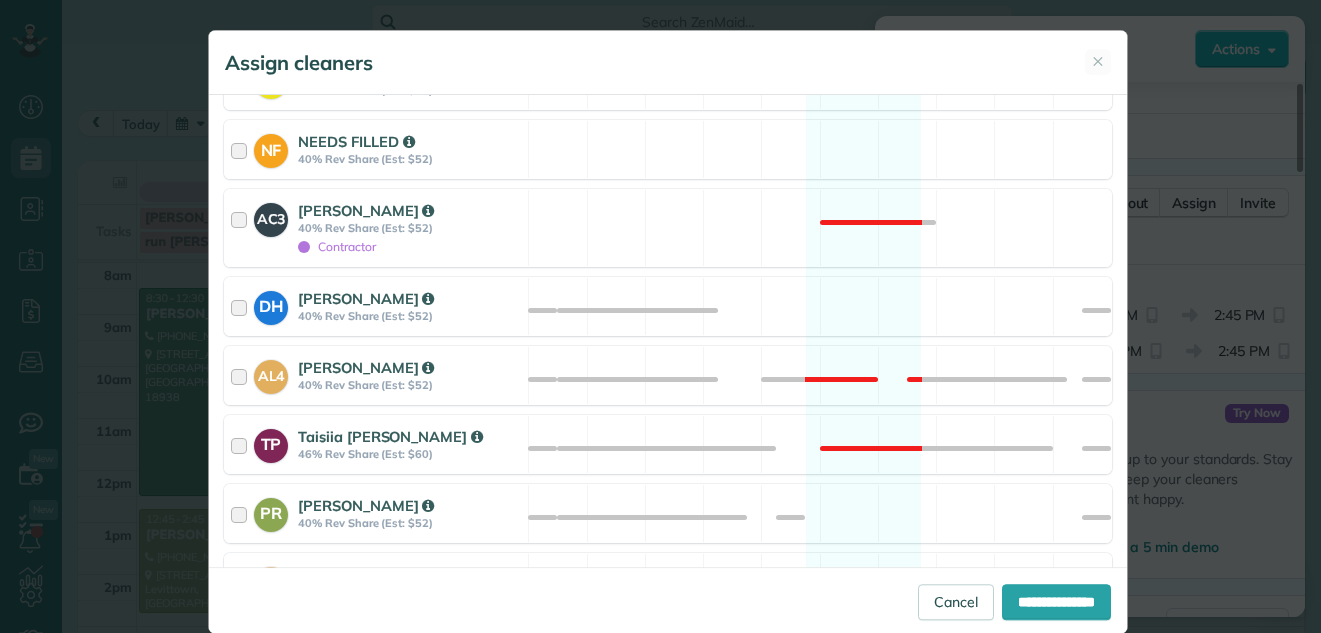 scroll, scrollTop: 916, scrollLeft: 0, axis: vertical 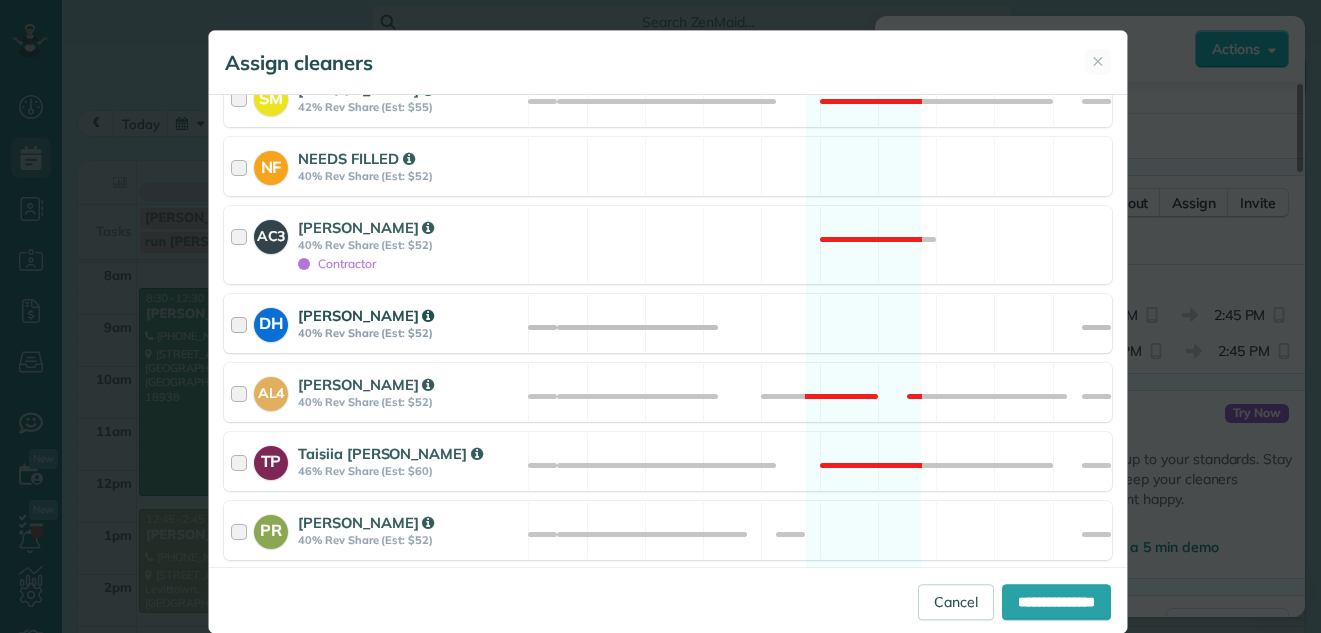 click at bounding box center (242, 323) 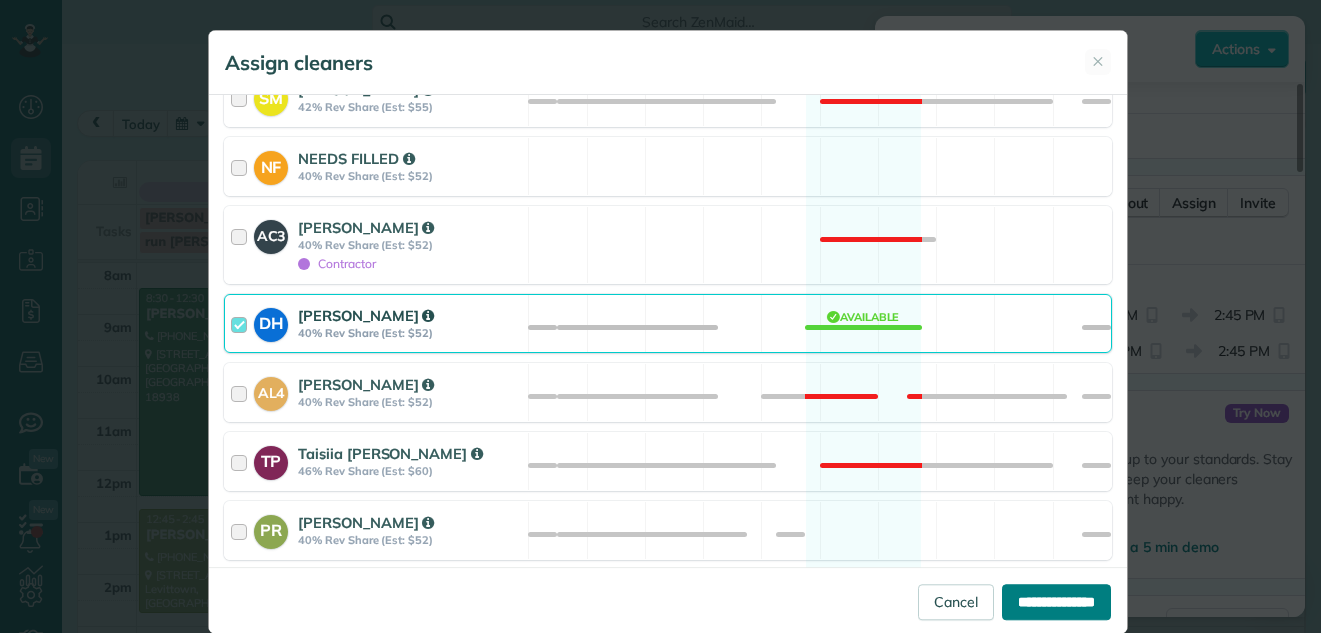 click on "**********" at bounding box center [1056, 602] 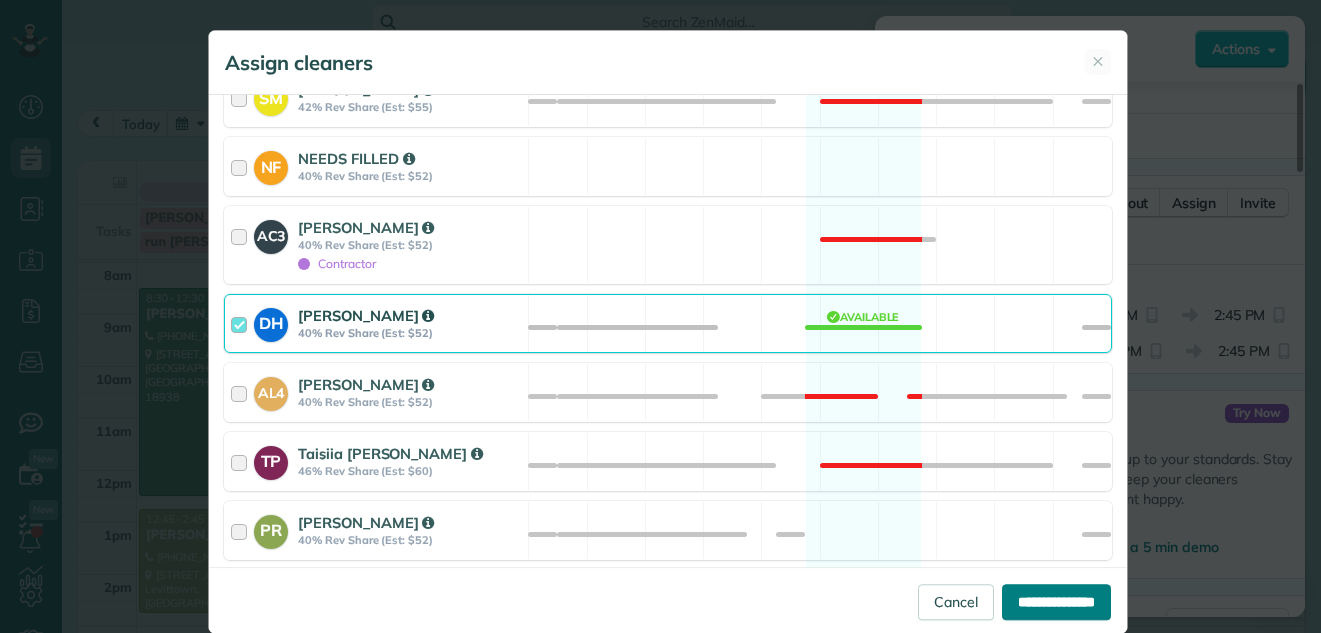 type on "**********" 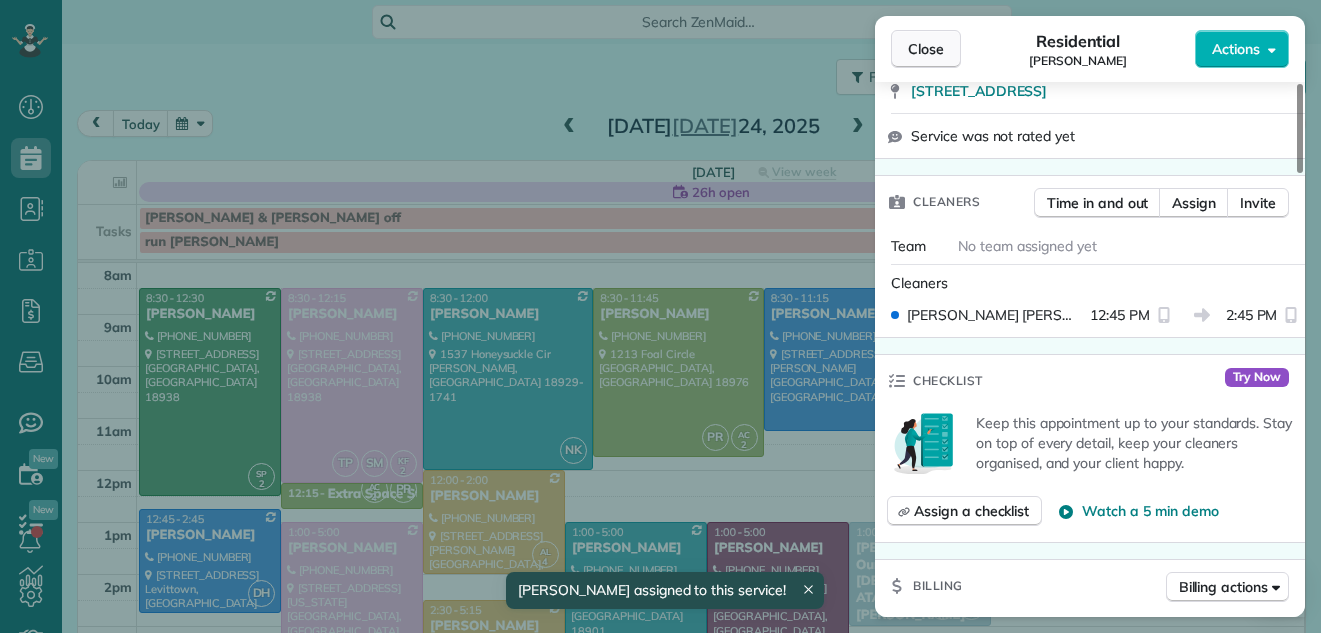 click on "Close" at bounding box center [926, 49] 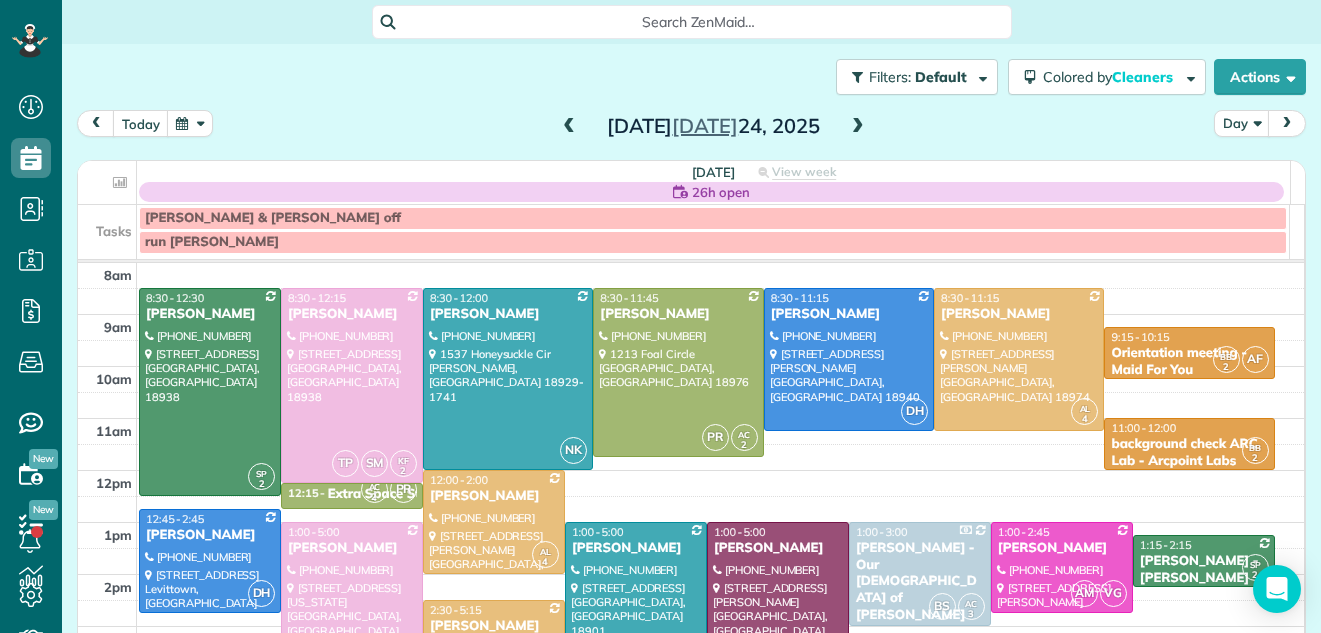 scroll, scrollTop: 54, scrollLeft: 0, axis: vertical 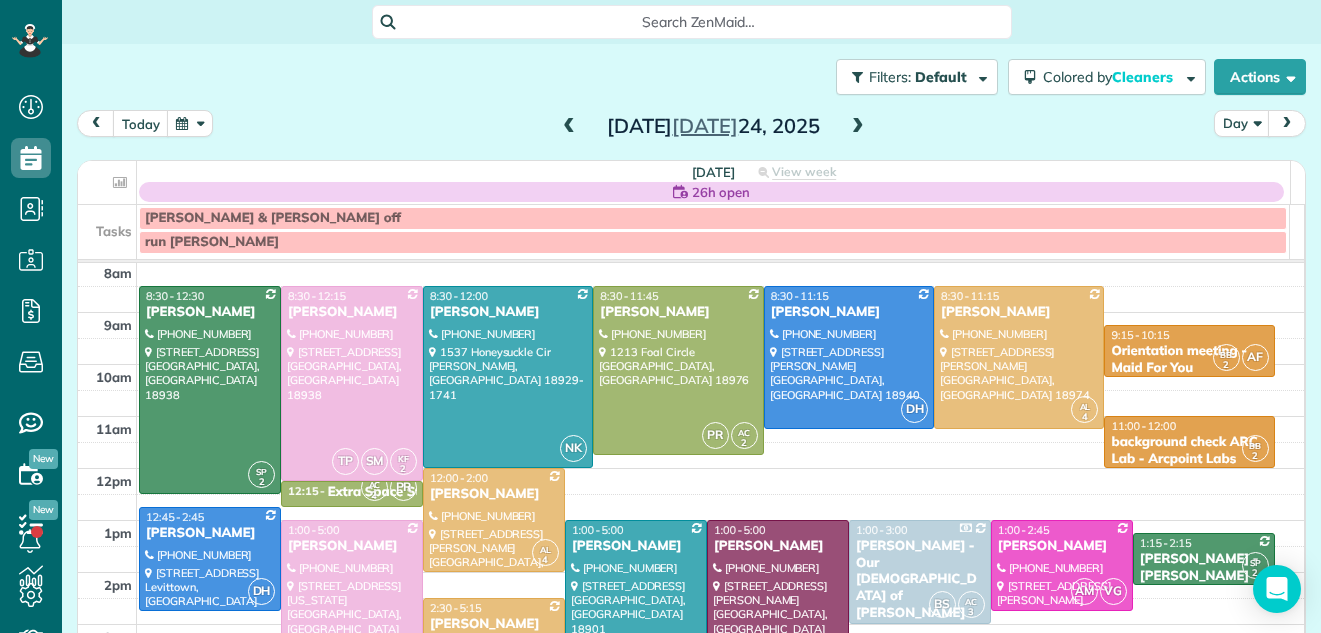 click at bounding box center (858, 127) 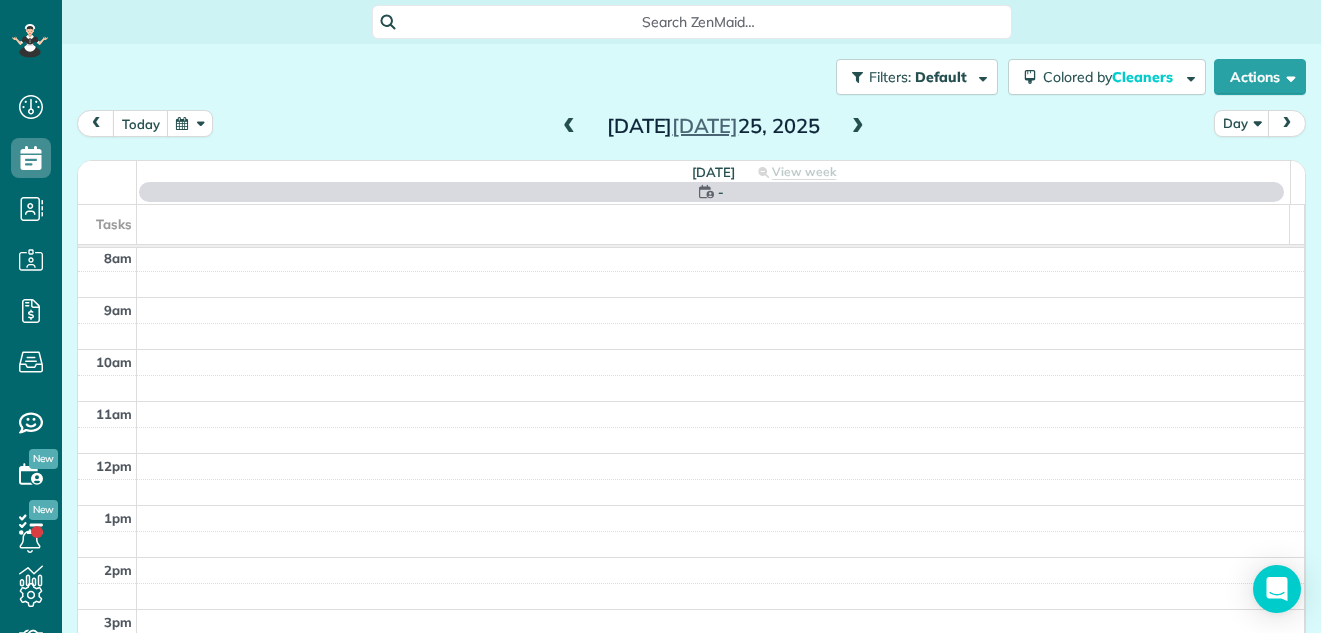 scroll, scrollTop: 0, scrollLeft: 0, axis: both 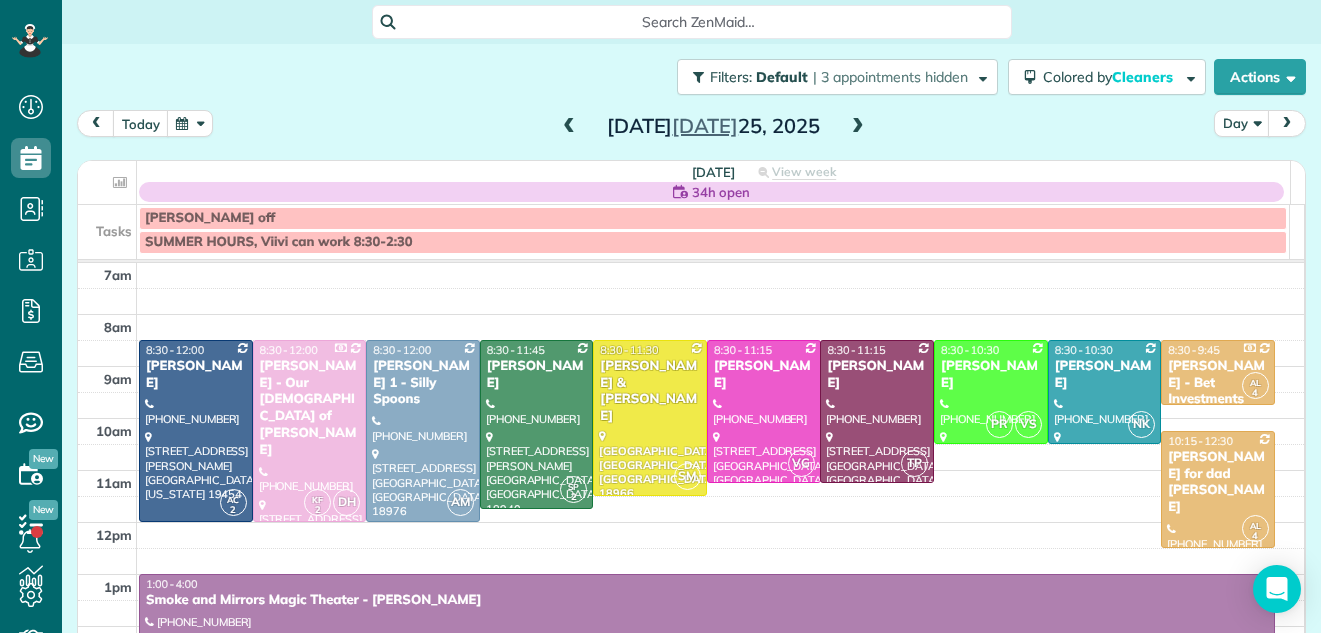 click at bounding box center [858, 127] 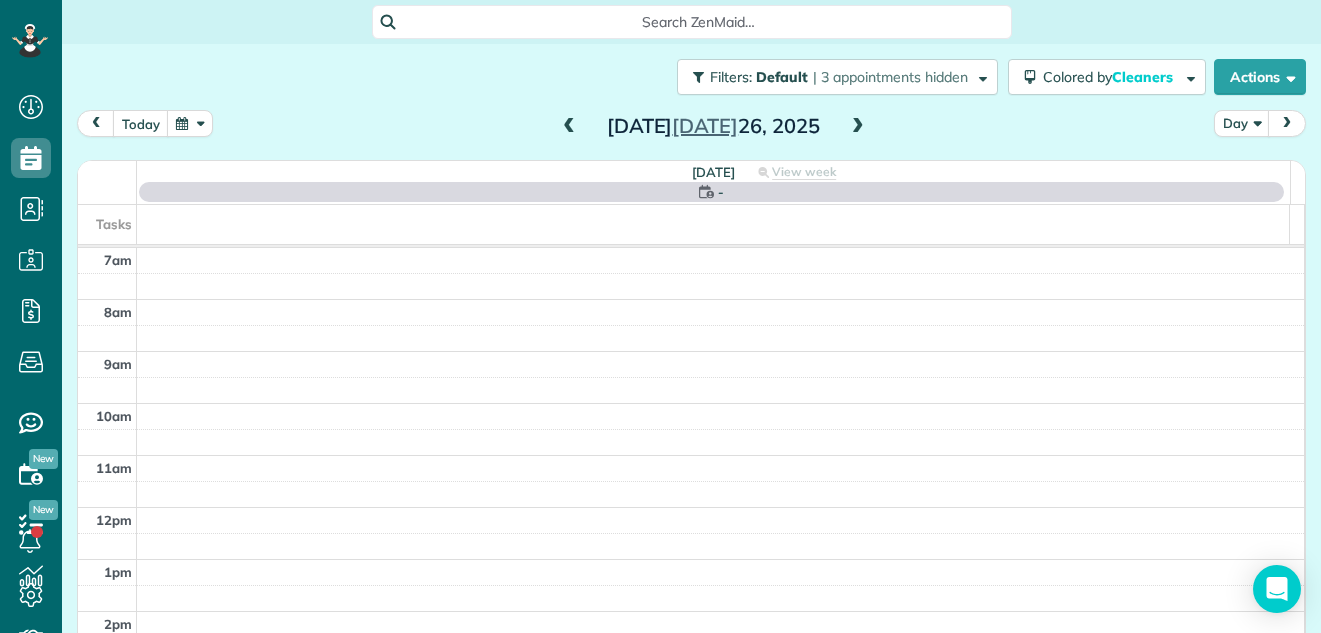 click at bounding box center [858, 127] 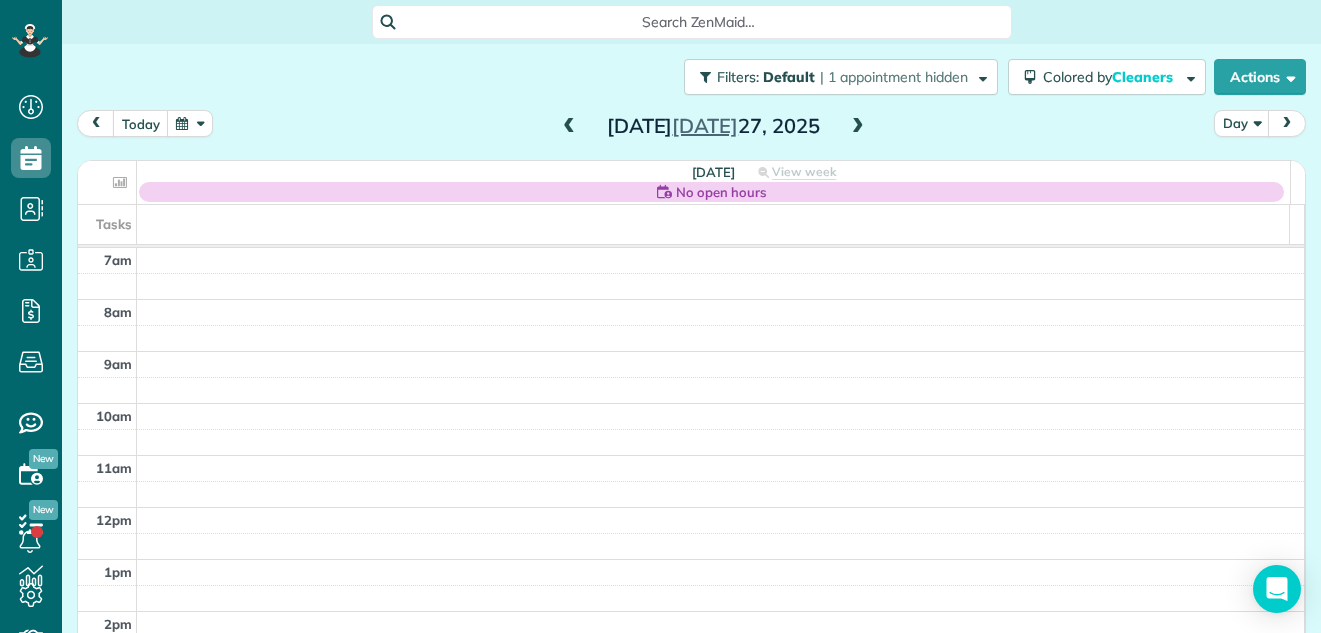 click at bounding box center (858, 127) 